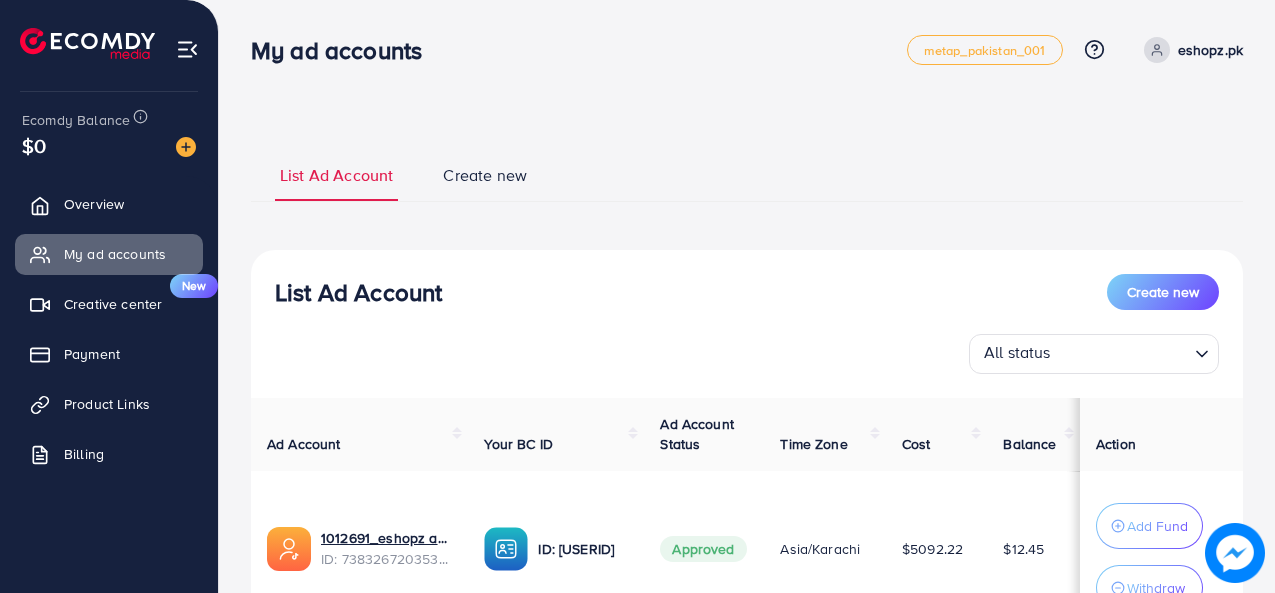 scroll, scrollTop: 0, scrollLeft: 0, axis: both 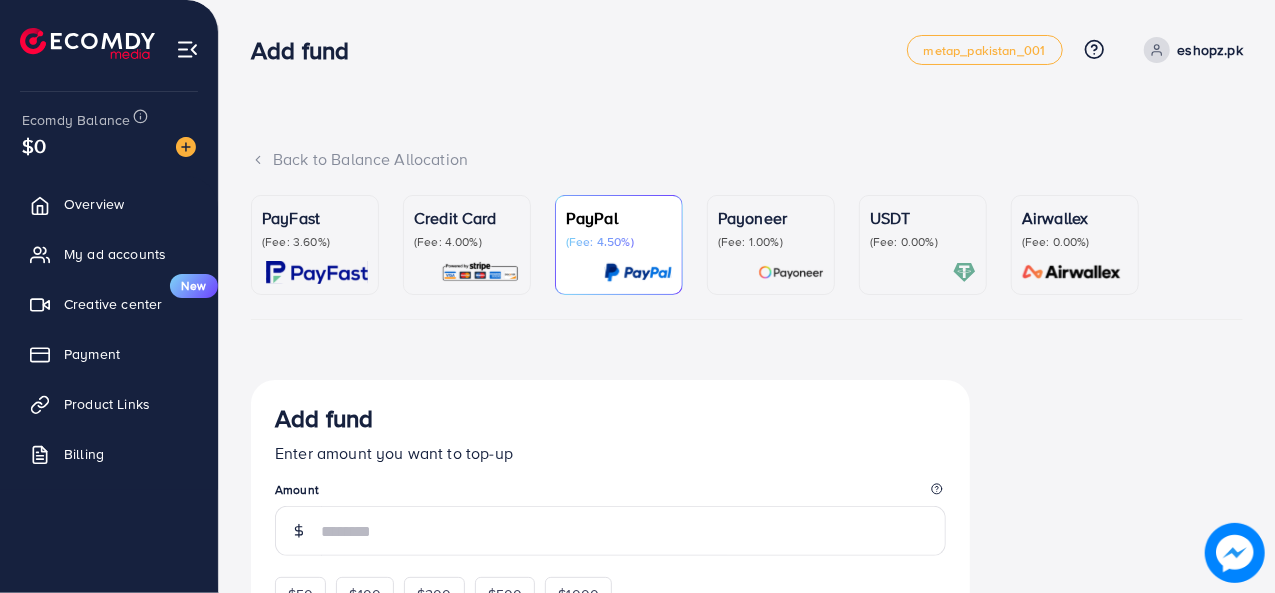 click on "USDT" at bounding box center [923, 218] 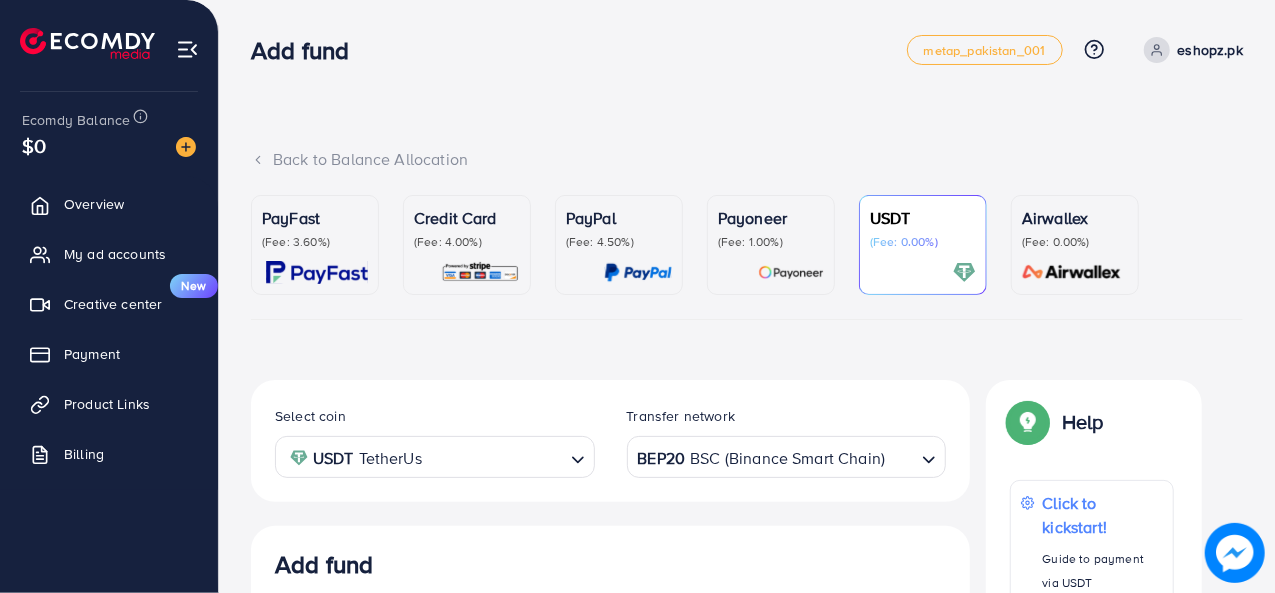 click at bounding box center (900, 457) 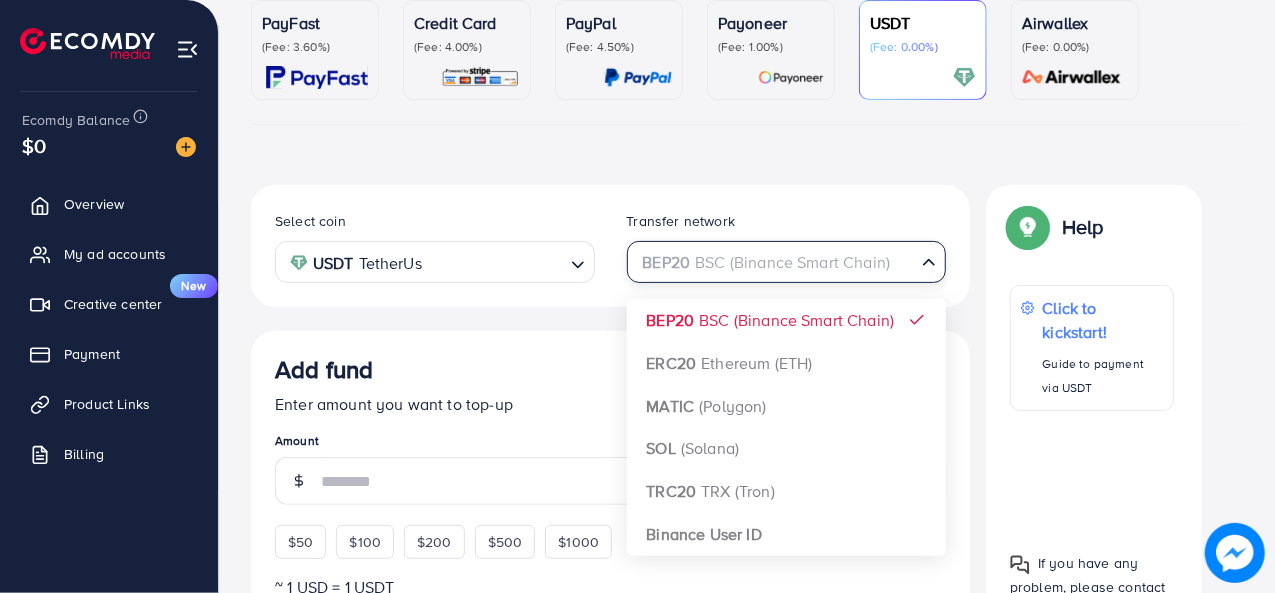 scroll, scrollTop: 200, scrollLeft: 0, axis: vertical 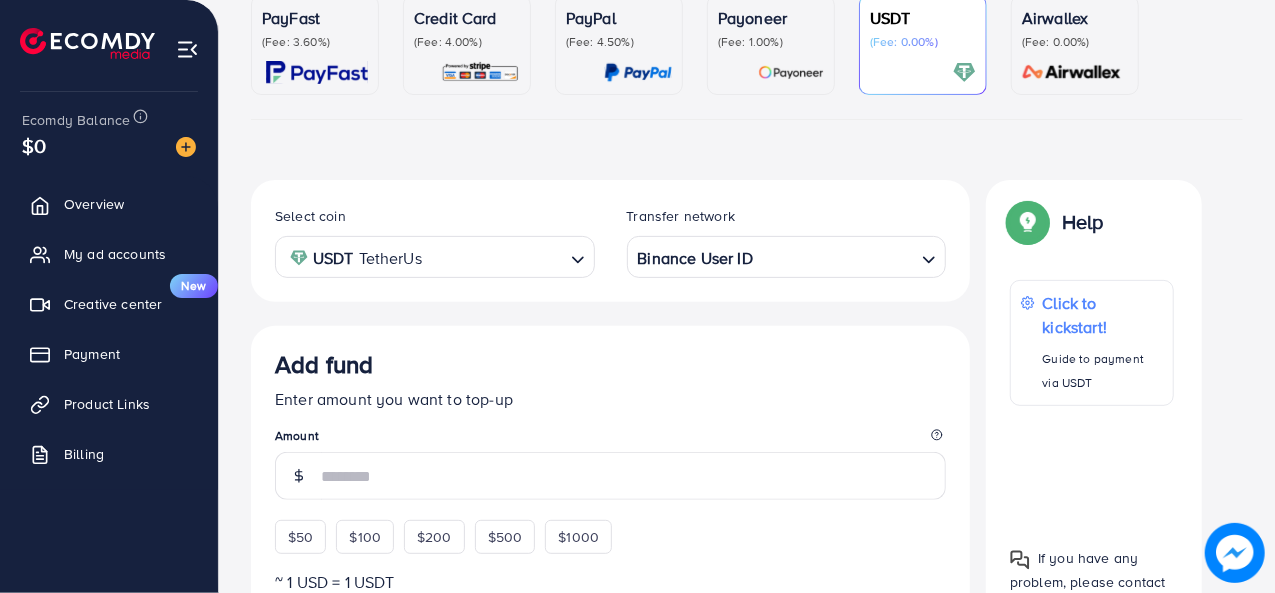 click on "Select coin   USDT TetherUs           Loading...     Transfer network   Binance User ID           Loading...     BEP20 BSC (Binance Smart Chain) ERC20 Ethereum (ETH) MATIC (Polygon) SOL (Solana) TRC20 TRX (Tron) Binance User ID        Add fund  Enter amount you want to top-up Amount $50 $100 $200 $500 $1000  ~ 1 USD = 1 USDT   Add USDT amount  1/2 I would like to make a donation to support my Account Manager. 5% 10% 15% 20%  Continue   Summary   Amount   --   Payment Method   --   Coin type   --   Service charge   (6.00%)   --   Transfer network   --   Total Amount   --" at bounding box center (610, 695) 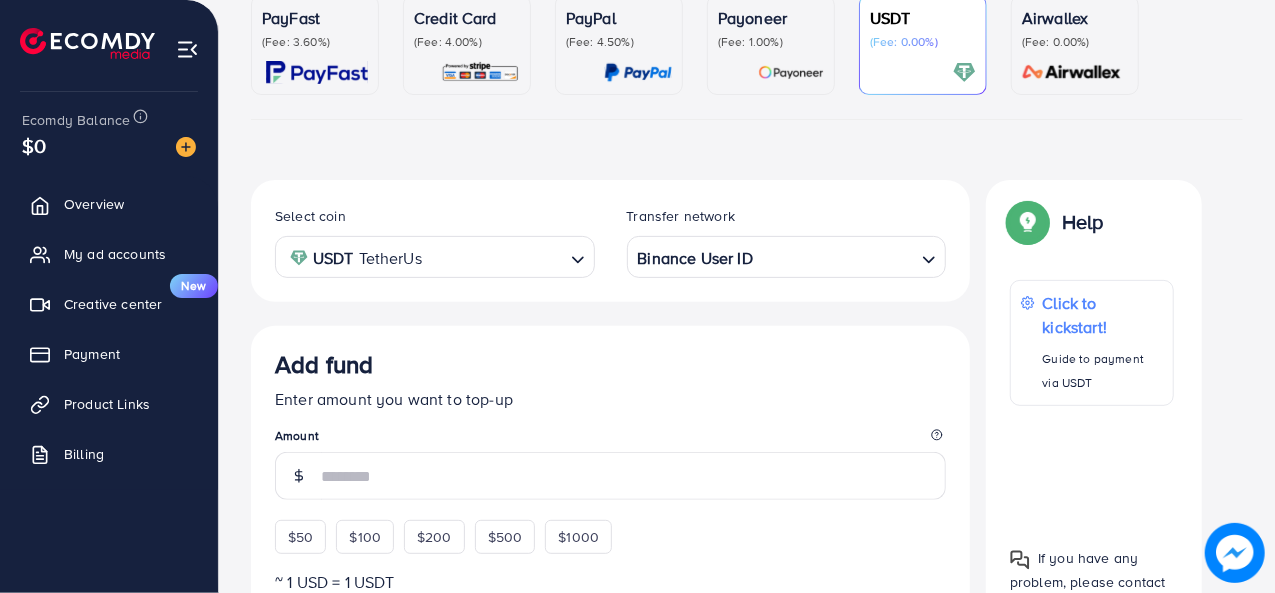 scroll, scrollTop: 400, scrollLeft: 0, axis: vertical 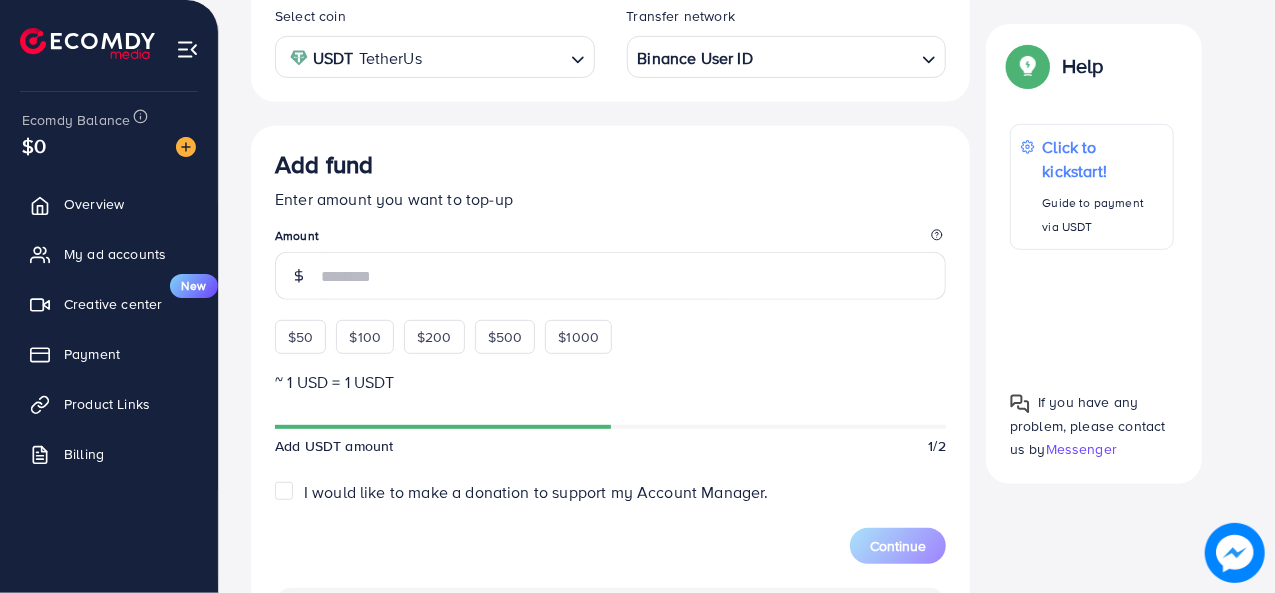 click on "Add fund  Enter amount you want to top-up Amount $50 $100 $200 $500 $1000  ~ 1 USD = 1 USDT   Add USDT amount  1/2 I would like to make a donation to support my Account Manager. 5% 10% 15% 20%  Continue   Summary   Amount   --   Payment Method   --   Coin type   --   Service charge   (6.00%)   --   Transfer network   --   Total Amount   --" at bounding box center (610, 568) 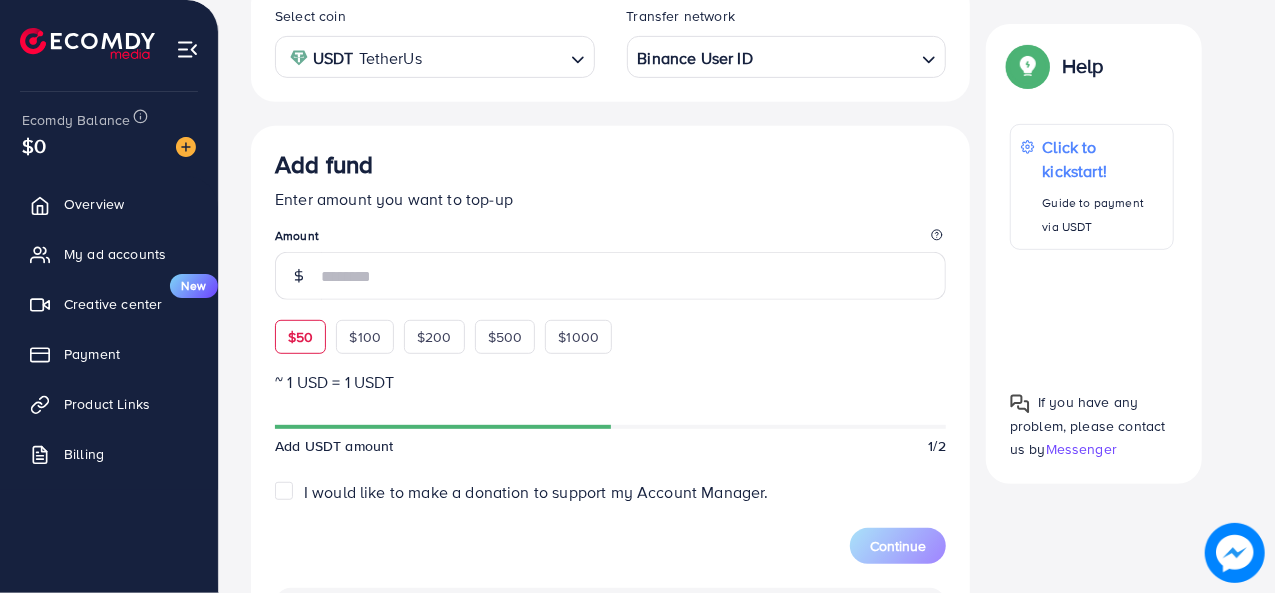 click on "$50" at bounding box center [300, 337] 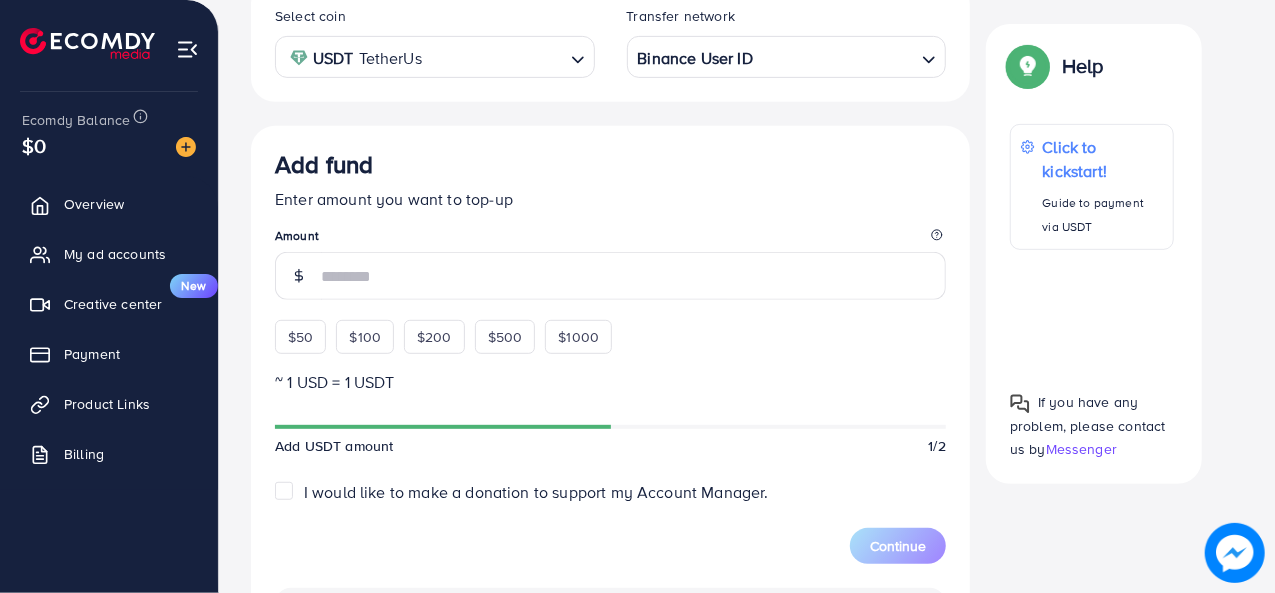 type on "**" 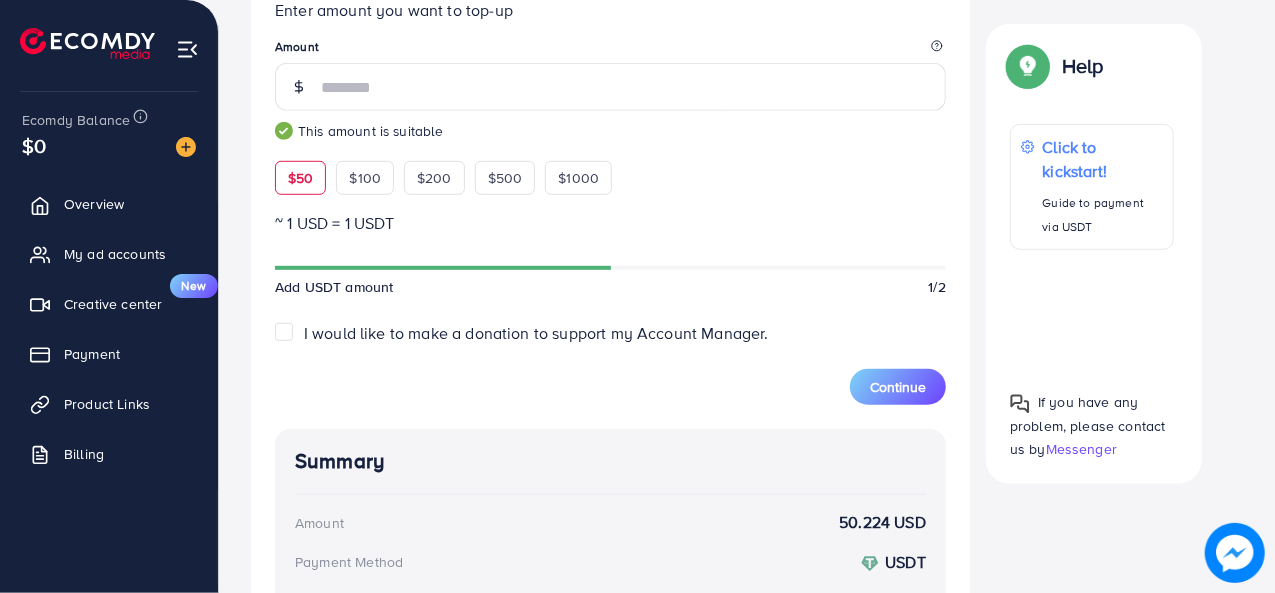 scroll, scrollTop: 600, scrollLeft: 0, axis: vertical 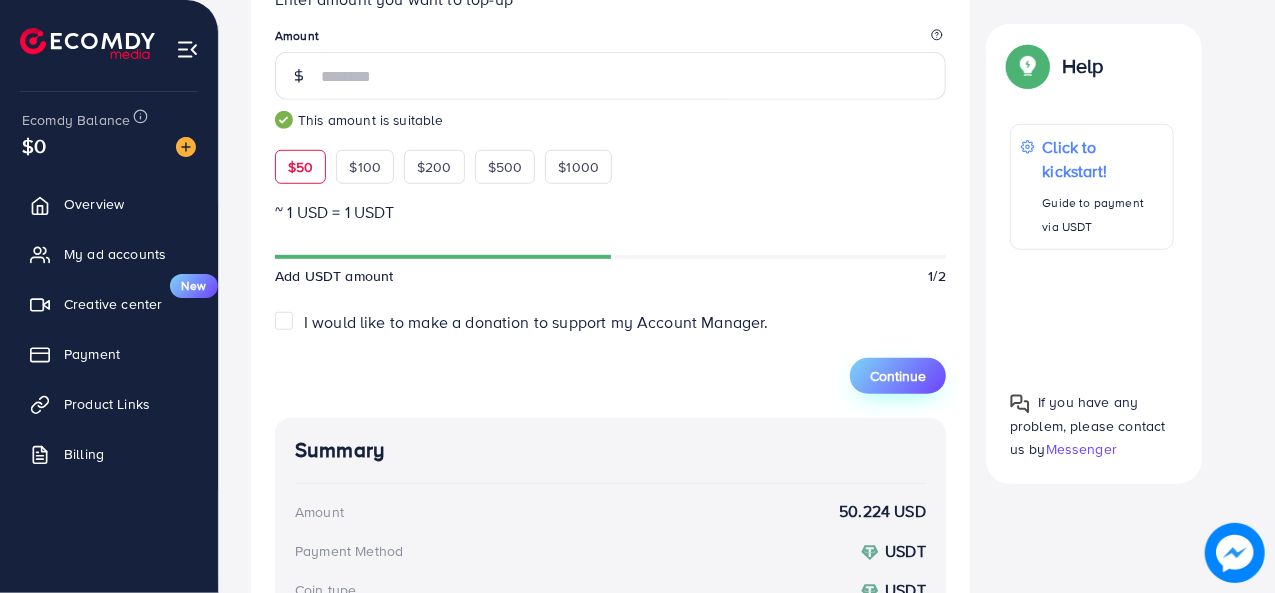 click on "Continue" at bounding box center [898, 376] 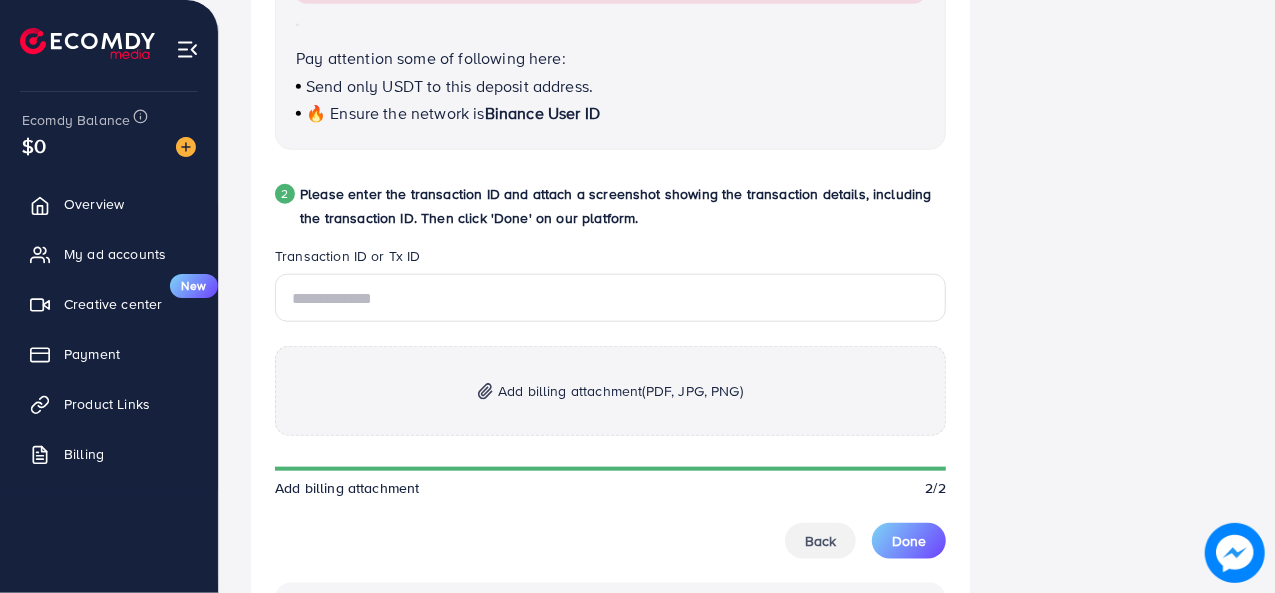 scroll, scrollTop: 900, scrollLeft: 0, axis: vertical 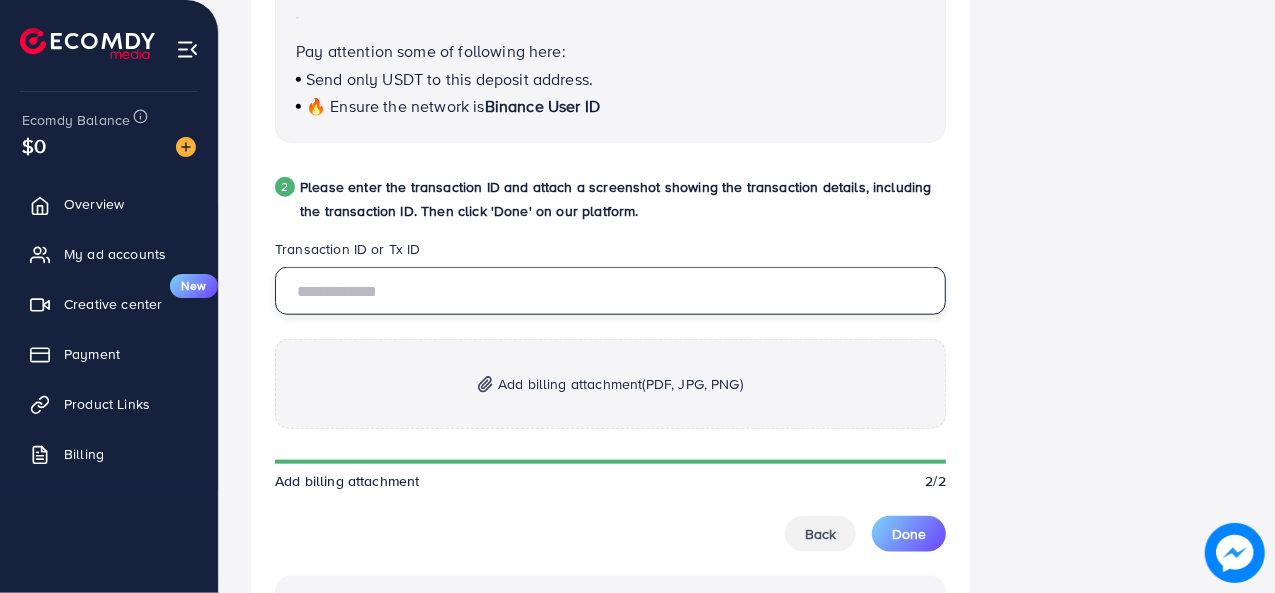 click at bounding box center (610, 291) 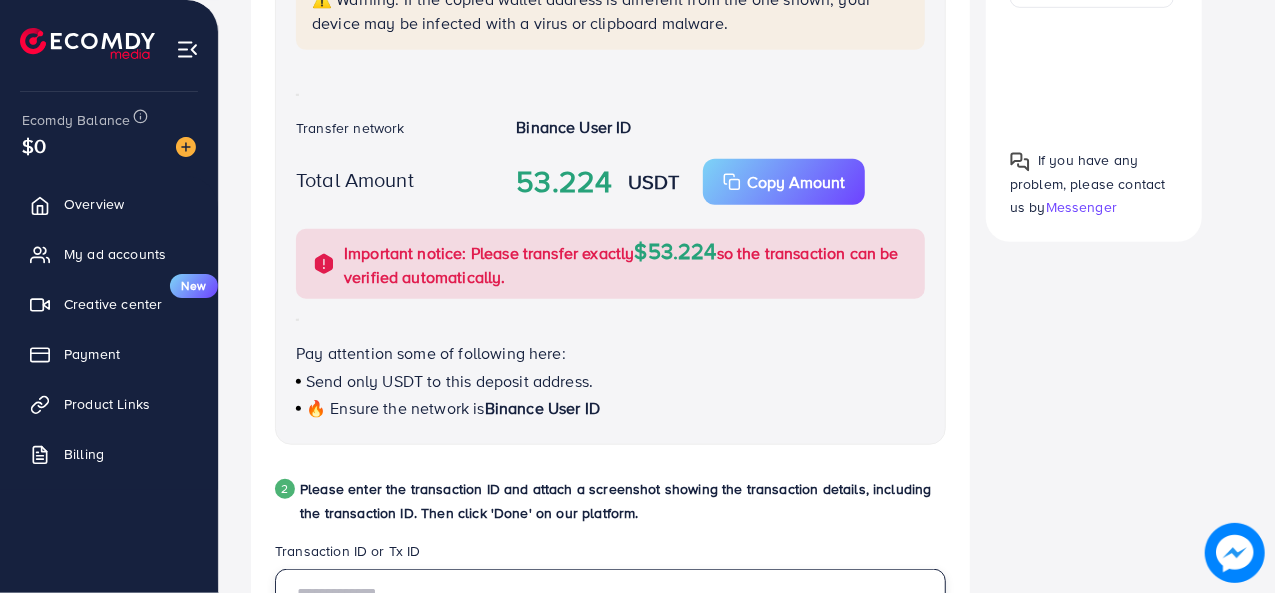 scroll, scrollTop: 600, scrollLeft: 0, axis: vertical 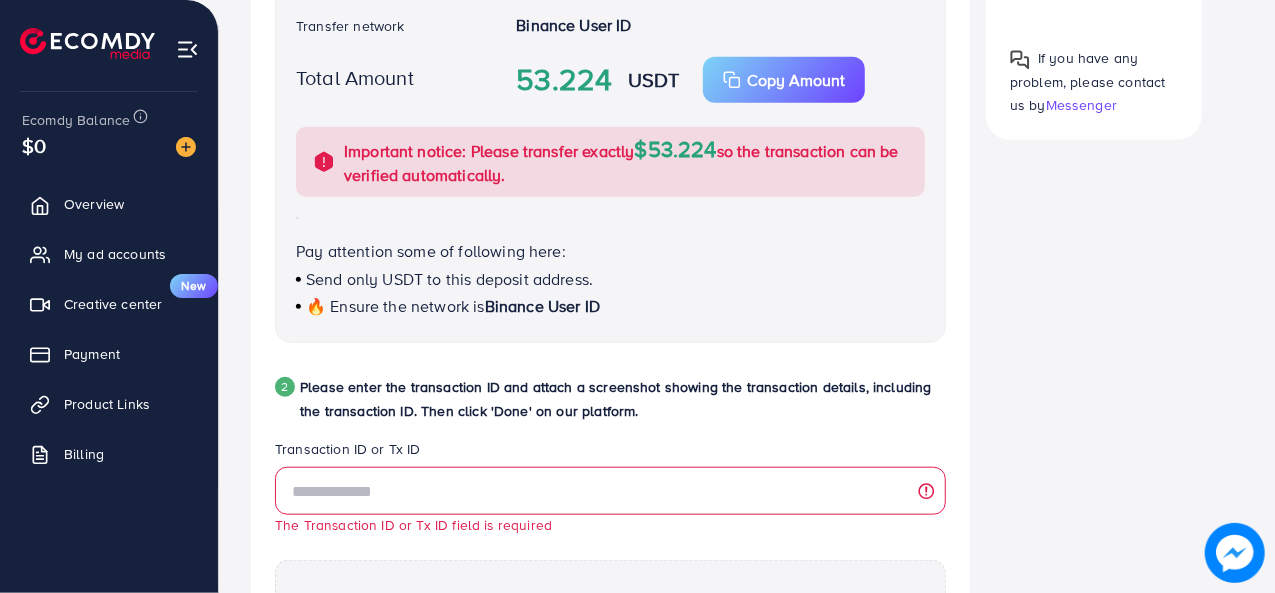 click on "Transaction ID or Tx ID" at bounding box center [610, 453] 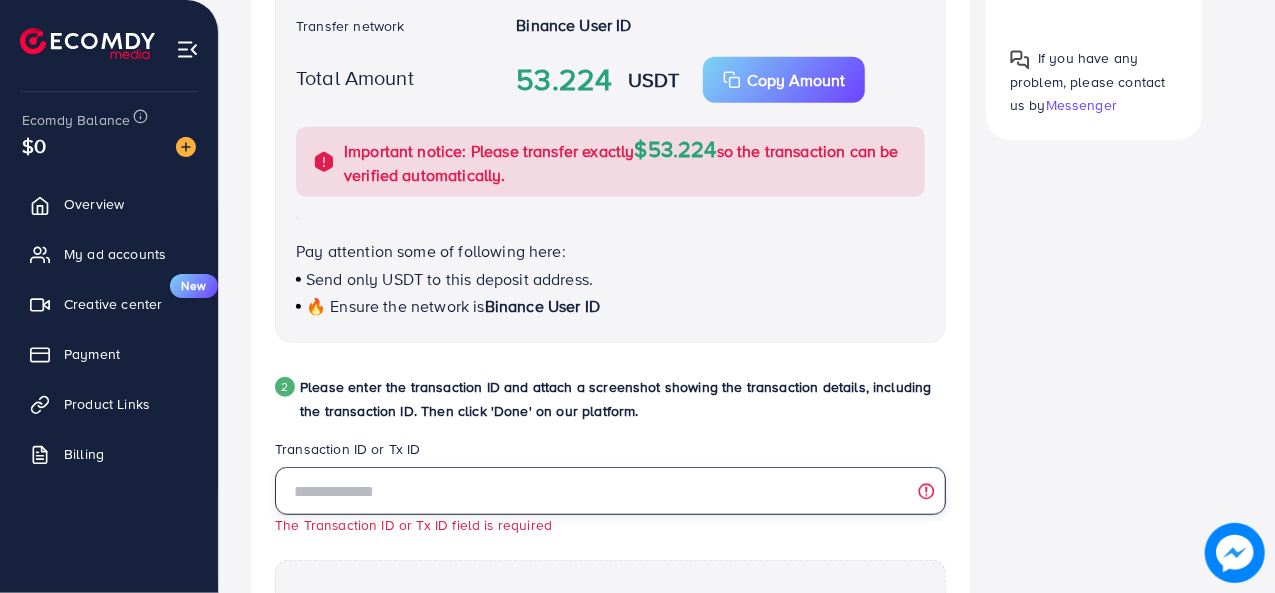 paste on "**********" 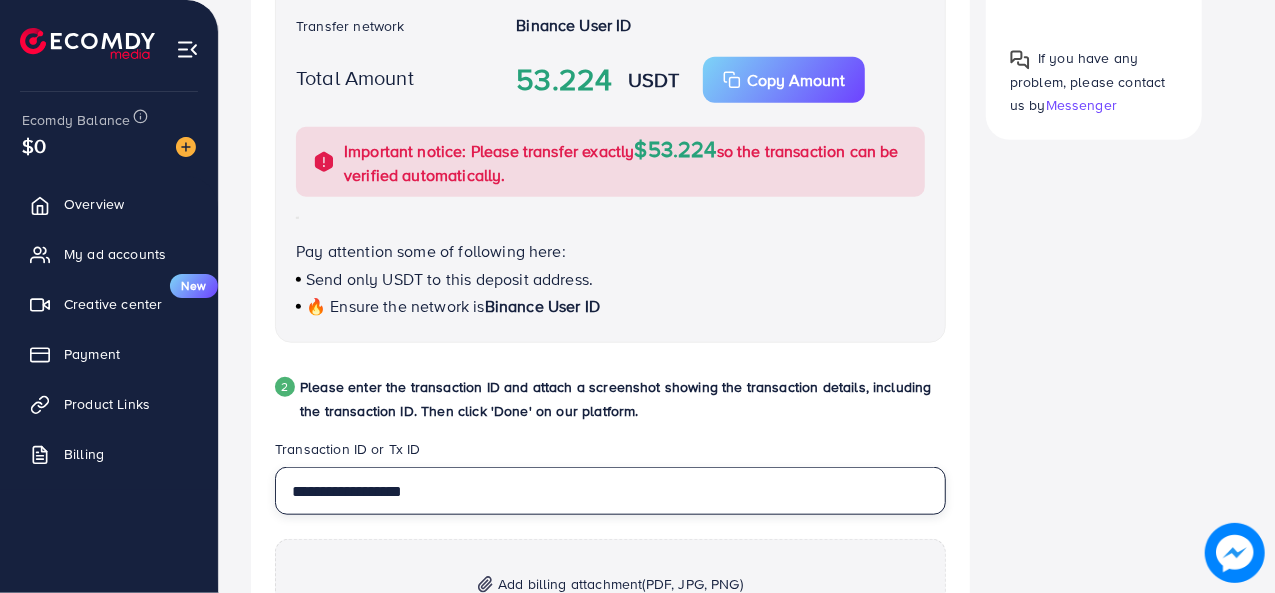 scroll, scrollTop: 800, scrollLeft: 0, axis: vertical 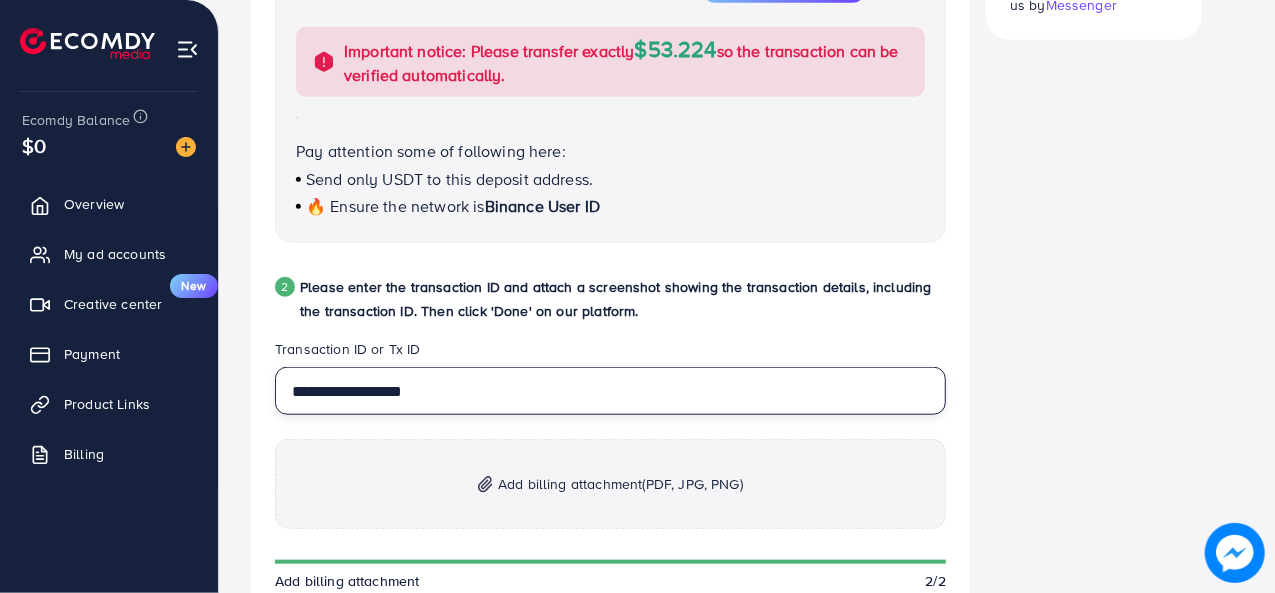 type on "**********" 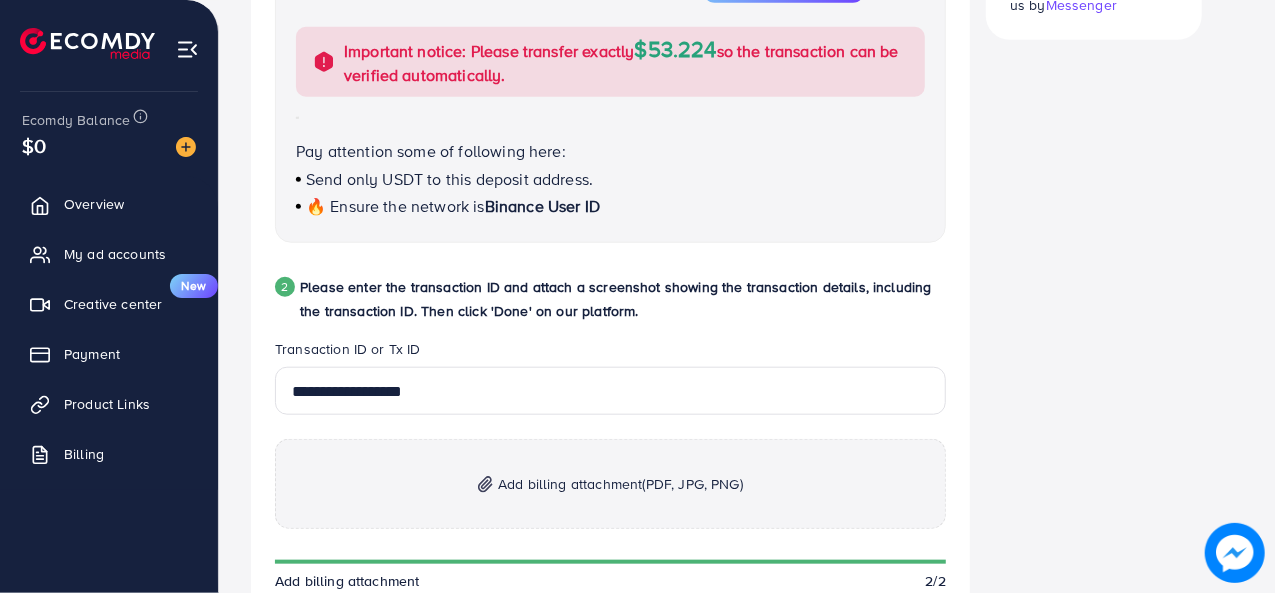 click on "Add billing attachment  (PDF, JPG, PNG)" at bounding box center [620, 484] 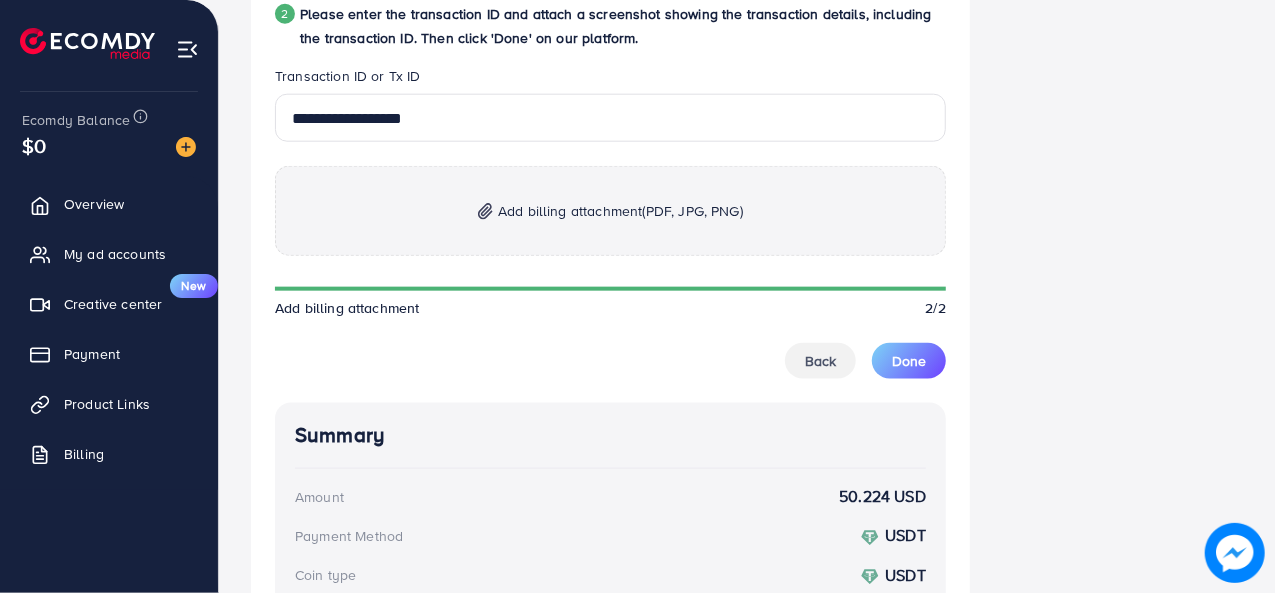 scroll, scrollTop: 1100, scrollLeft: 0, axis: vertical 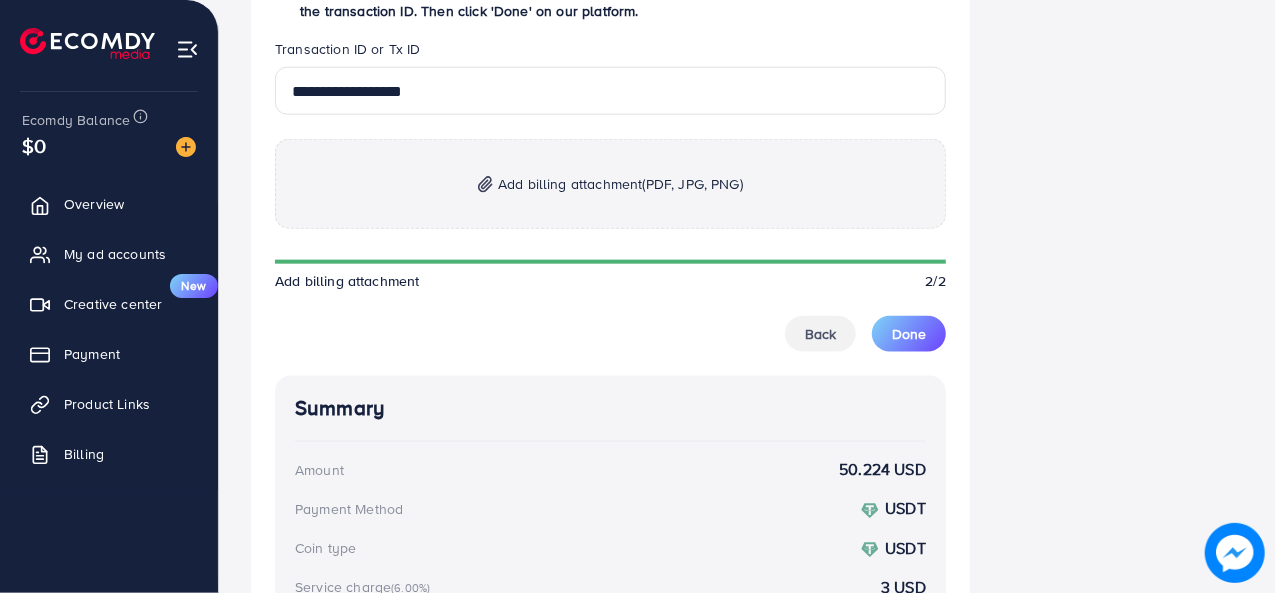 click on "Add billing attachment  (PDF, JPG, PNG)" at bounding box center (620, 184) 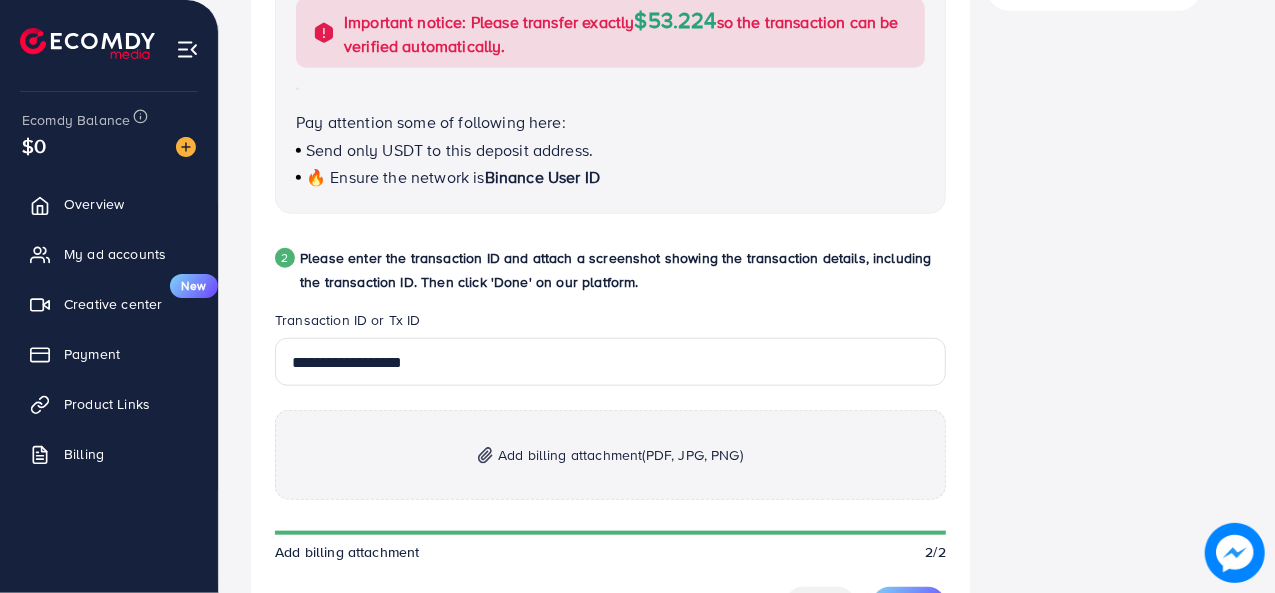 scroll, scrollTop: 1000, scrollLeft: 0, axis: vertical 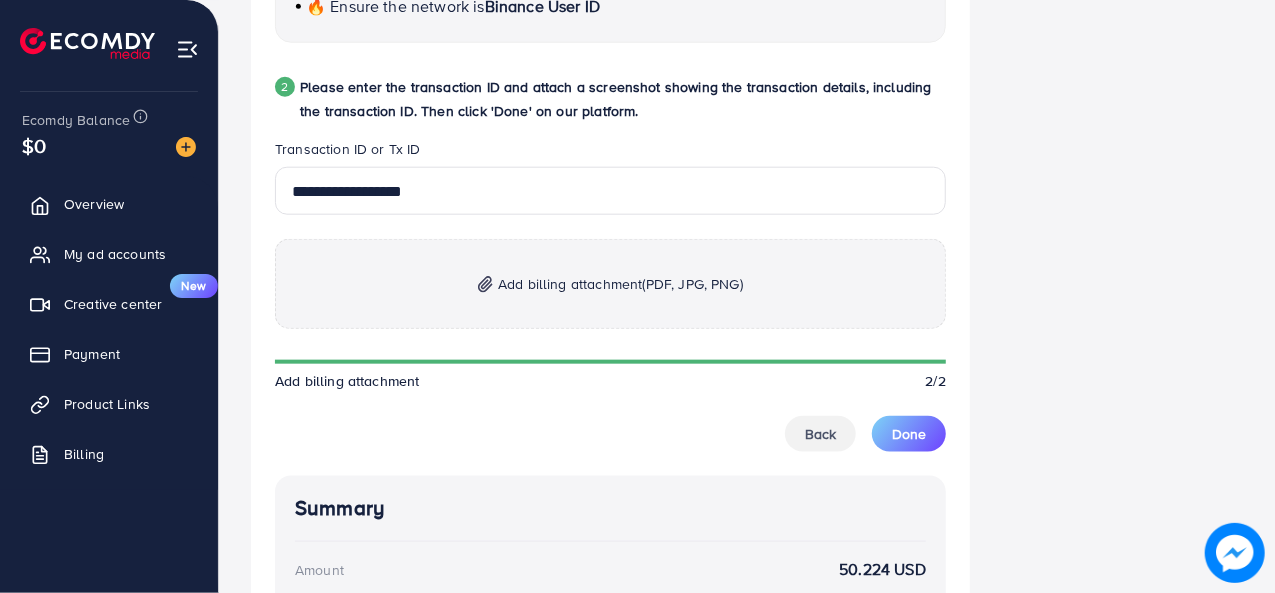click on "(PDF, JPG, PNG)" at bounding box center [693, 284] 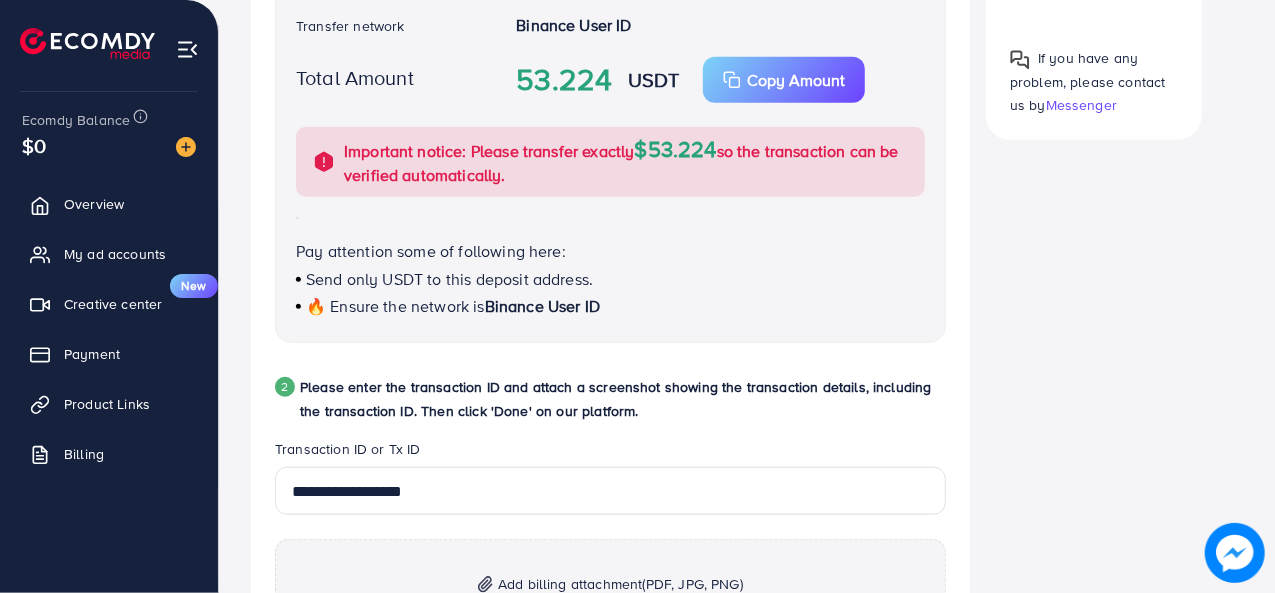 scroll, scrollTop: 1000, scrollLeft: 0, axis: vertical 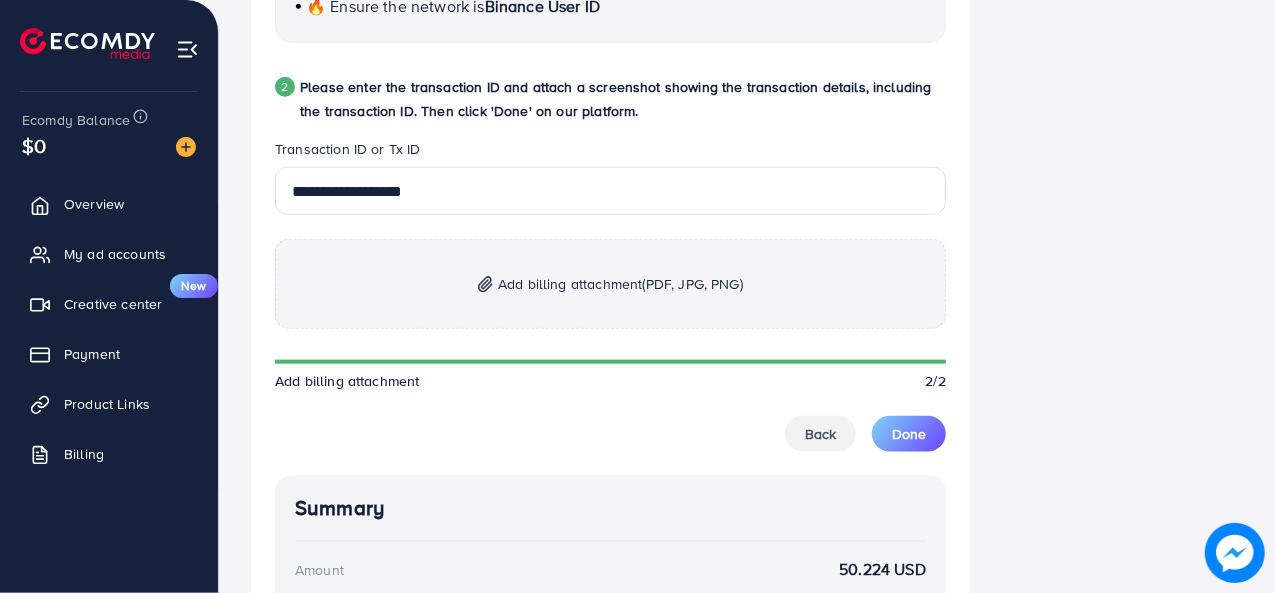 click on "Add billing attachment  (PDF, JPG, PNG)" at bounding box center (620, 284) 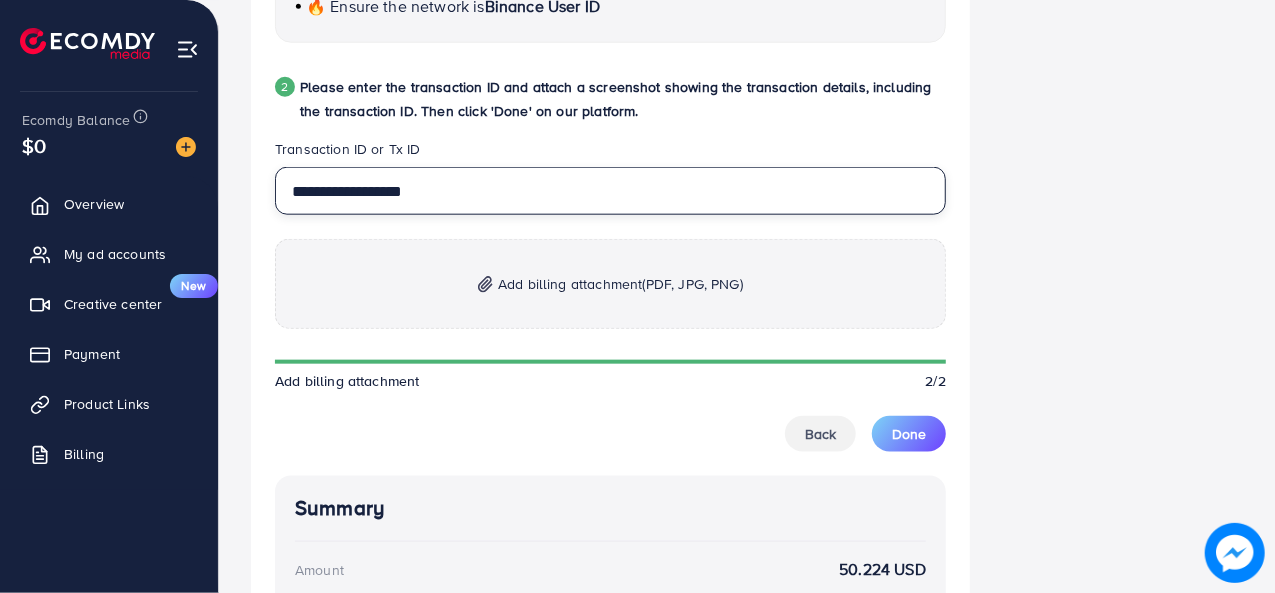 click on "**********" at bounding box center [610, 191] 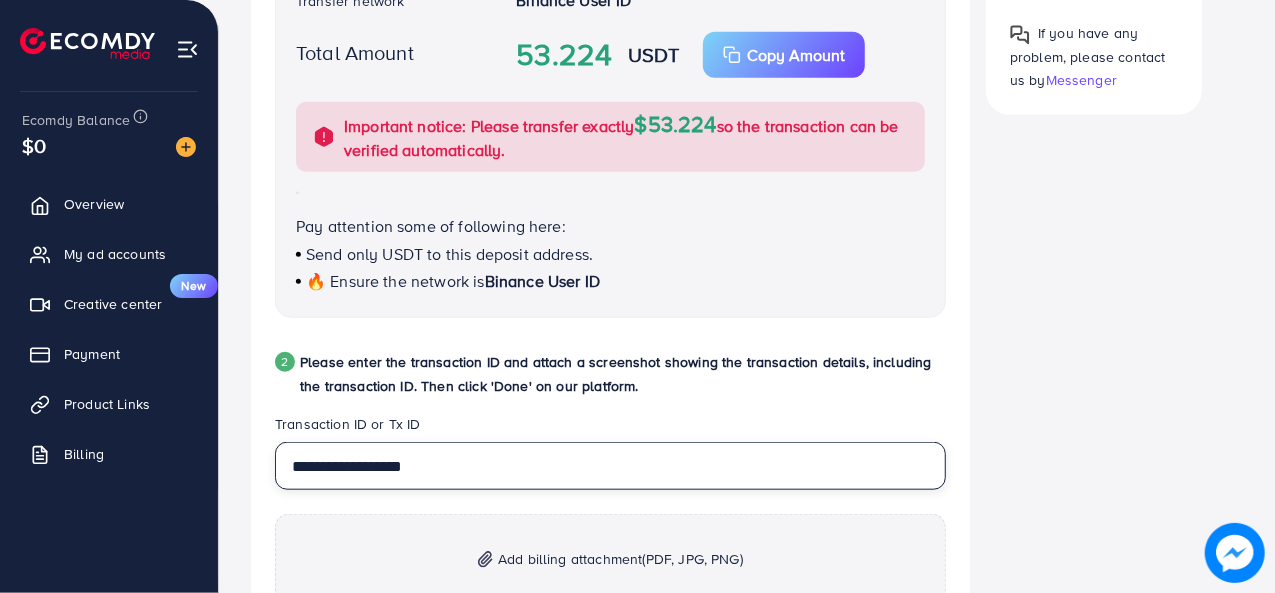 scroll, scrollTop: 1000, scrollLeft: 0, axis: vertical 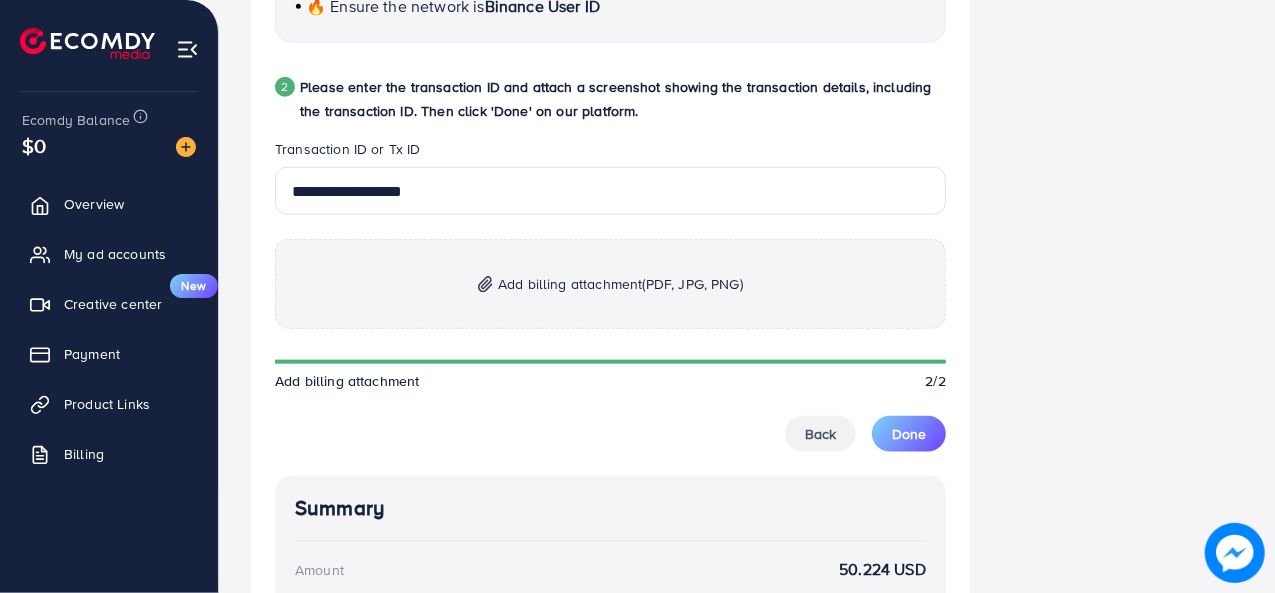 click at bounding box center [485, 284] 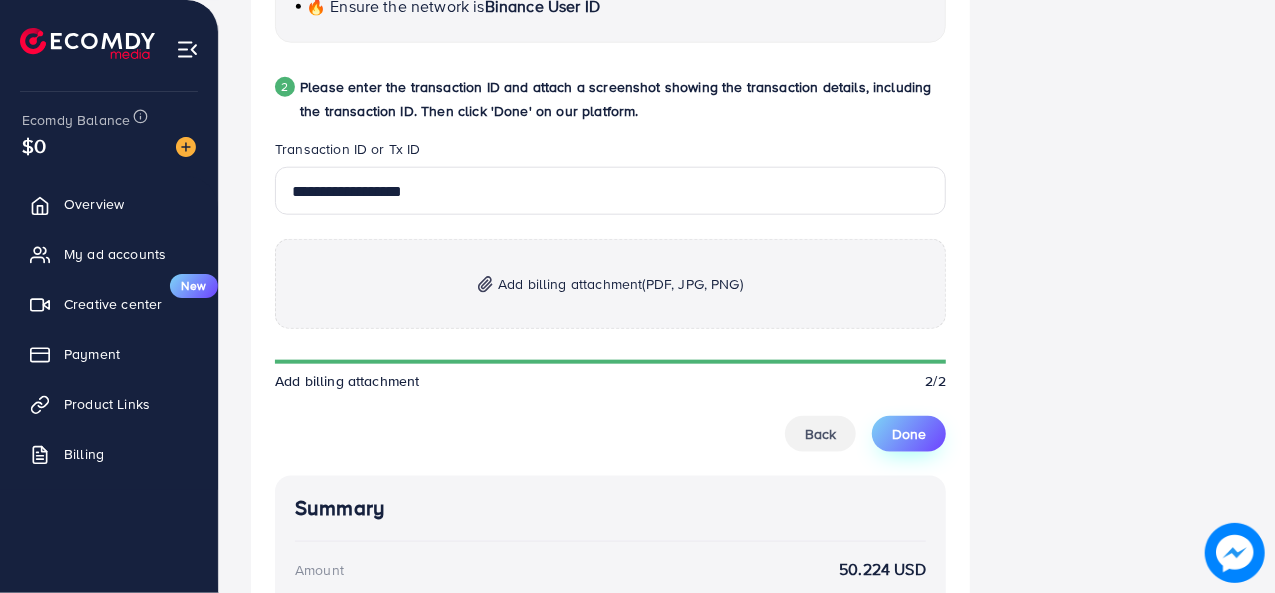 click on "Done" at bounding box center [909, 434] 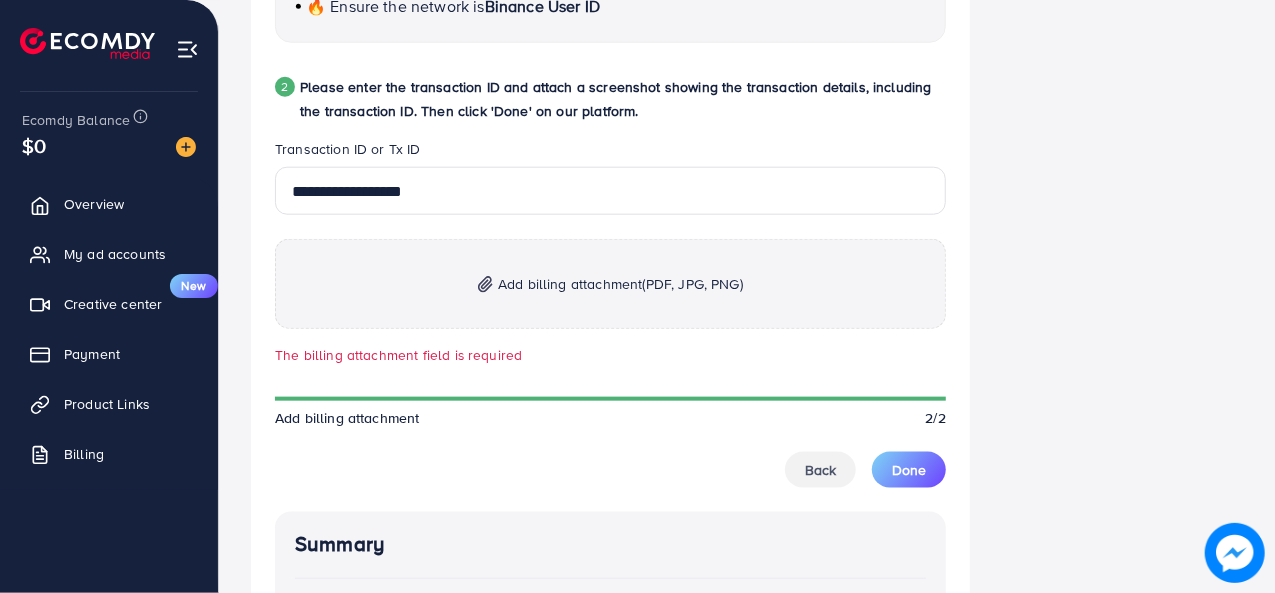 click on "(PDF, JPG, PNG)" at bounding box center (693, 284) 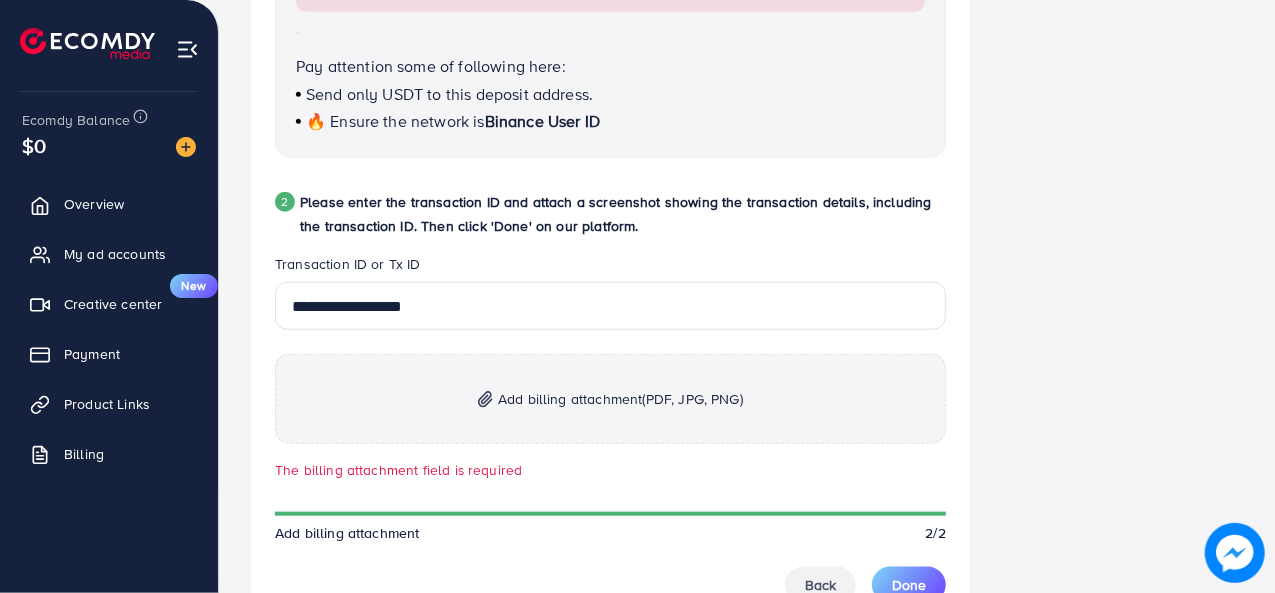 scroll, scrollTop: 1000, scrollLeft: 0, axis: vertical 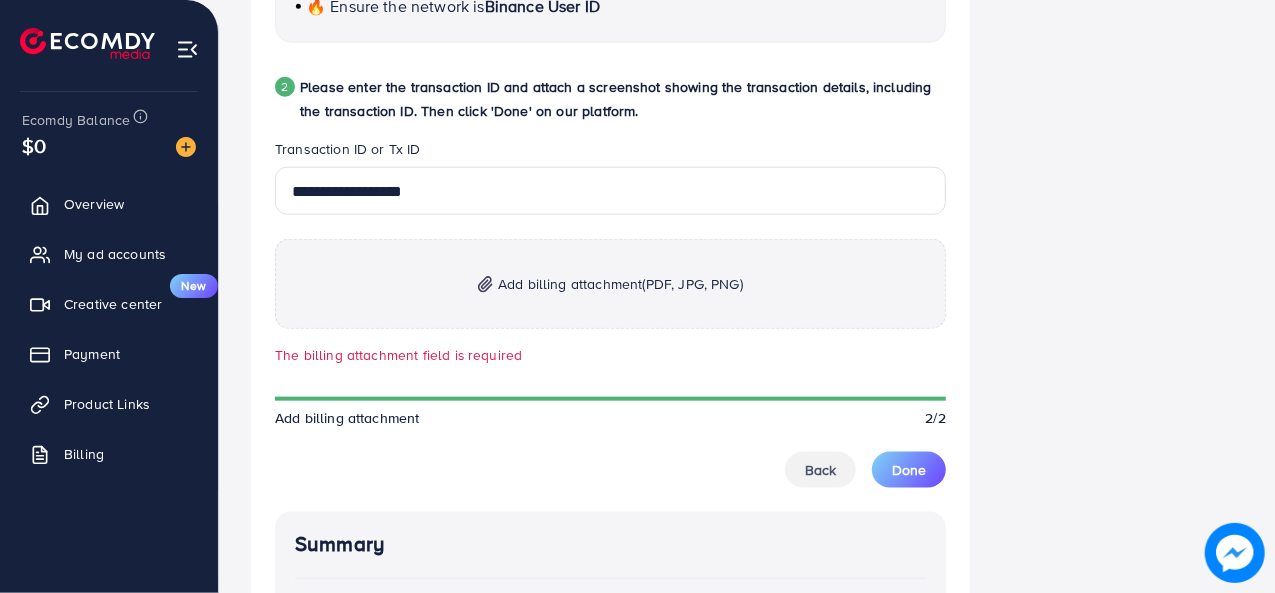 click on "Help   Help   Click to kickstart!   Guide to payment via USDT   If you have any problem, please contact us by   Messenger" at bounding box center [1094, 157] 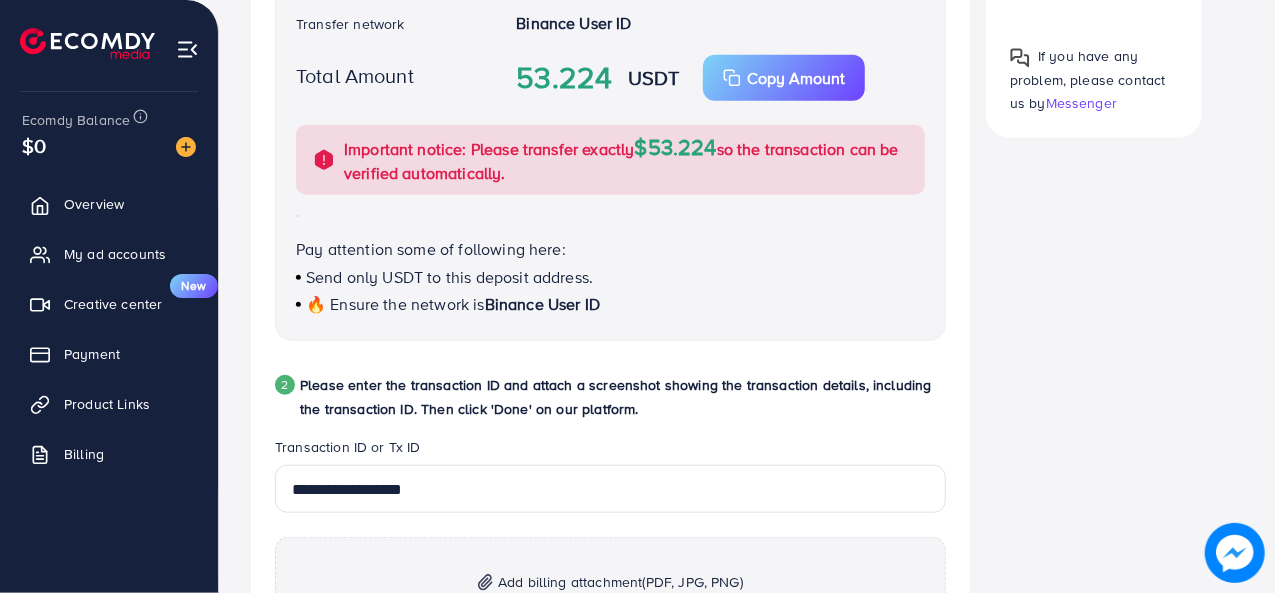 scroll, scrollTop: 1000, scrollLeft: 0, axis: vertical 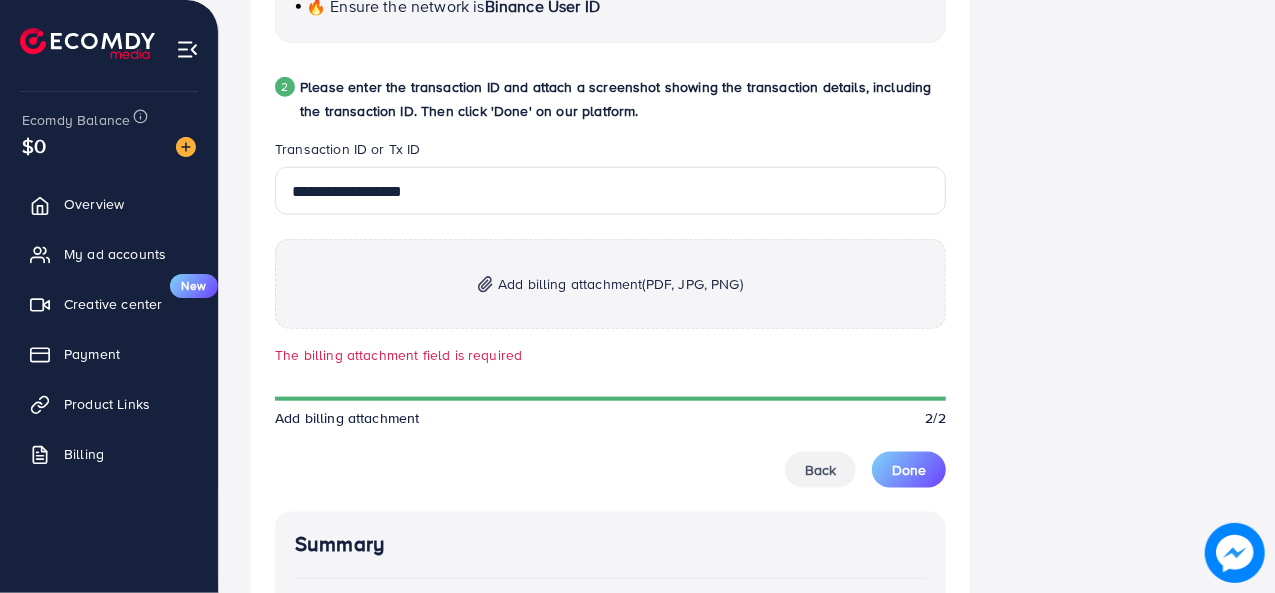 click on "Add billing attachment  (PDF, JPG, PNG)" at bounding box center (620, 284) 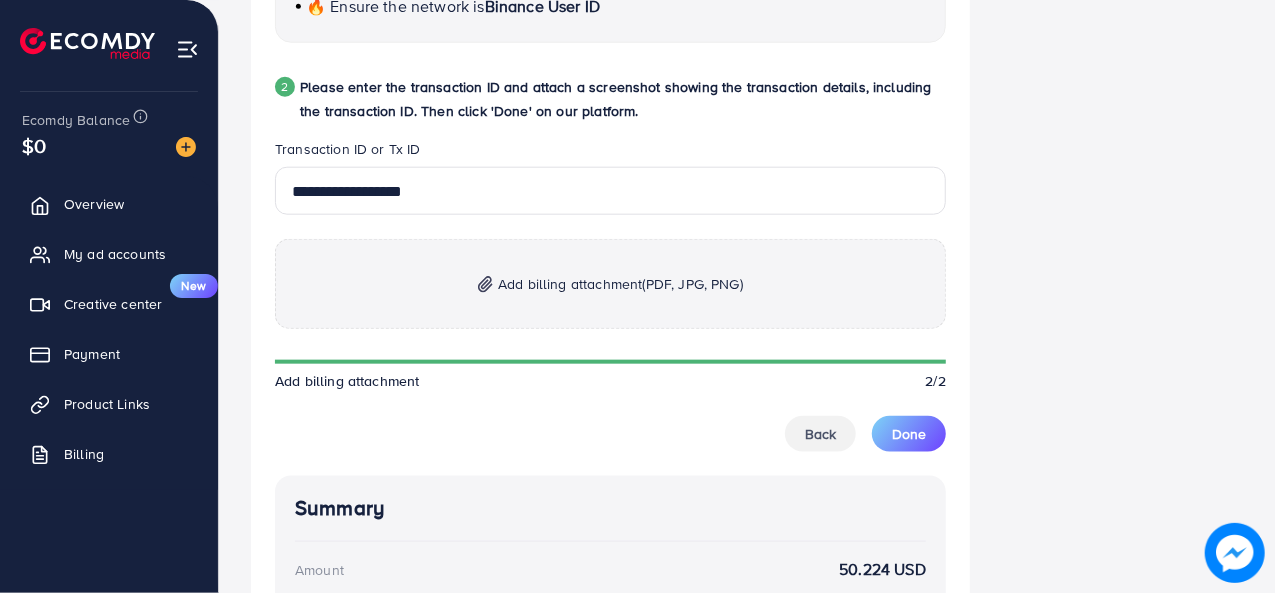 click on "(PDF, JPG, PNG)" at bounding box center [693, 284] 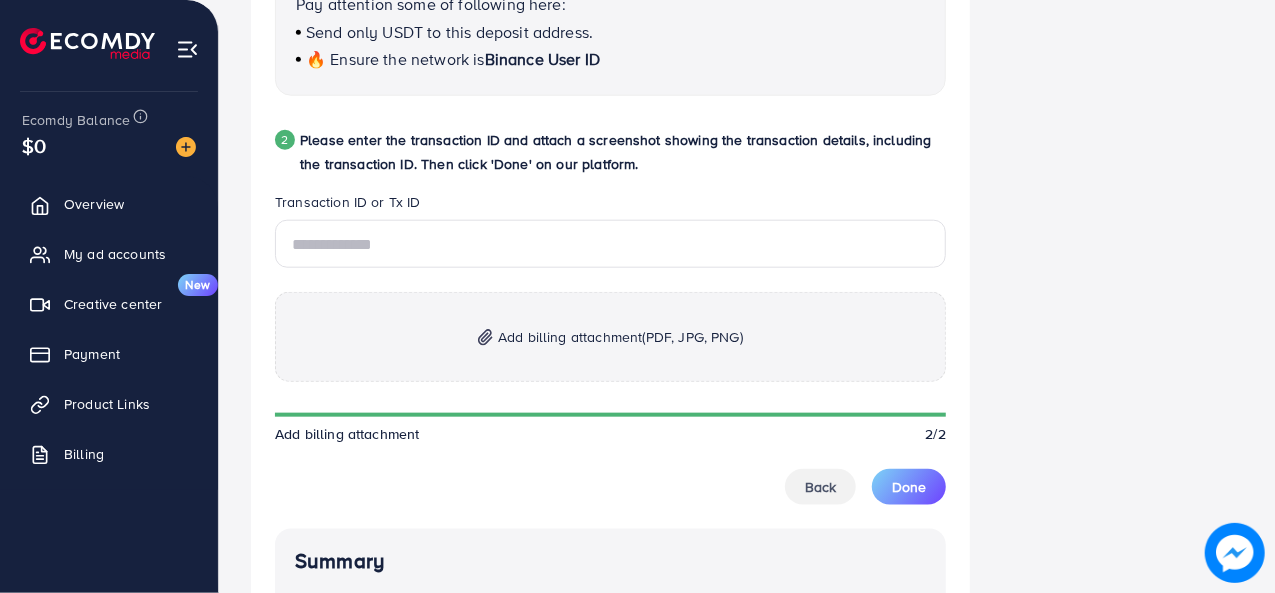scroll, scrollTop: 1100, scrollLeft: 0, axis: vertical 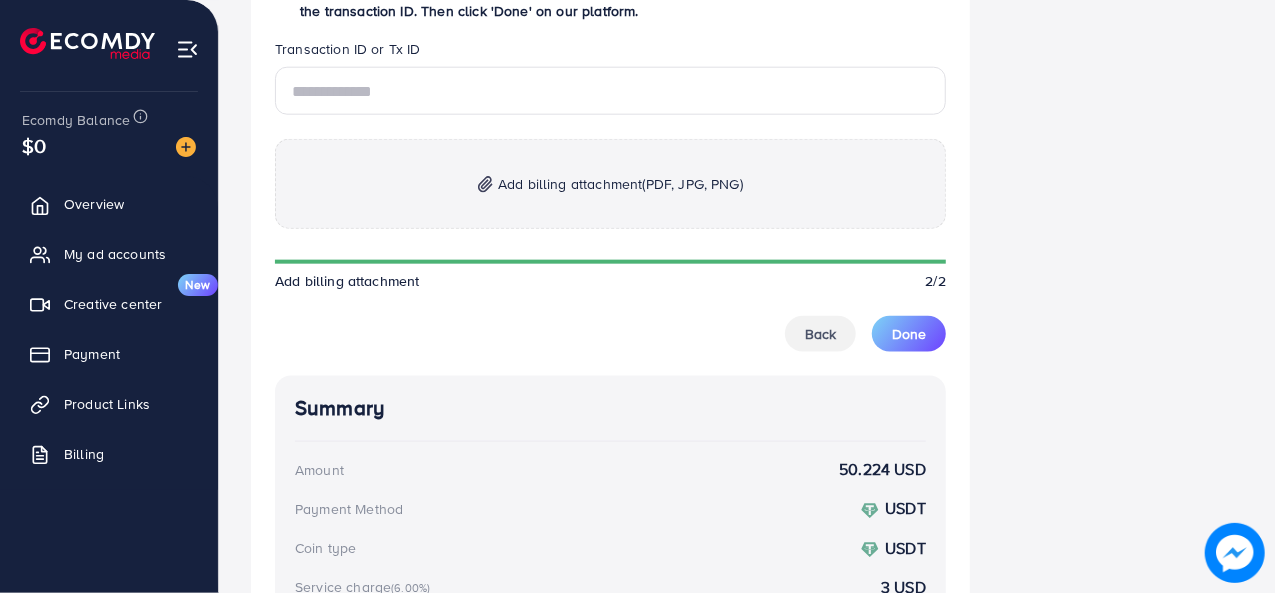 click on "Add billing attachment  (PDF, JPG, PNG)" at bounding box center (620, 184) 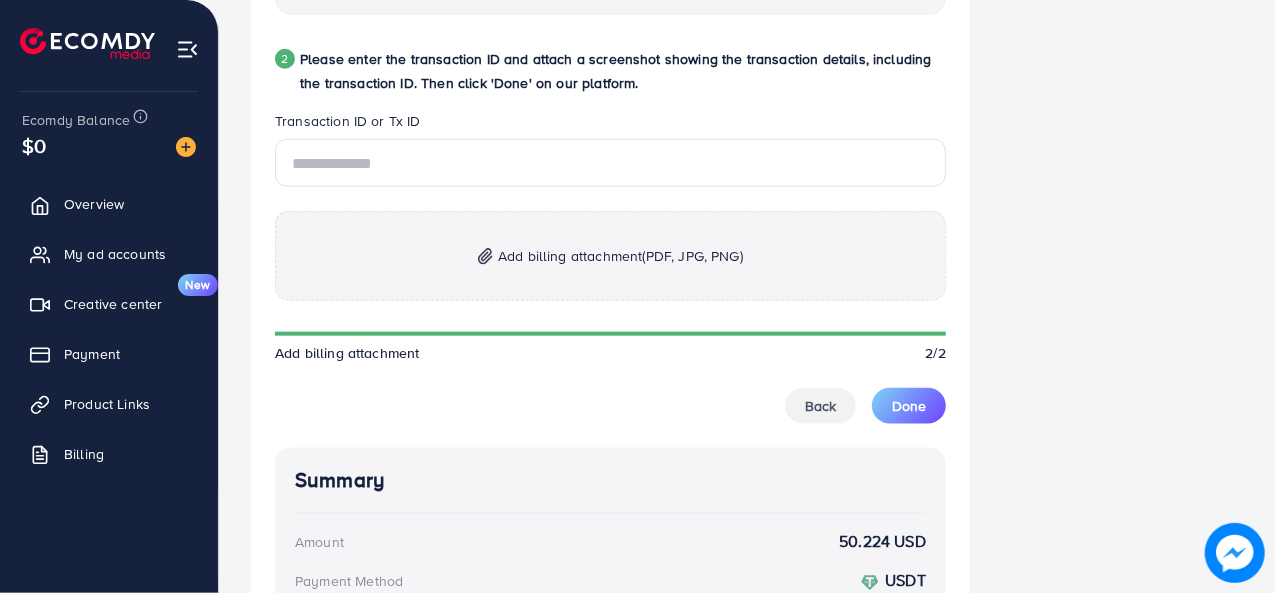scroll, scrollTop: 998, scrollLeft: 0, axis: vertical 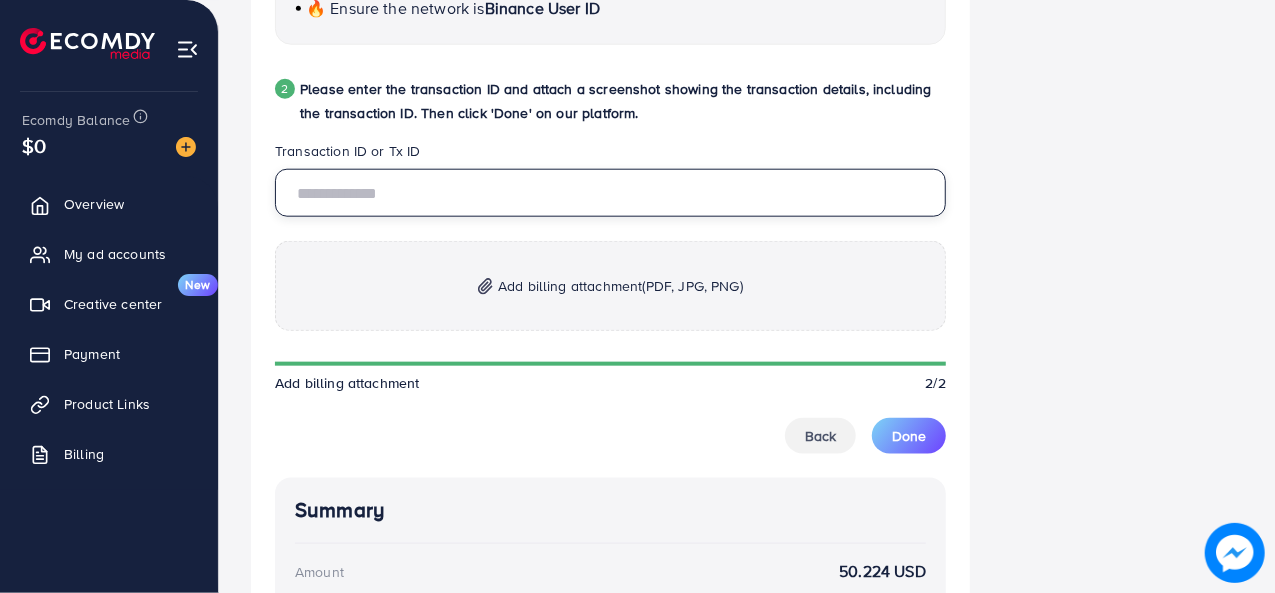 click at bounding box center (610, 193) 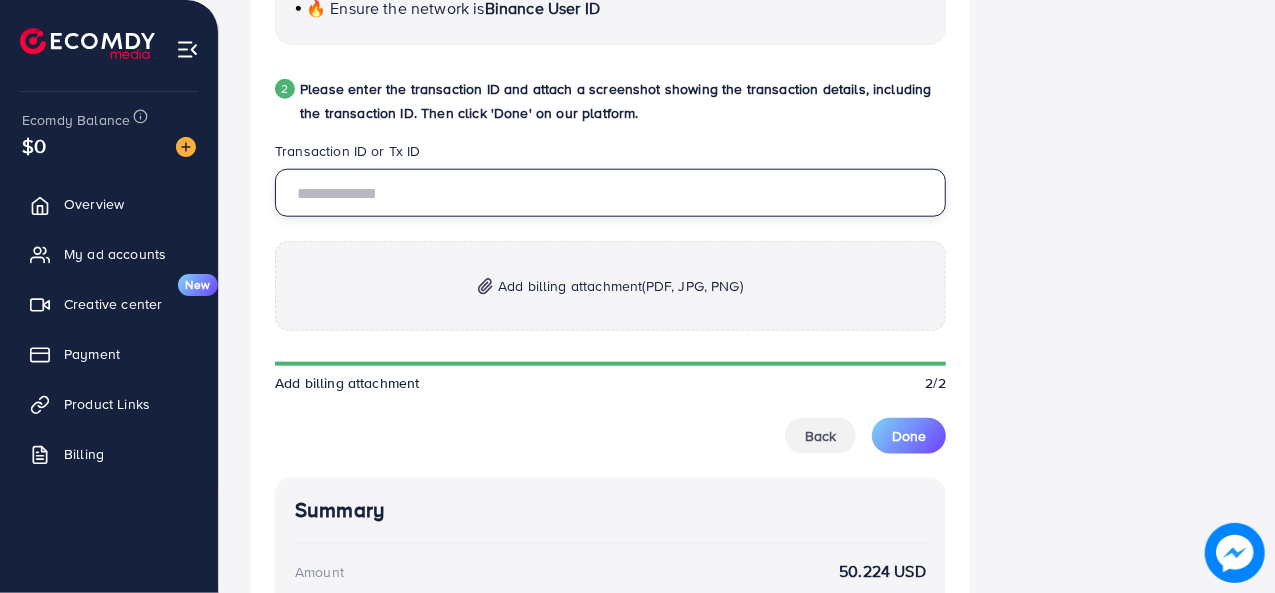 type on "**********" 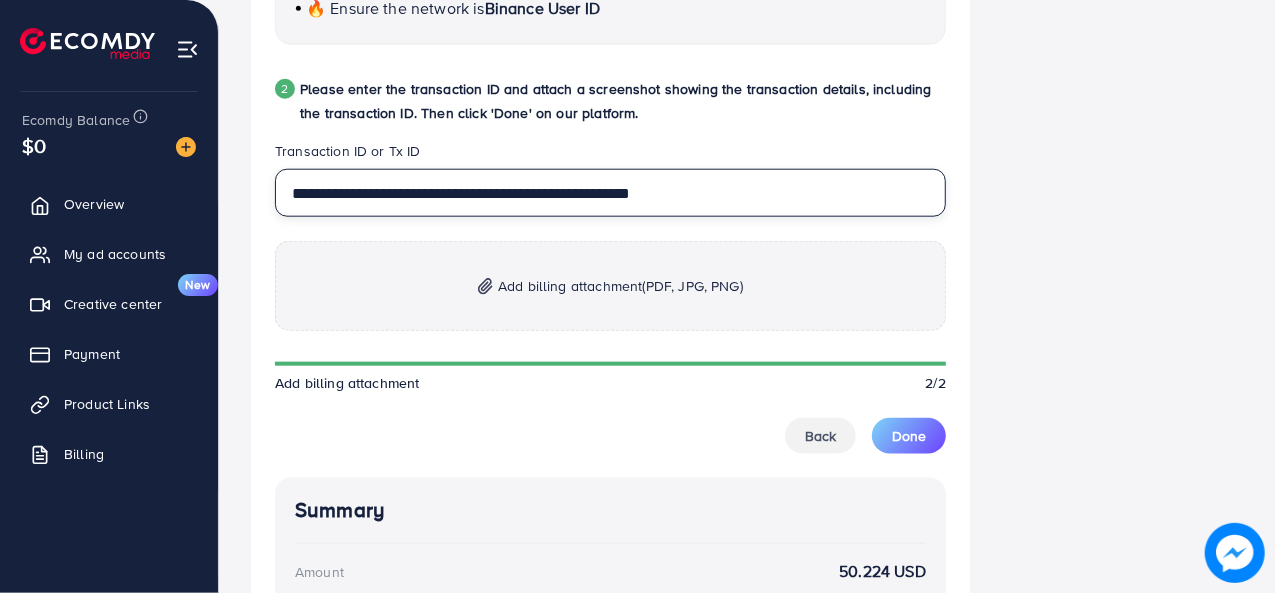 type 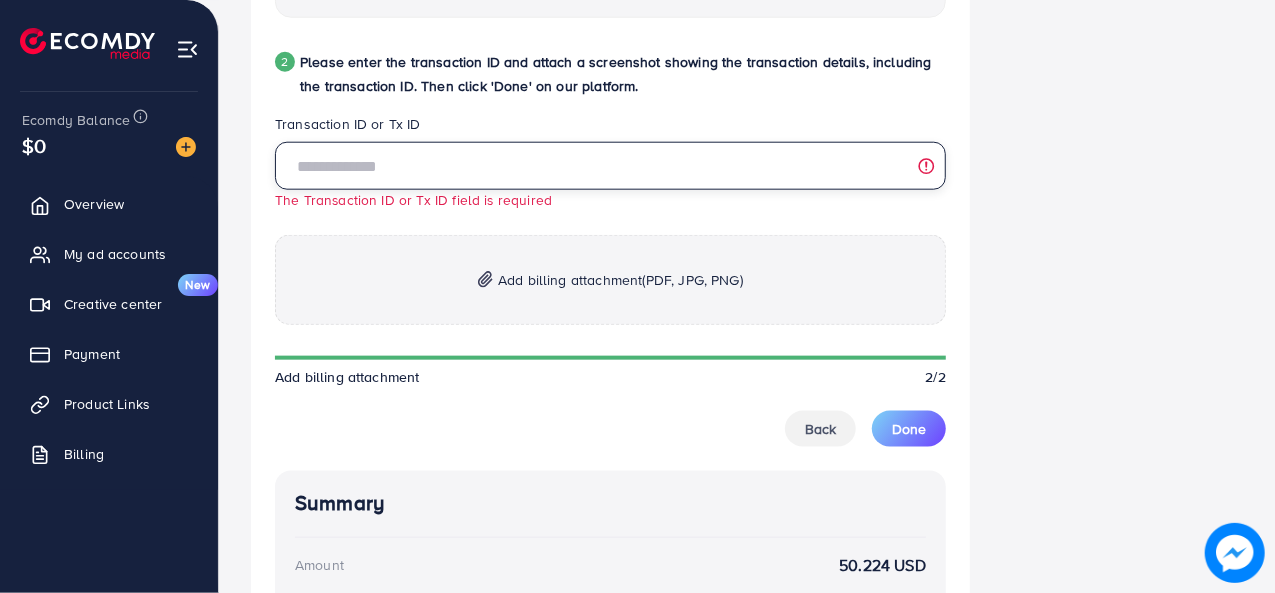 scroll, scrollTop: 1098, scrollLeft: 0, axis: vertical 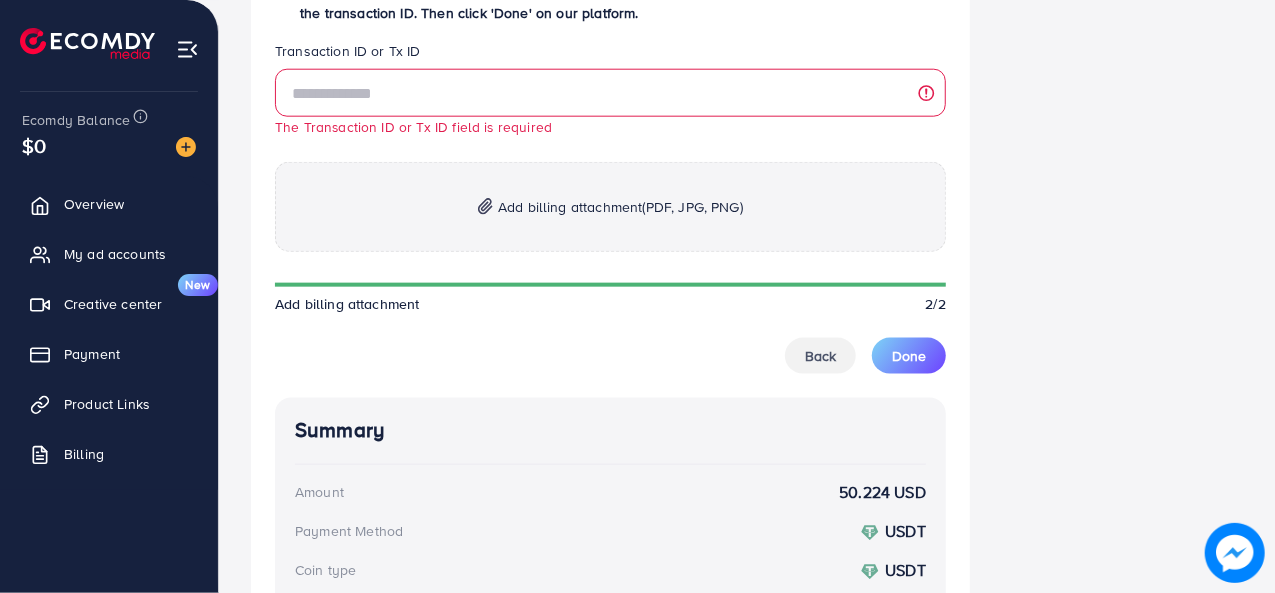click on "(PDF, JPG, PNG)" at bounding box center (693, 207) 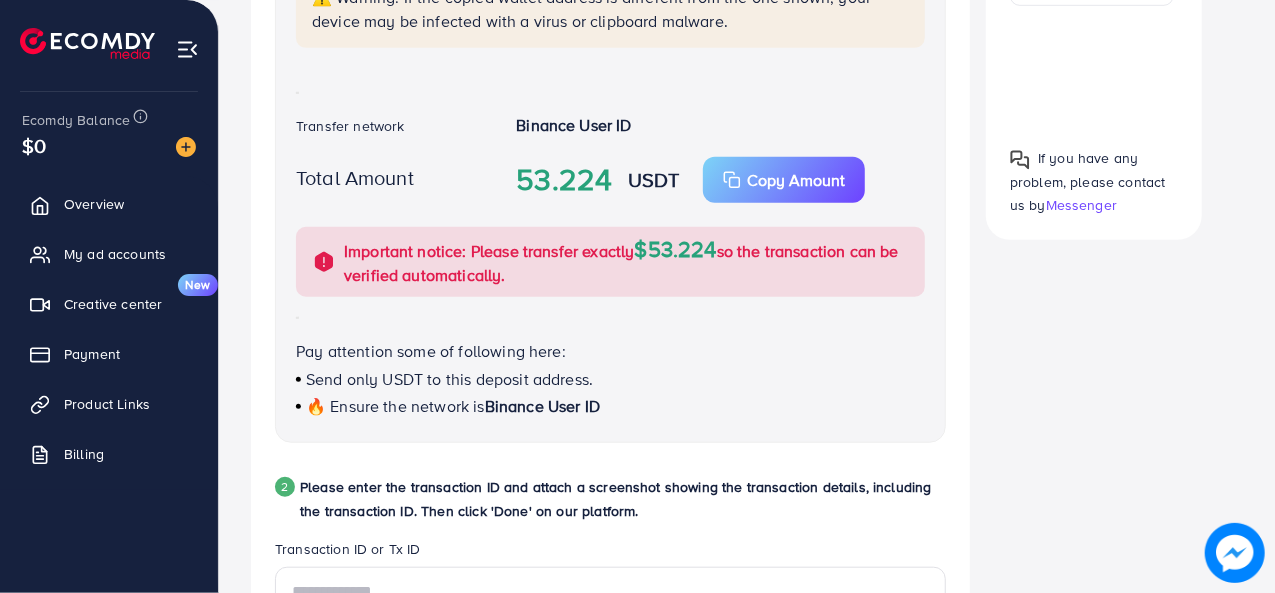 scroll, scrollTop: 1000, scrollLeft: 0, axis: vertical 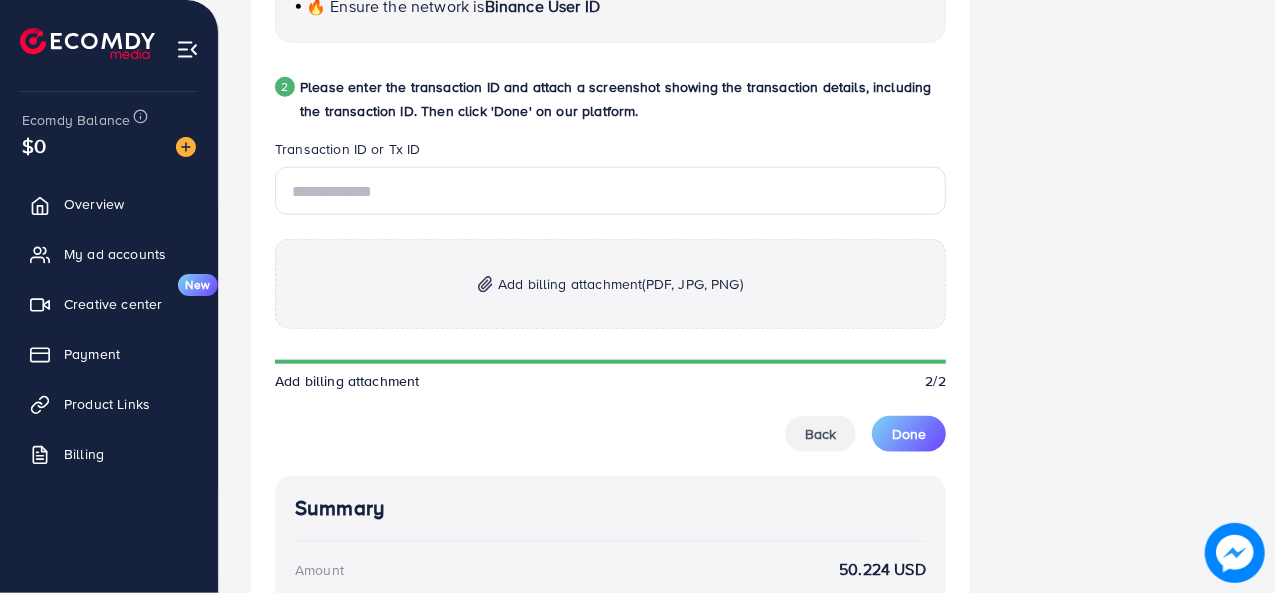 click at bounding box center (485, 284) 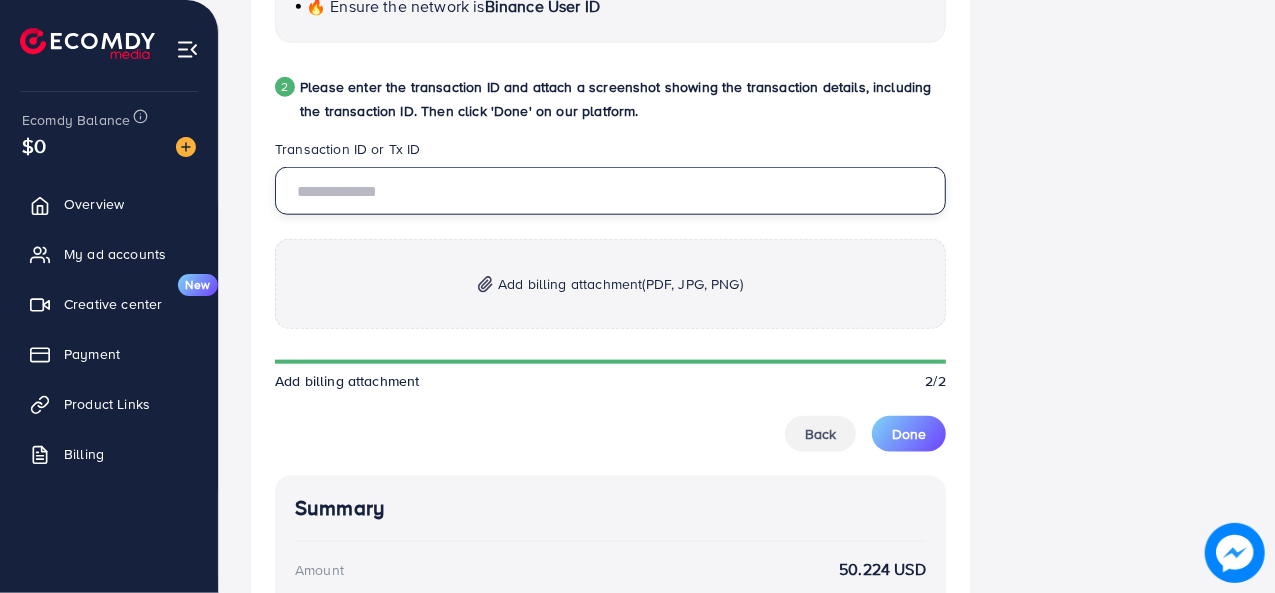 click at bounding box center [610, 191] 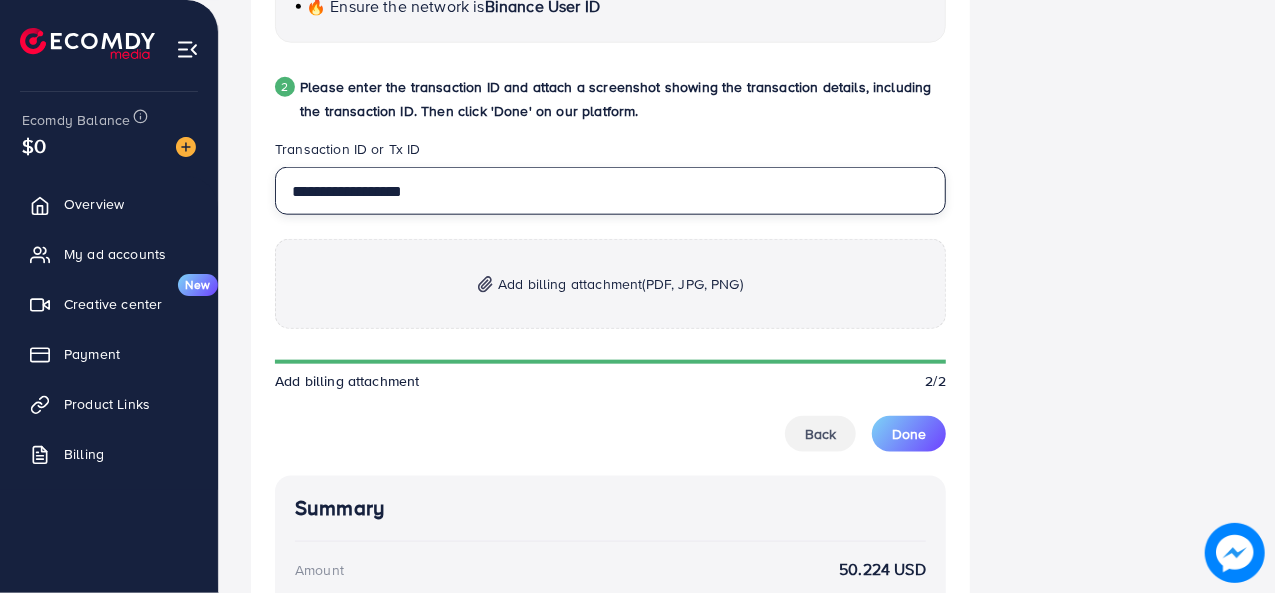 type on "**********" 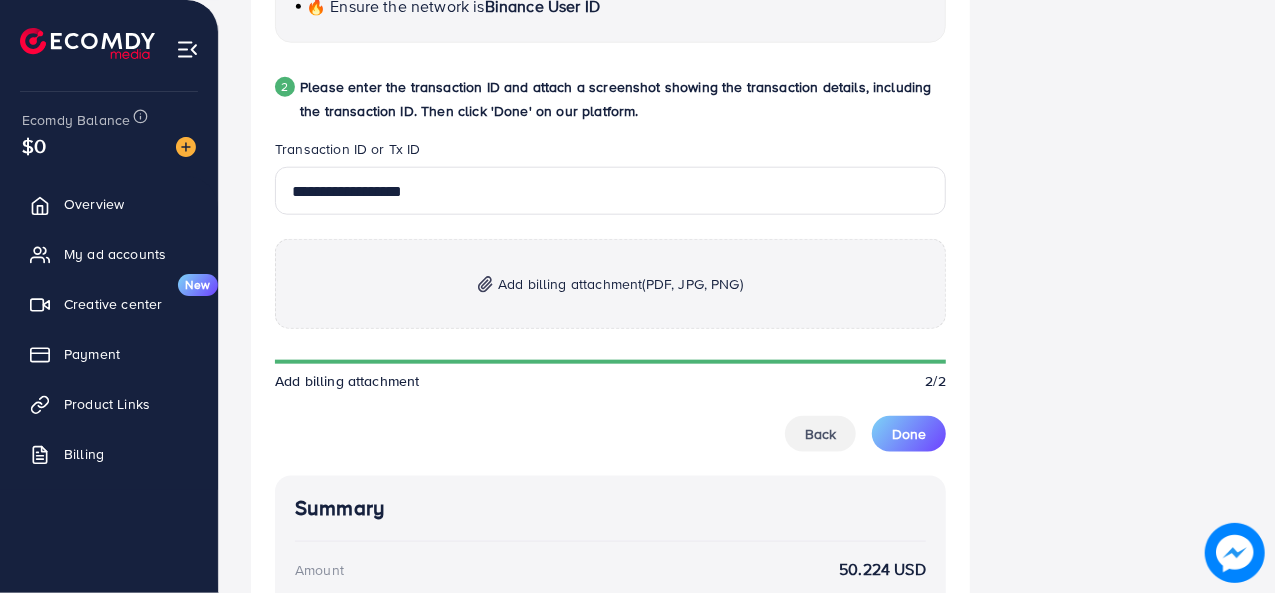 click on "(PDF, JPG, PNG)" at bounding box center [693, 284] 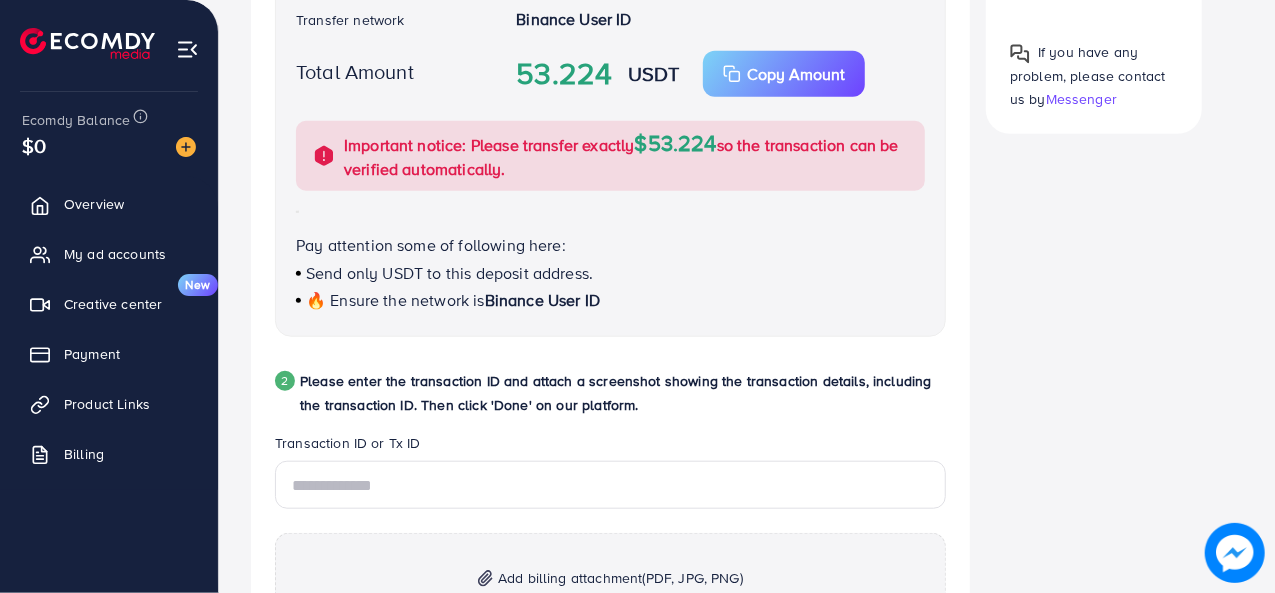 scroll, scrollTop: 800, scrollLeft: 0, axis: vertical 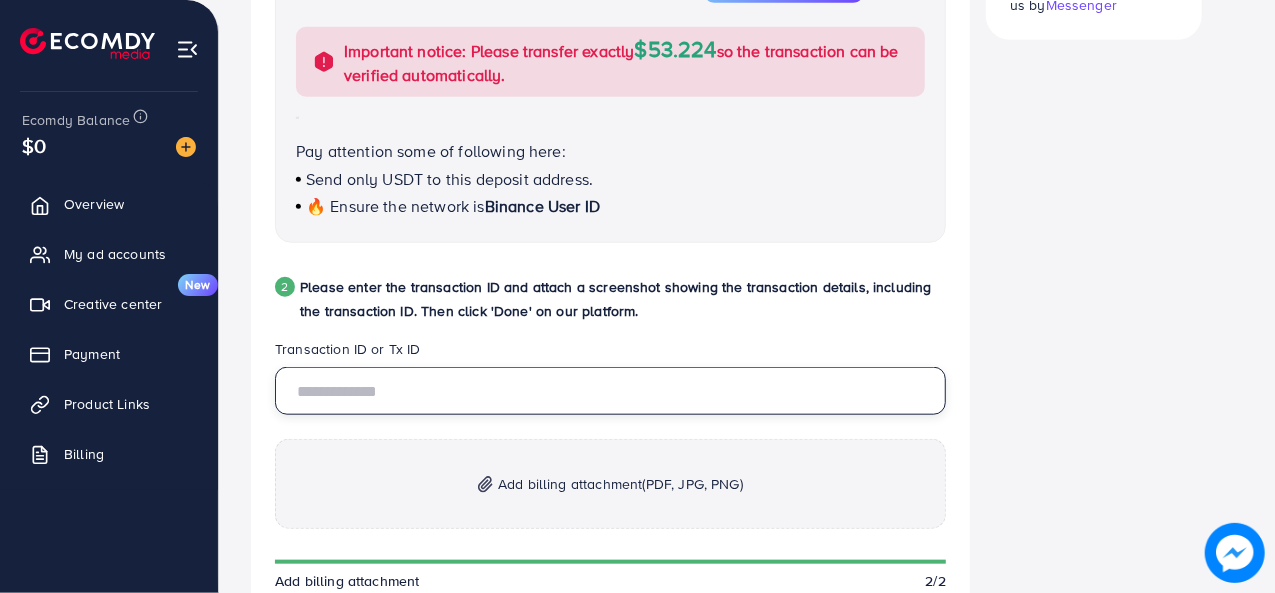 click at bounding box center [610, 391] 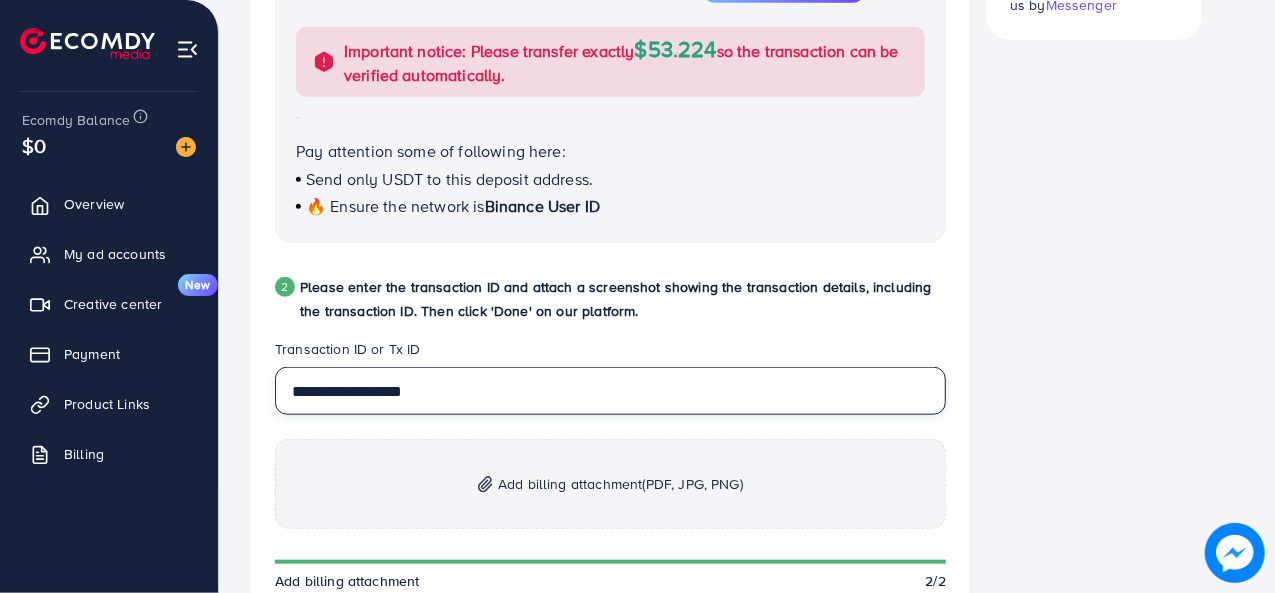 scroll, scrollTop: 900, scrollLeft: 0, axis: vertical 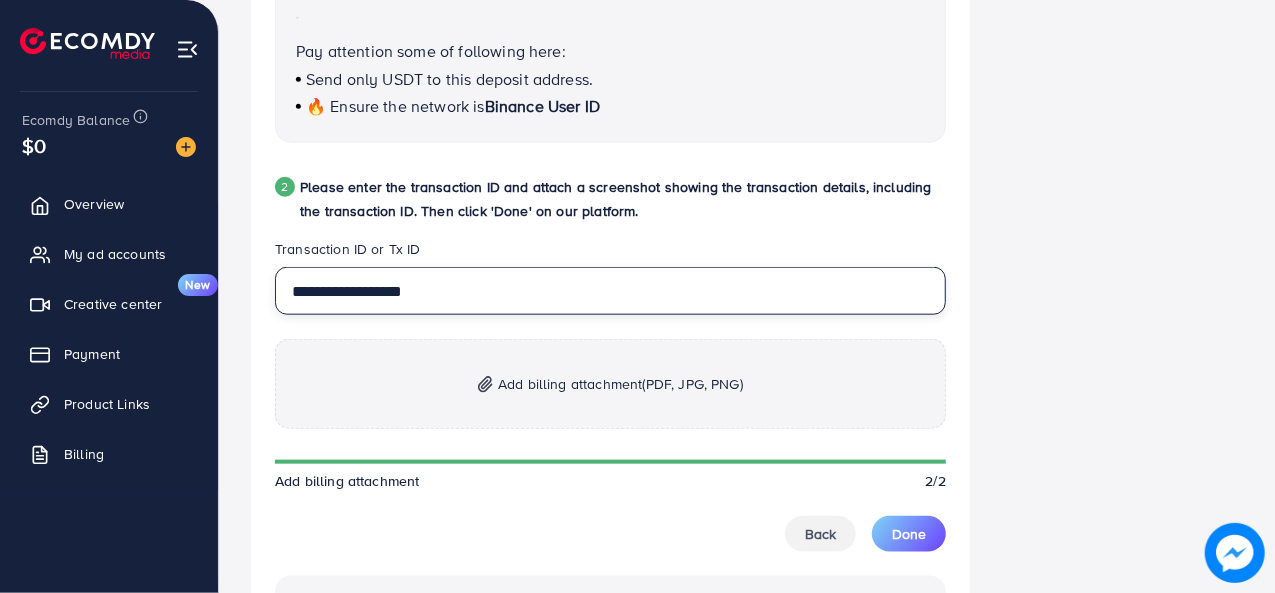 type on "**********" 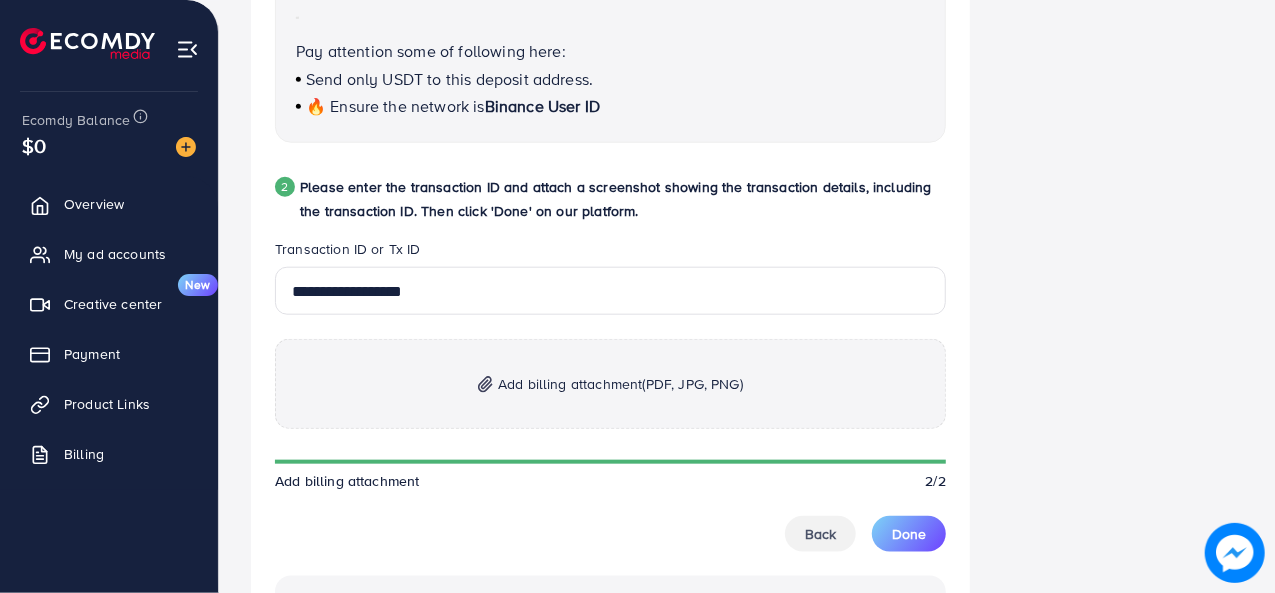 click on "Add billing attachment  (PDF, JPG, PNG)" at bounding box center (620, 384) 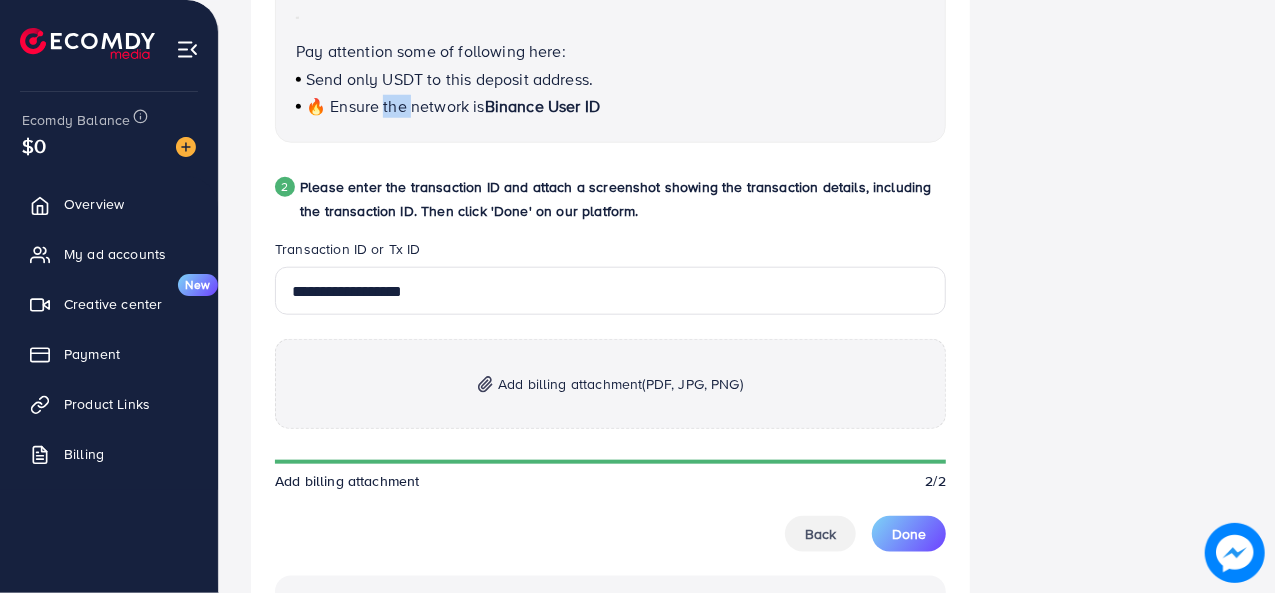 click on "🔥 Ensure the network is" at bounding box center [395, 106] 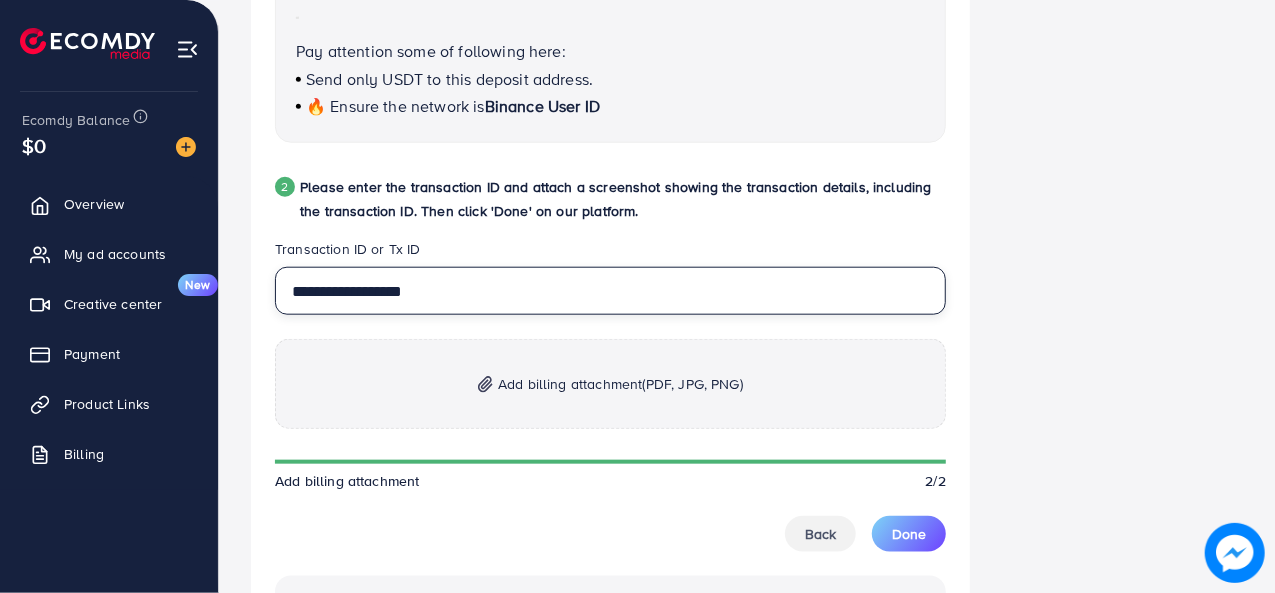 click on "**********" at bounding box center [610, 291] 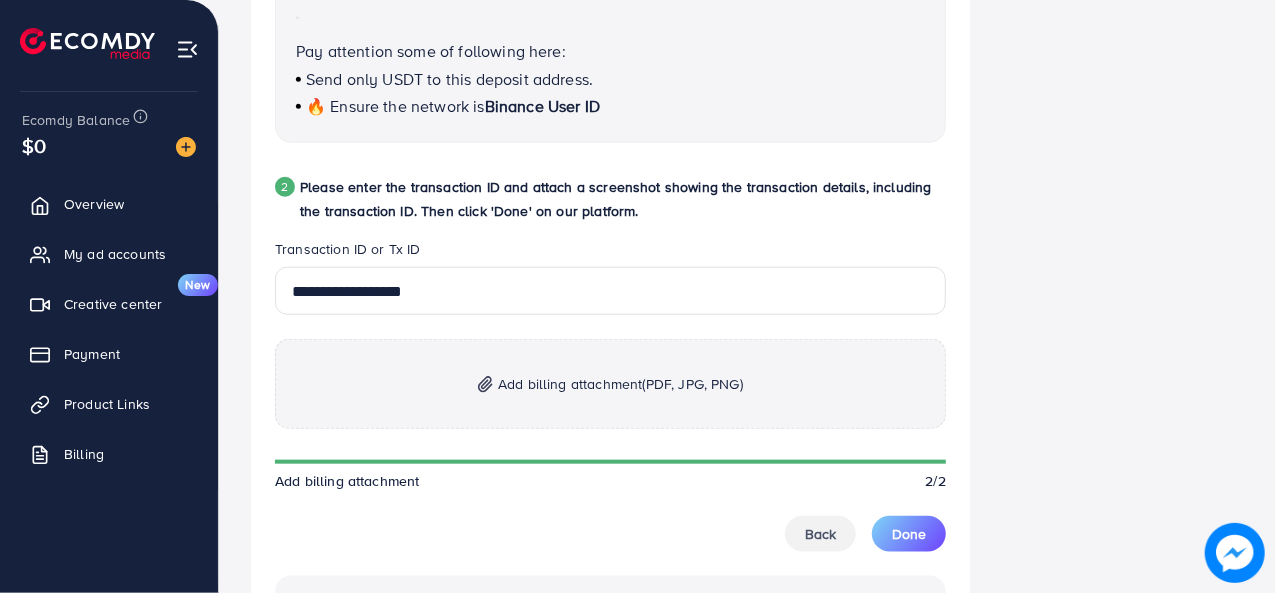click on "Add billing attachment  (PDF, JPG, PNG)" at bounding box center (620, 384) 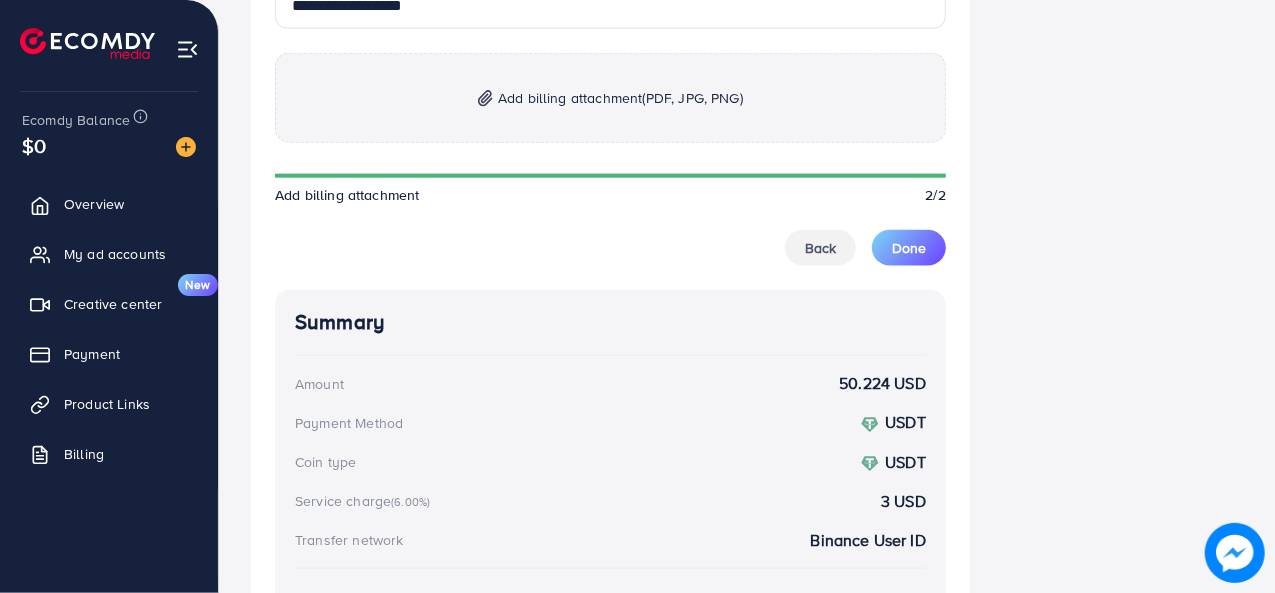 scroll, scrollTop: 1000, scrollLeft: 0, axis: vertical 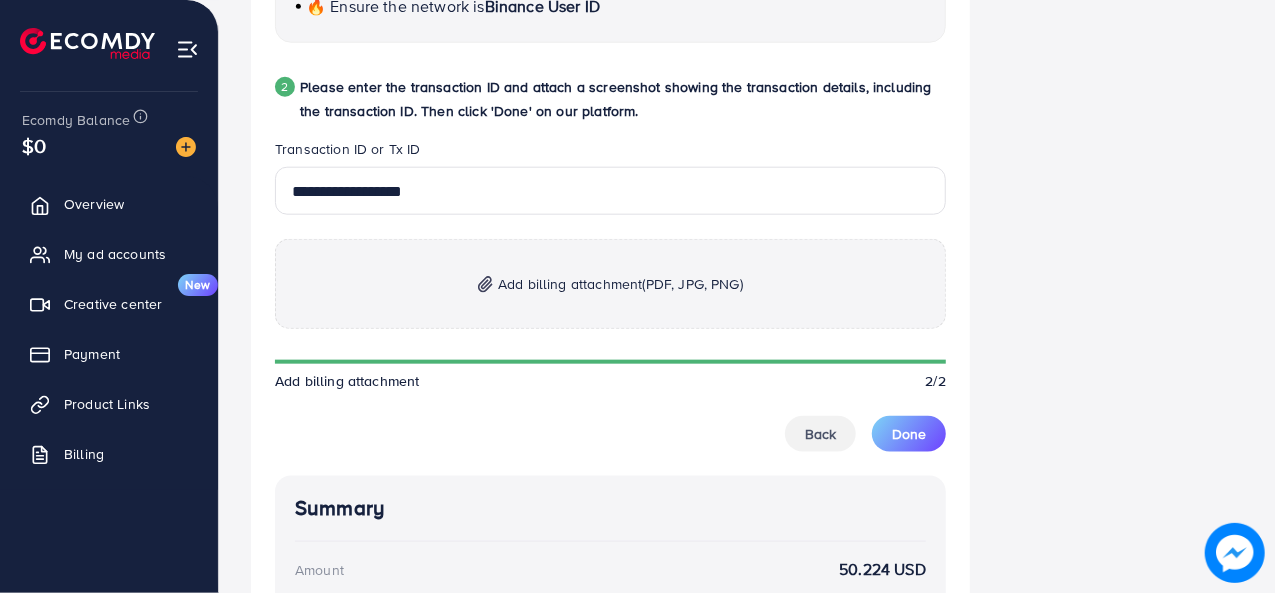 click on "Add billing attachment  (PDF, JPG, PNG)" at bounding box center [620, 284] 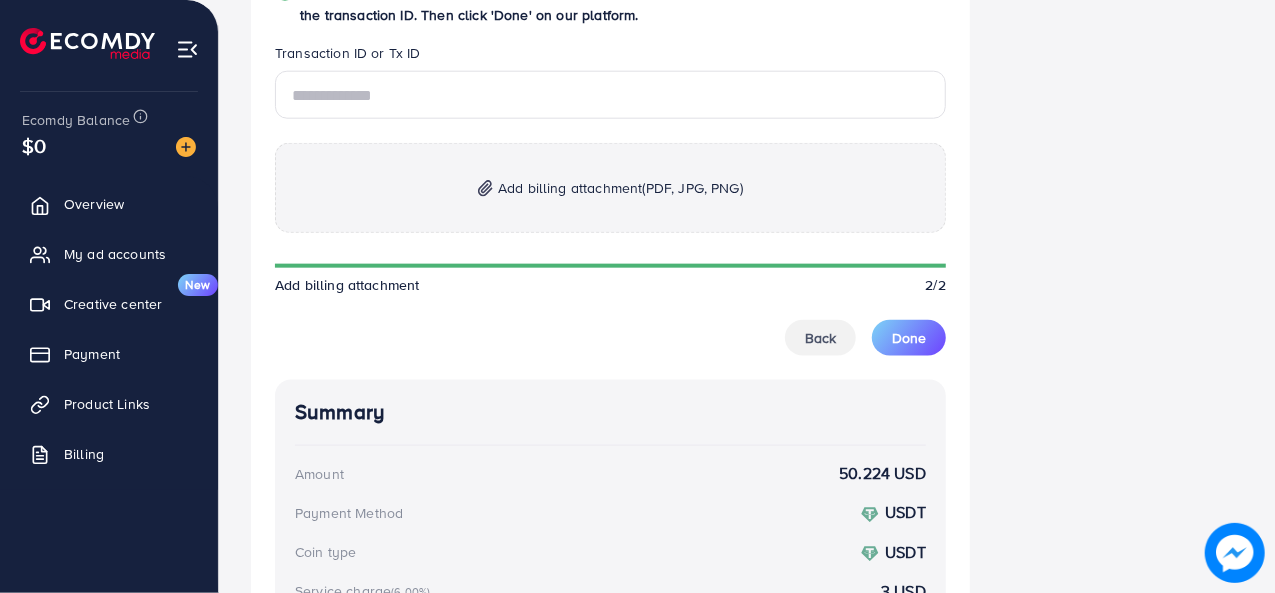 scroll, scrollTop: 1100, scrollLeft: 0, axis: vertical 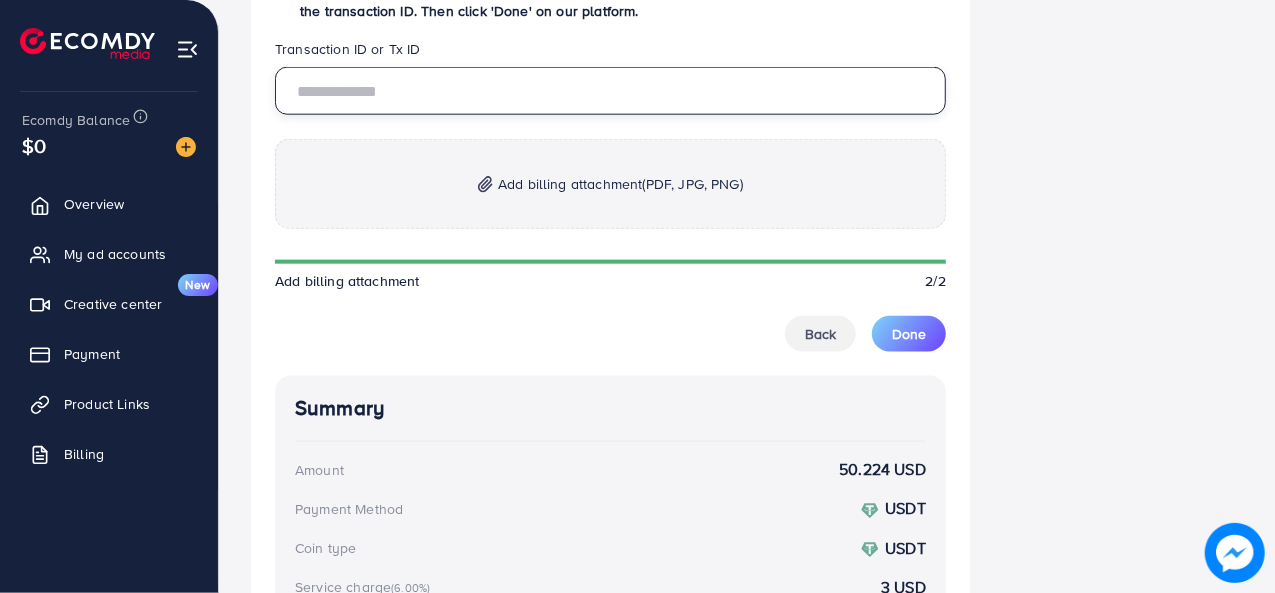 click at bounding box center (610, 91) 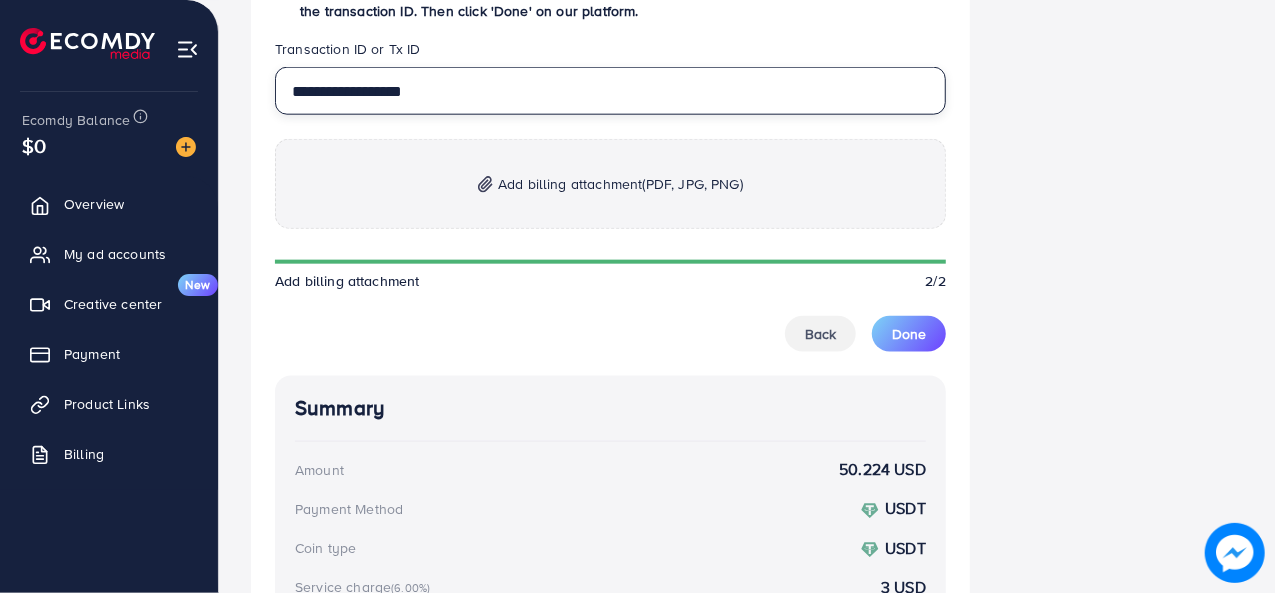 type on "**********" 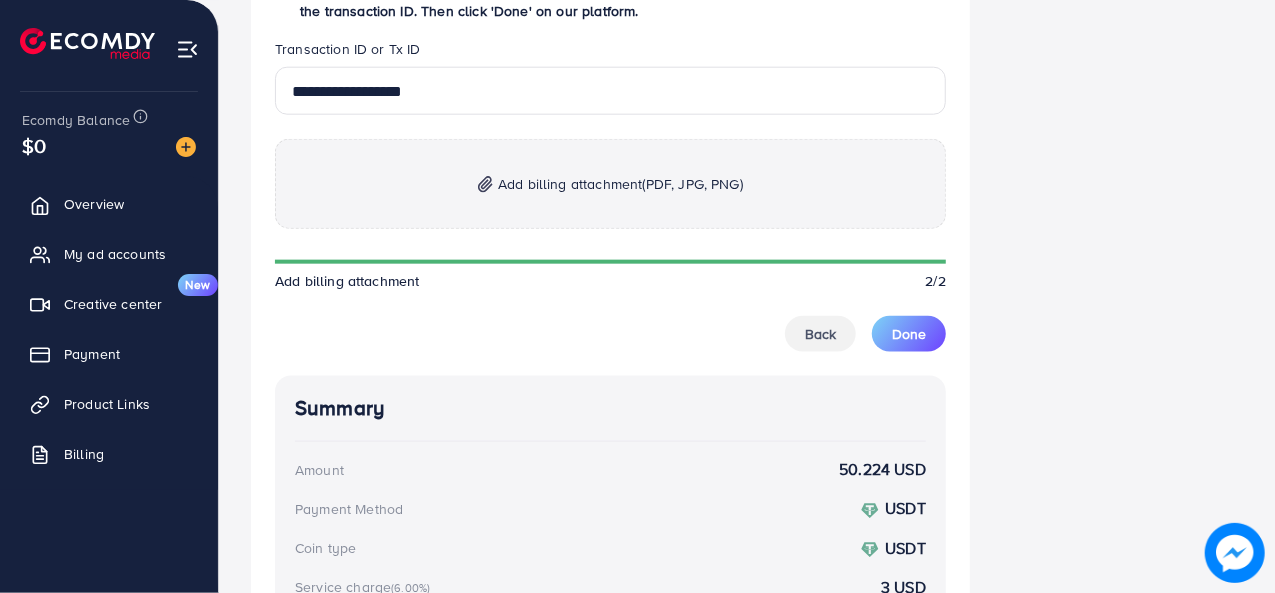 click on "Add billing attachment  (PDF, JPG, PNG)" at bounding box center [610, 184] 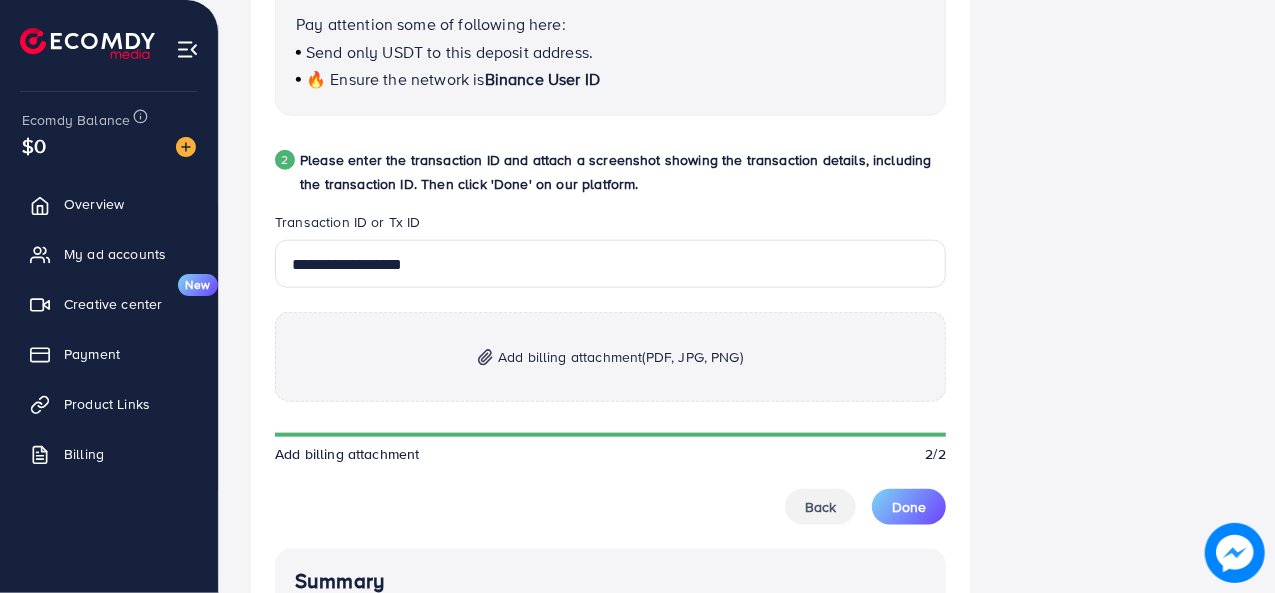 scroll, scrollTop: 900, scrollLeft: 0, axis: vertical 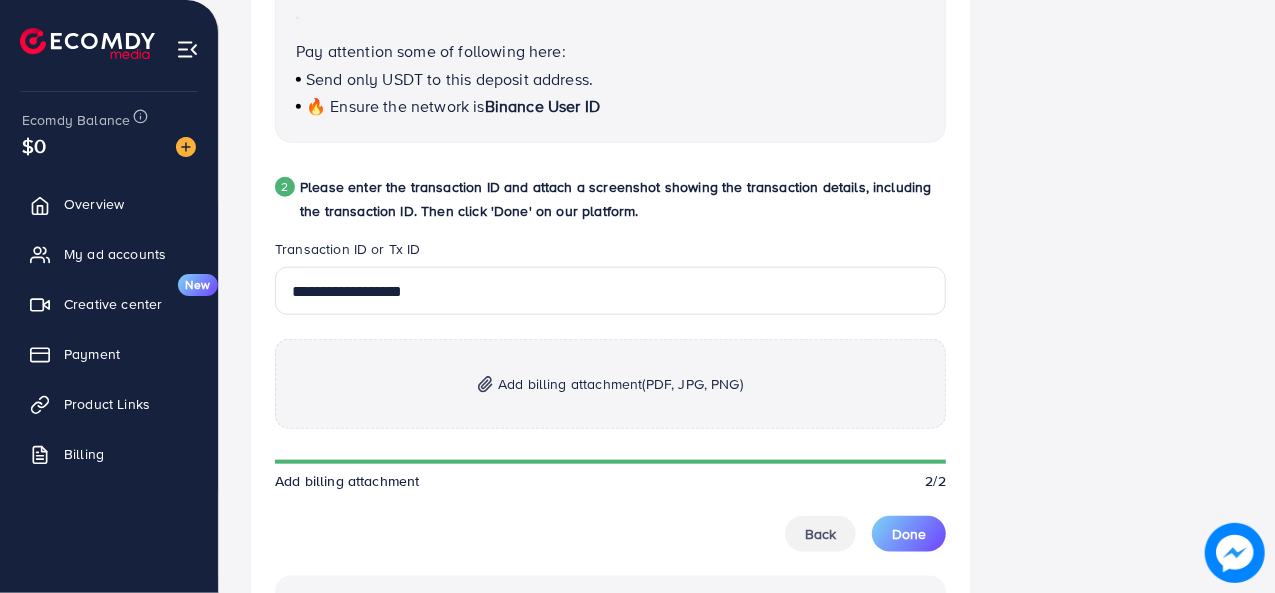 drag, startPoint x: 926, startPoint y: 533, endPoint x: 898, endPoint y: 511, distance: 35.608986 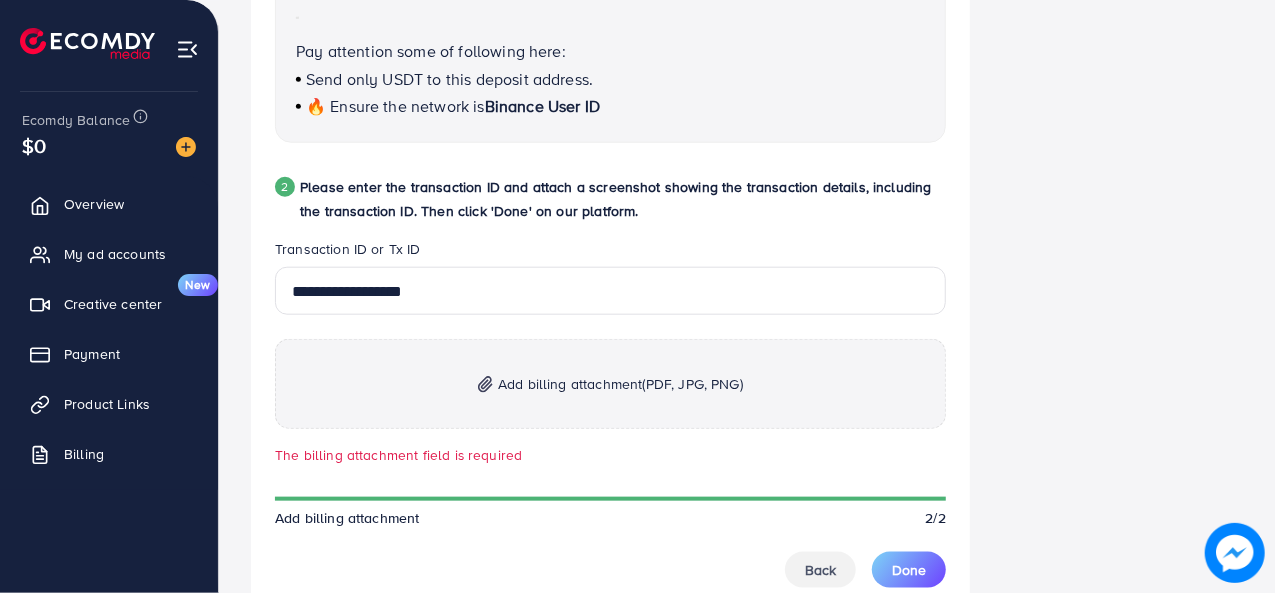 click on "Add billing attachment  (PDF, JPG, PNG)" at bounding box center [610, 384] 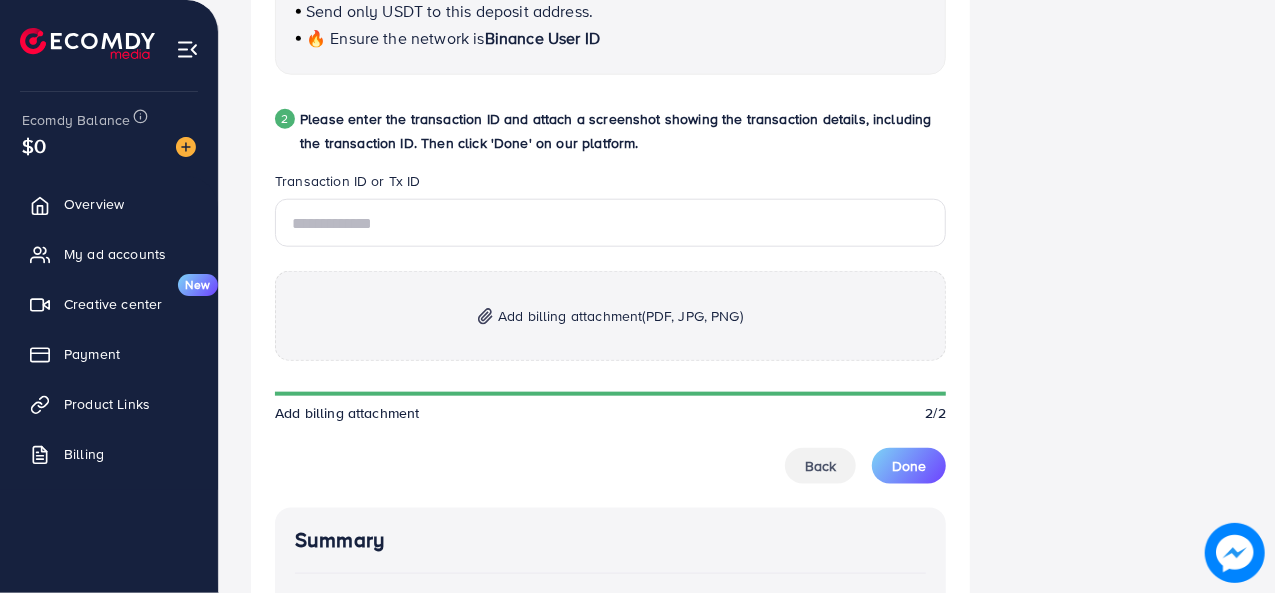 scroll, scrollTop: 1000, scrollLeft: 0, axis: vertical 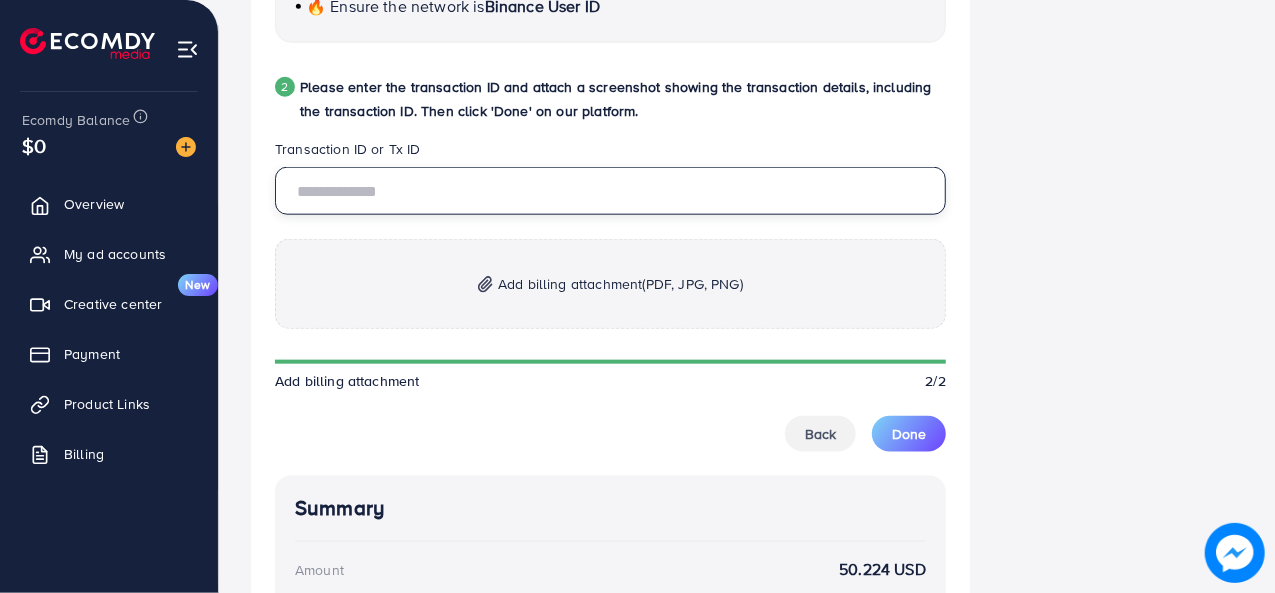 click at bounding box center (610, 191) 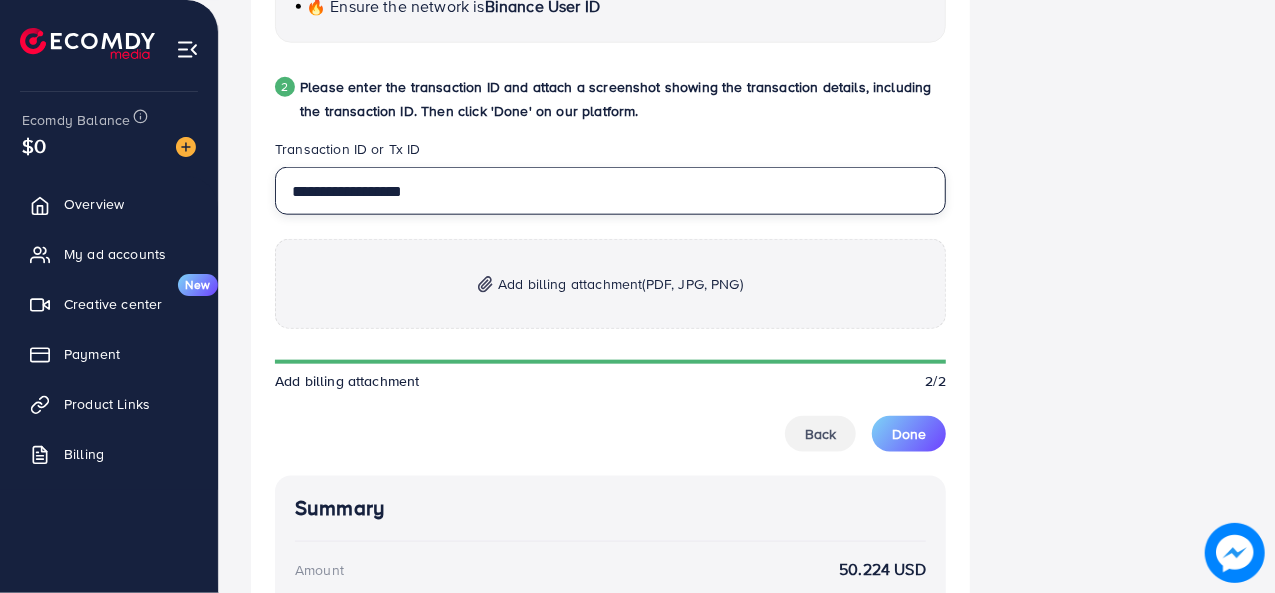 type on "**********" 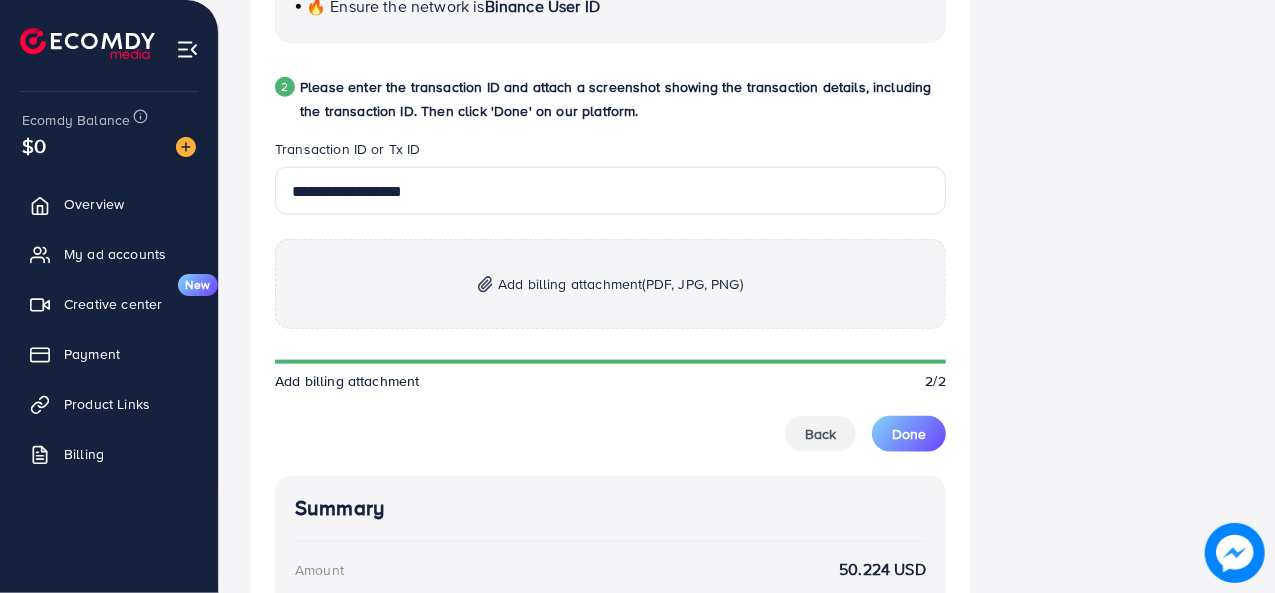 click on "Add billing attachment  (PDF, JPG, PNG)" at bounding box center [610, 284] 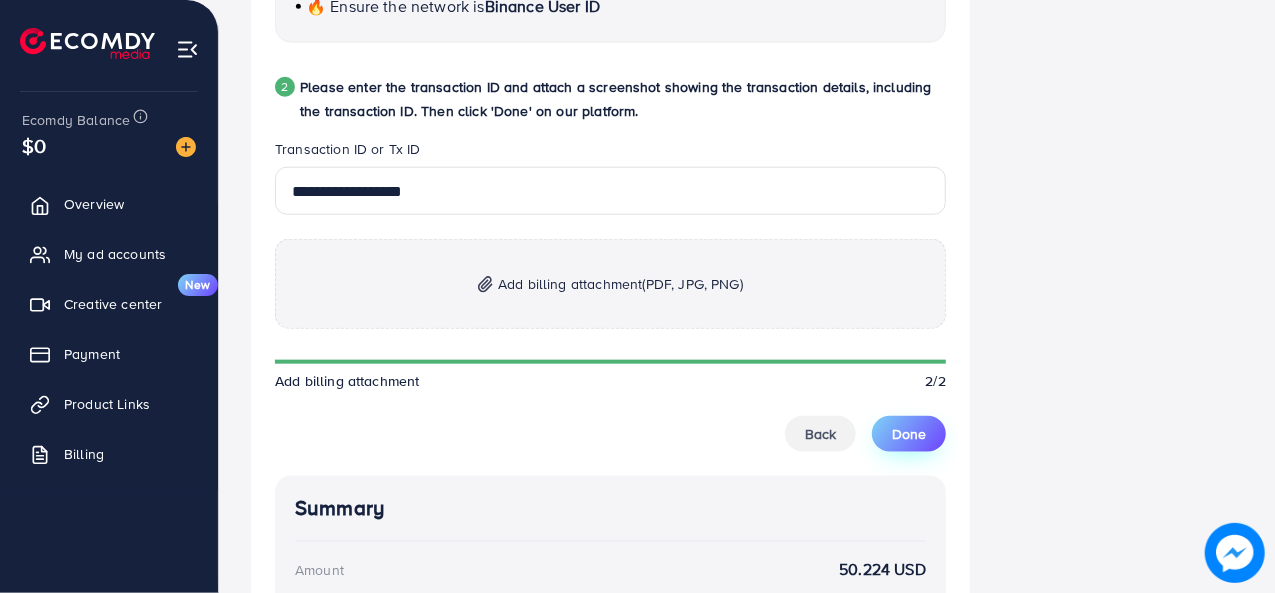click on "Done" at bounding box center (909, 434) 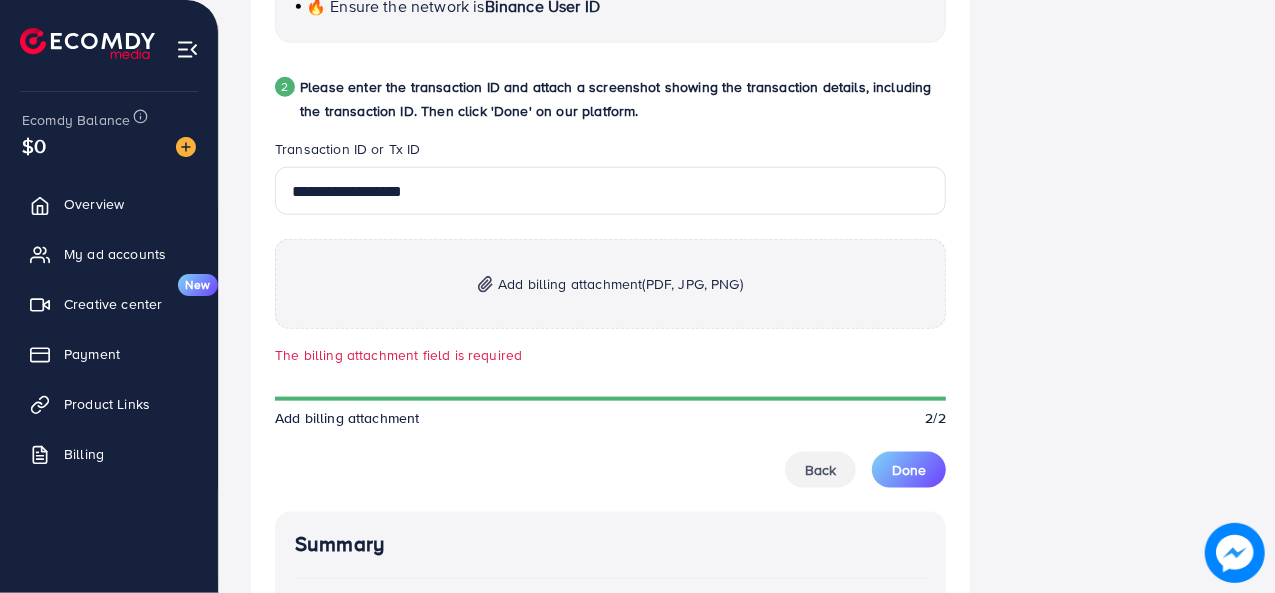 type 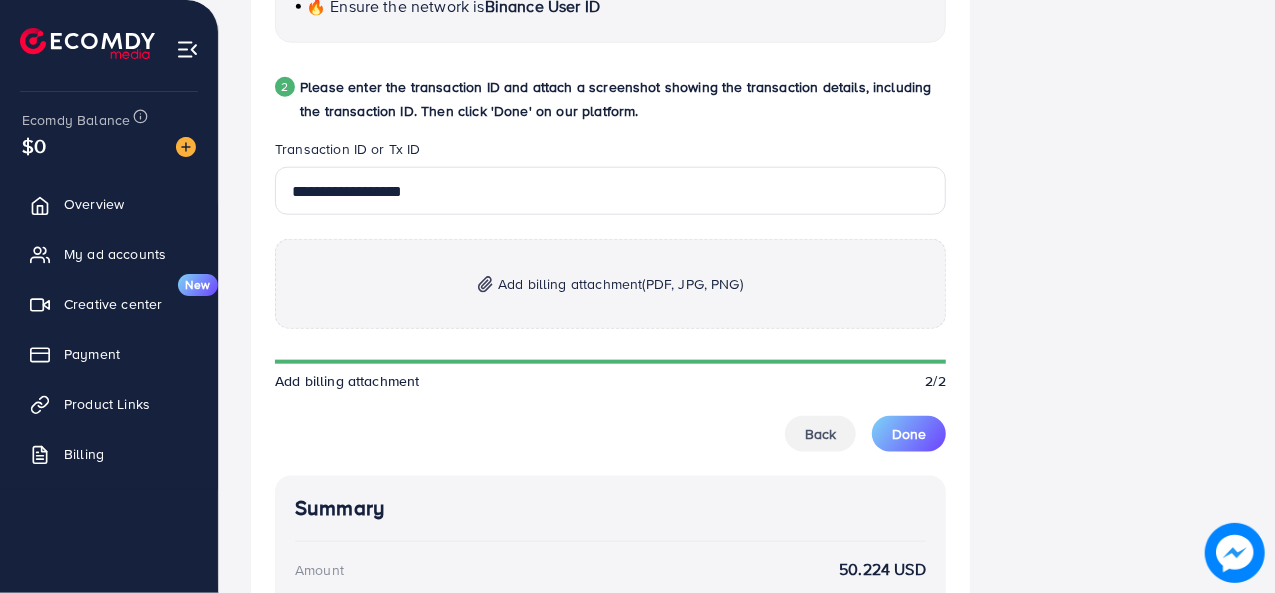 click on "Add billing attachment  (PDF, JPG, PNG)" at bounding box center [620, 284] 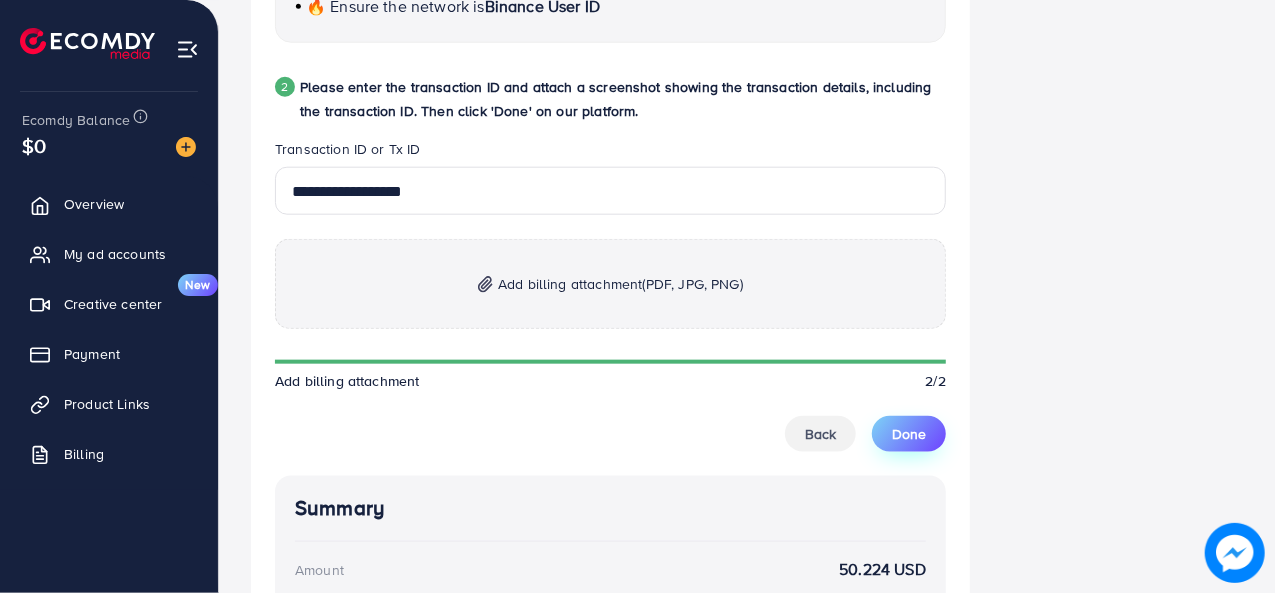 click on "Done" at bounding box center [909, 434] 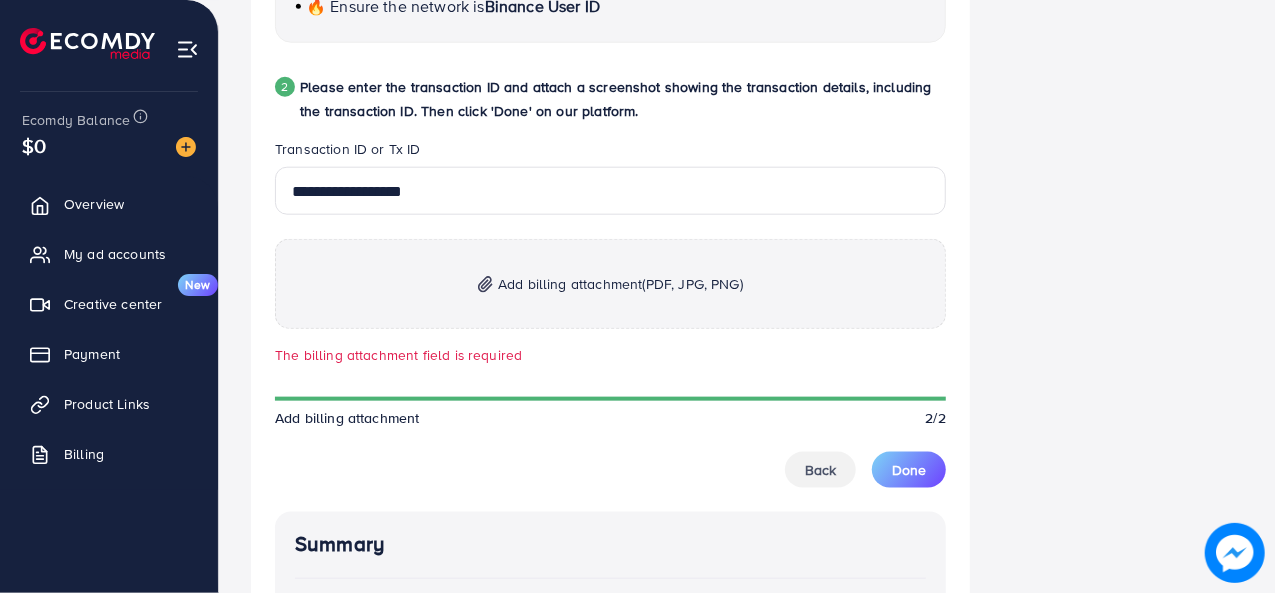click on "Add billing attachment  (PDF, JPG, PNG)" at bounding box center [620, 284] 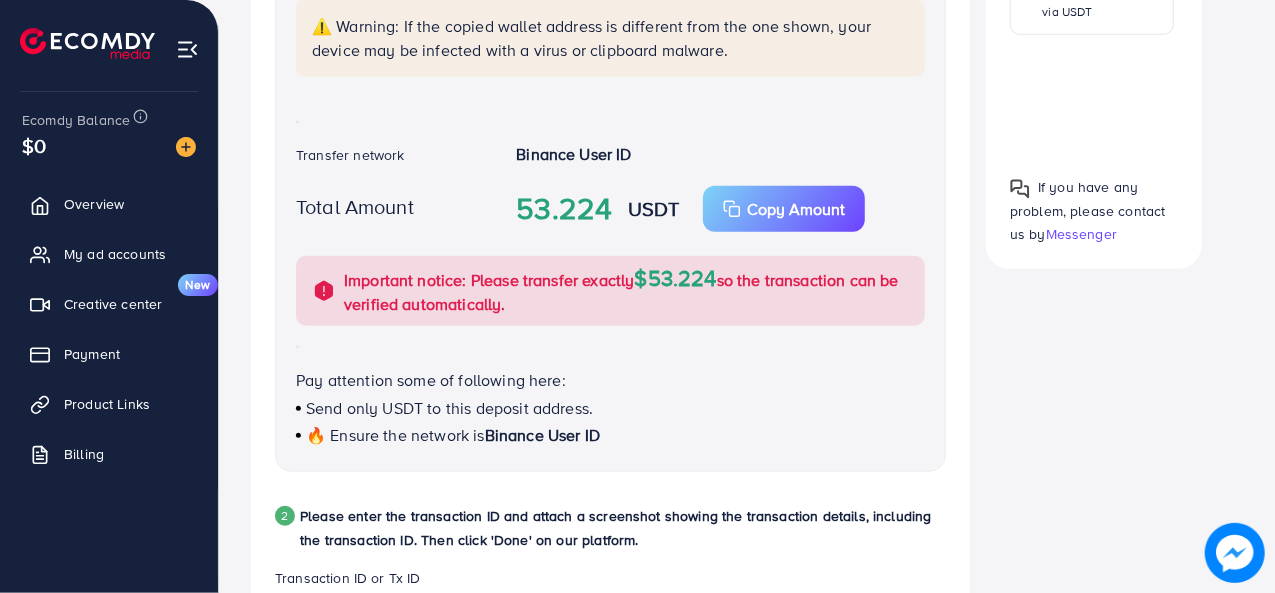 scroll, scrollTop: 800, scrollLeft: 0, axis: vertical 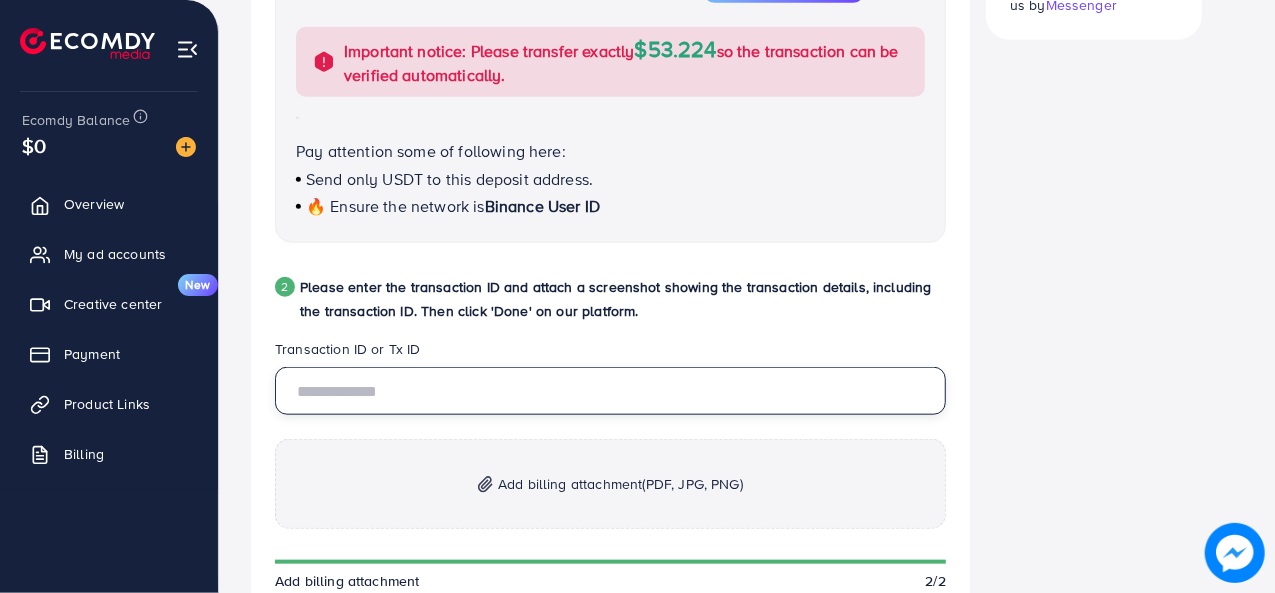 click at bounding box center [610, 391] 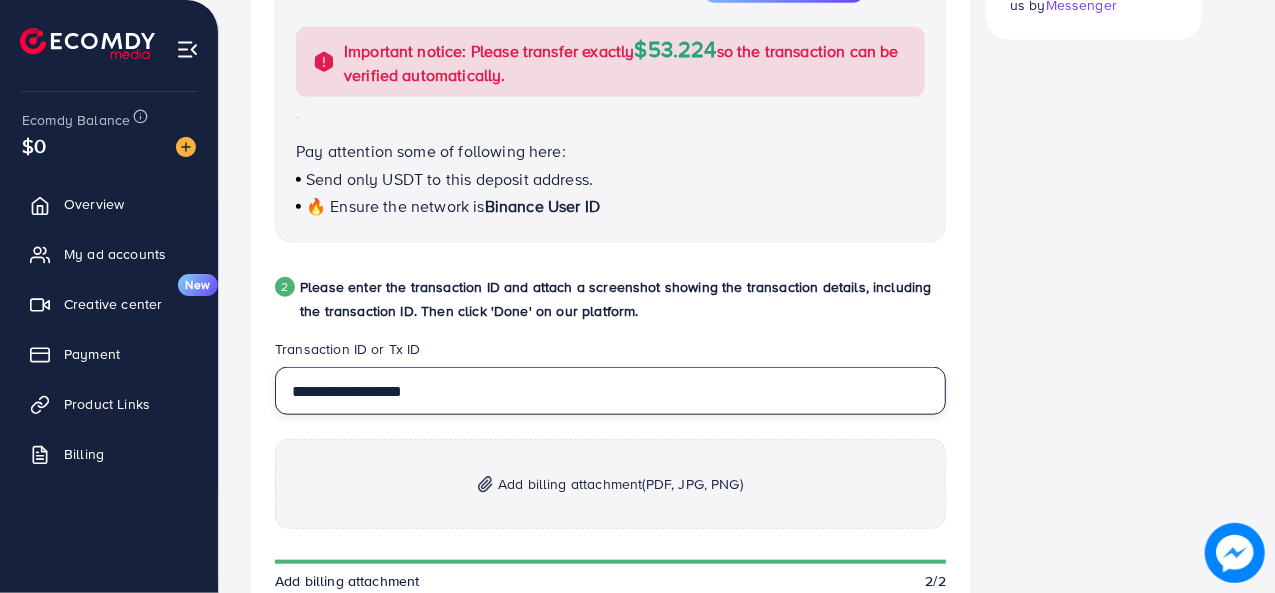 type on "**********" 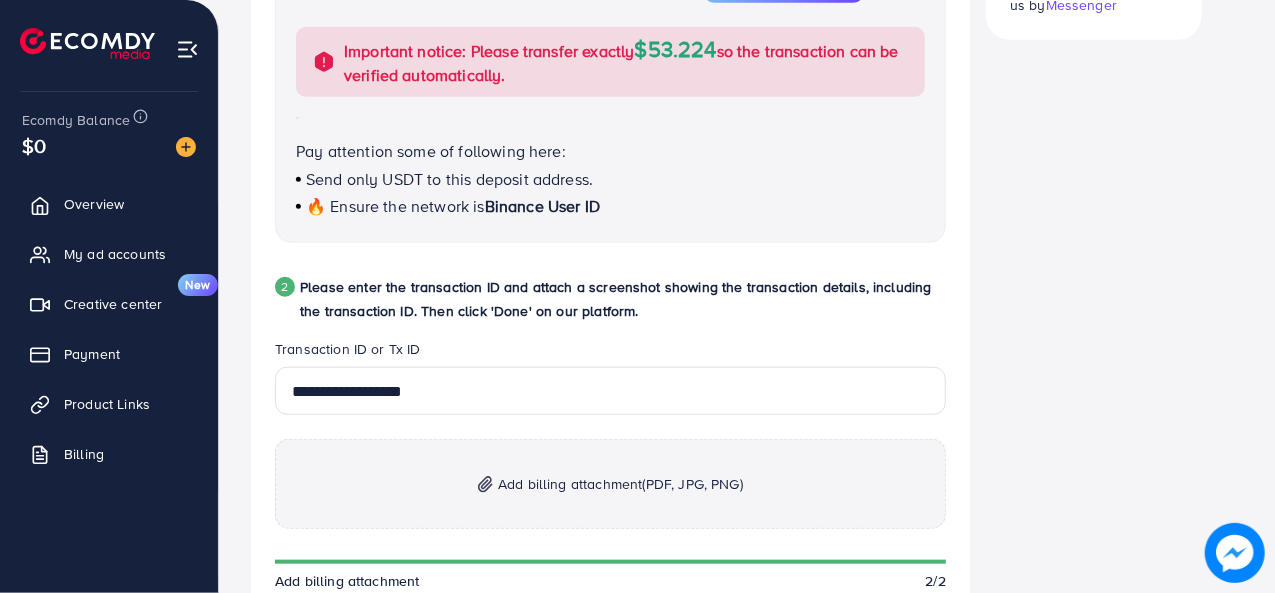 click on "Add billing attachment  (PDF, JPG, PNG)" at bounding box center (620, 484) 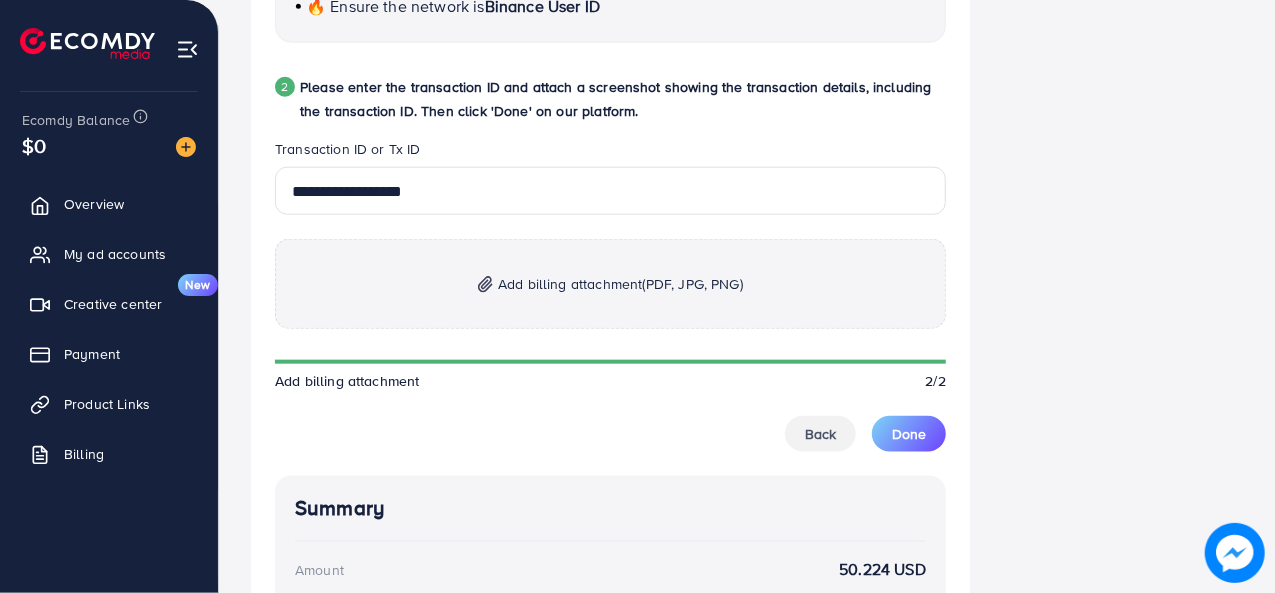 click on "Add billing attachment  (PDF, JPG, PNG)" at bounding box center [620, 284] 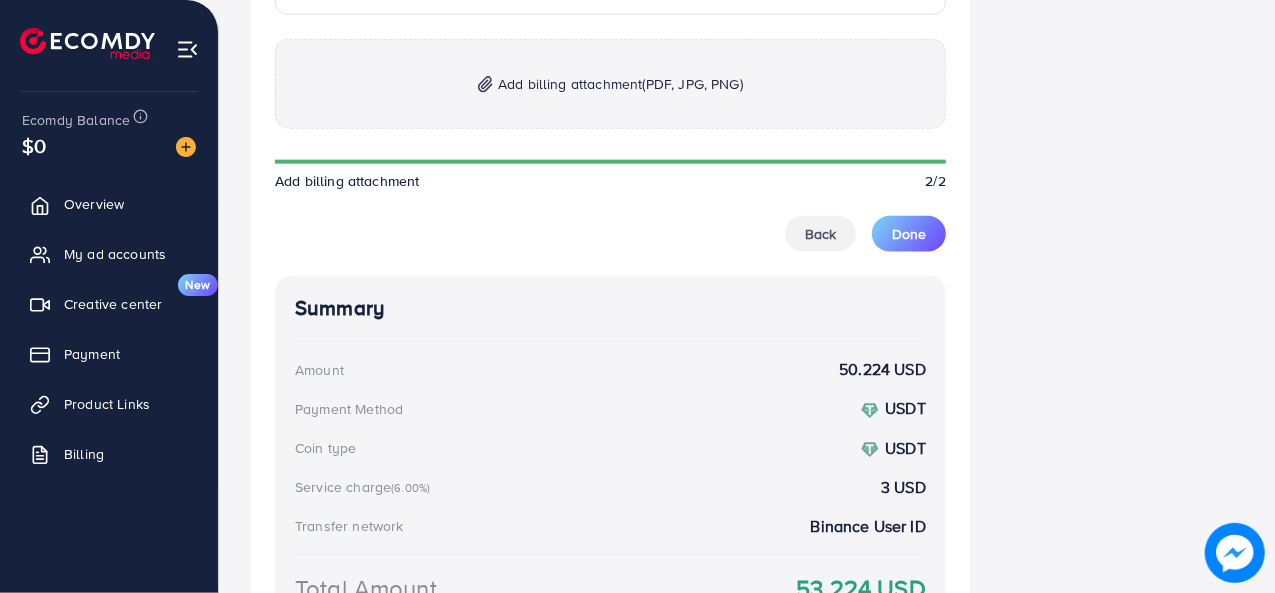 scroll, scrollTop: 1100, scrollLeft: 0, axis: vertical 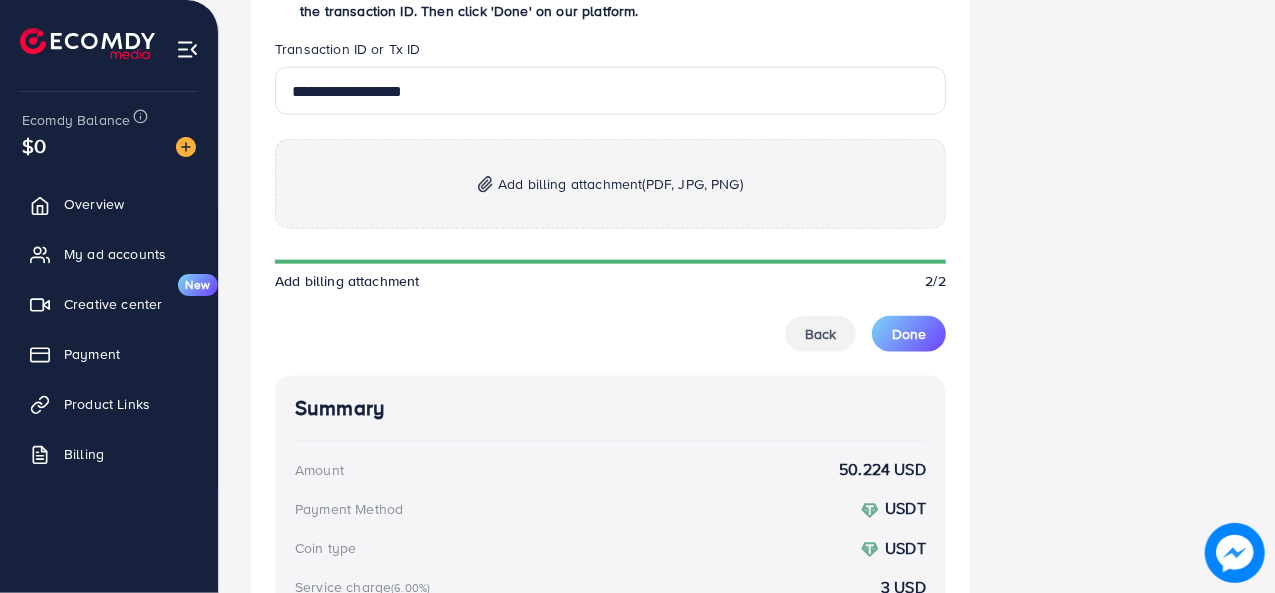 click at bounding box center (485, 184) 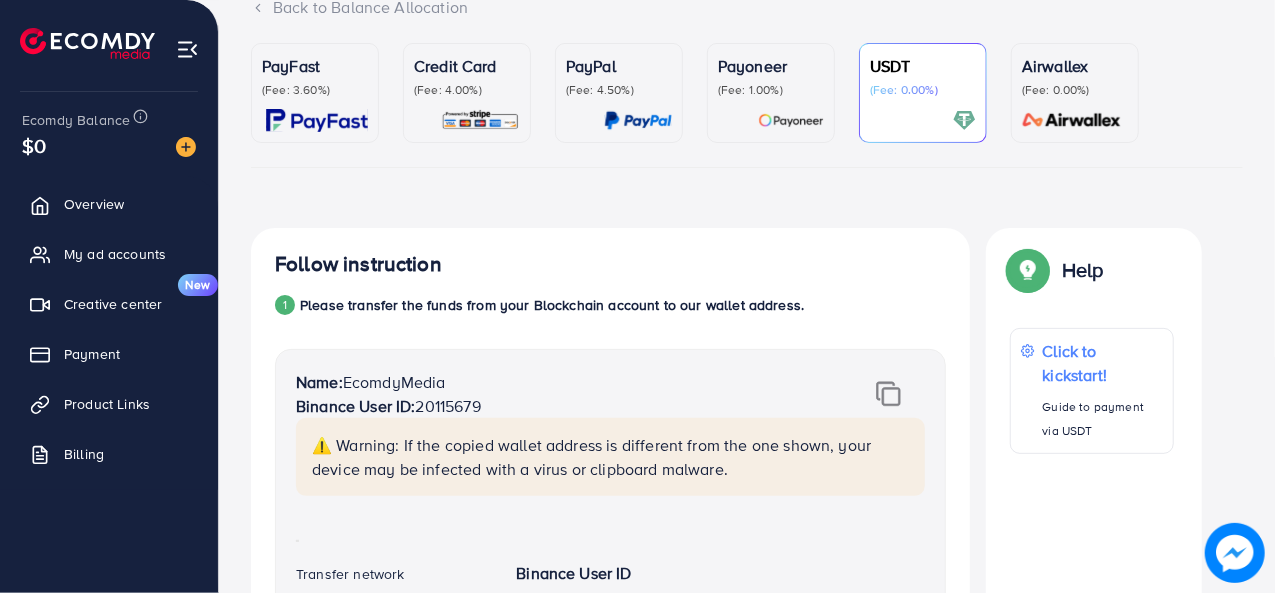 scroll, scrollTop: 0, scrollLeft: 0, axis: both 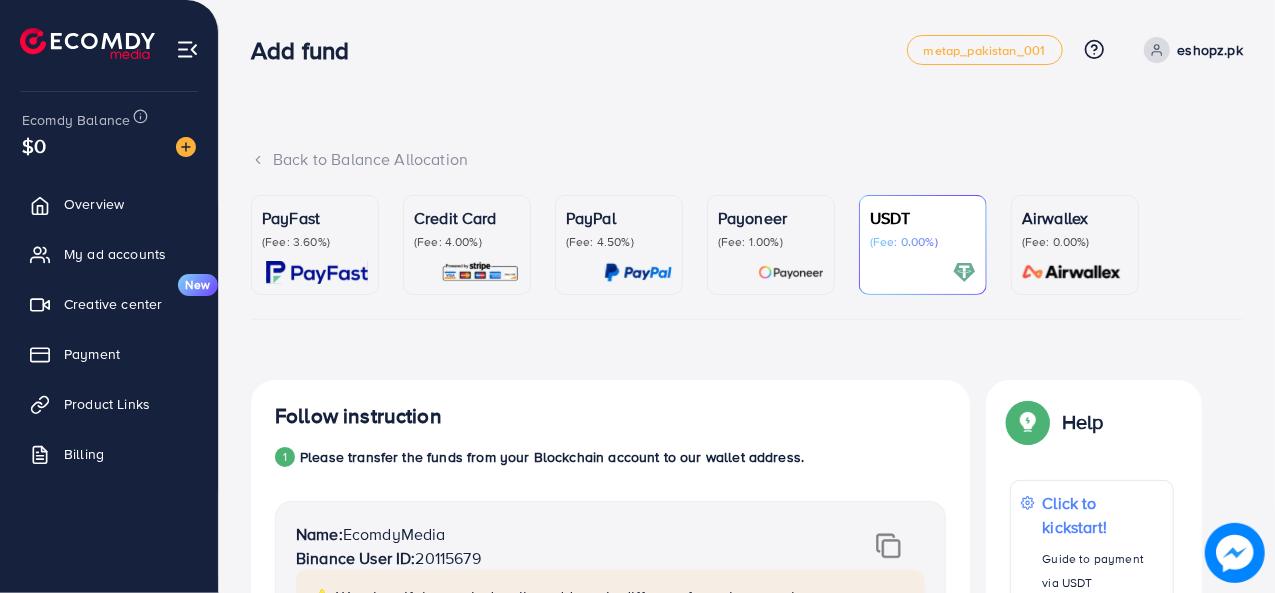click on "eshopz.pk" at bounding box center [1210, 50] 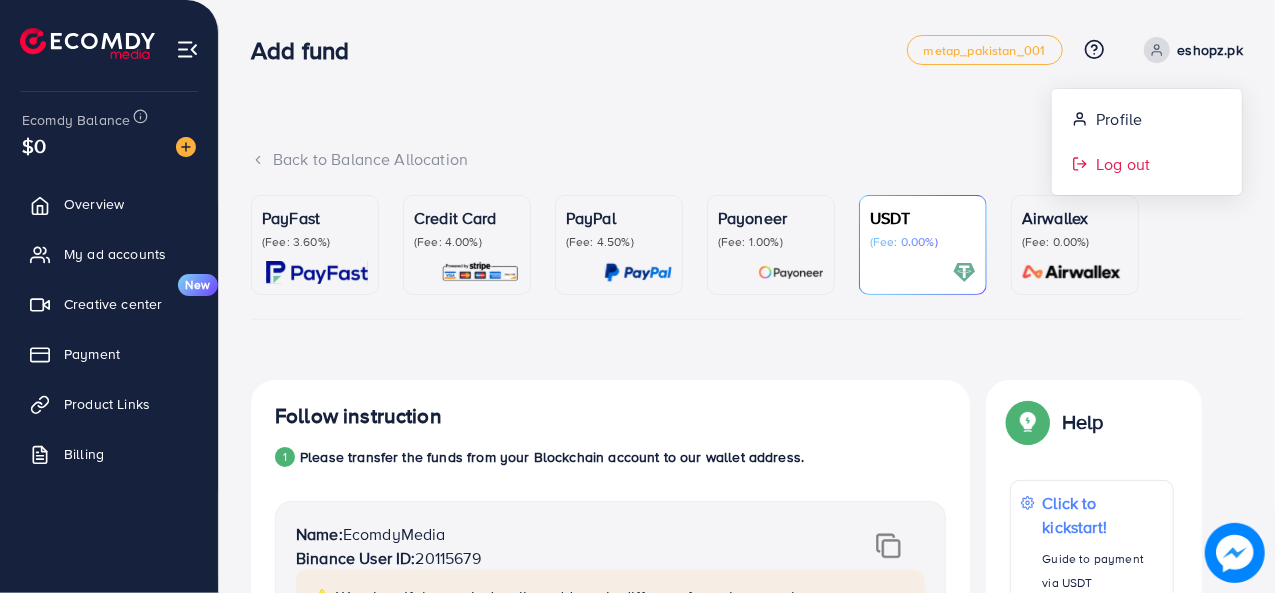 click on "Log out" at bounding box center [1123, 164] 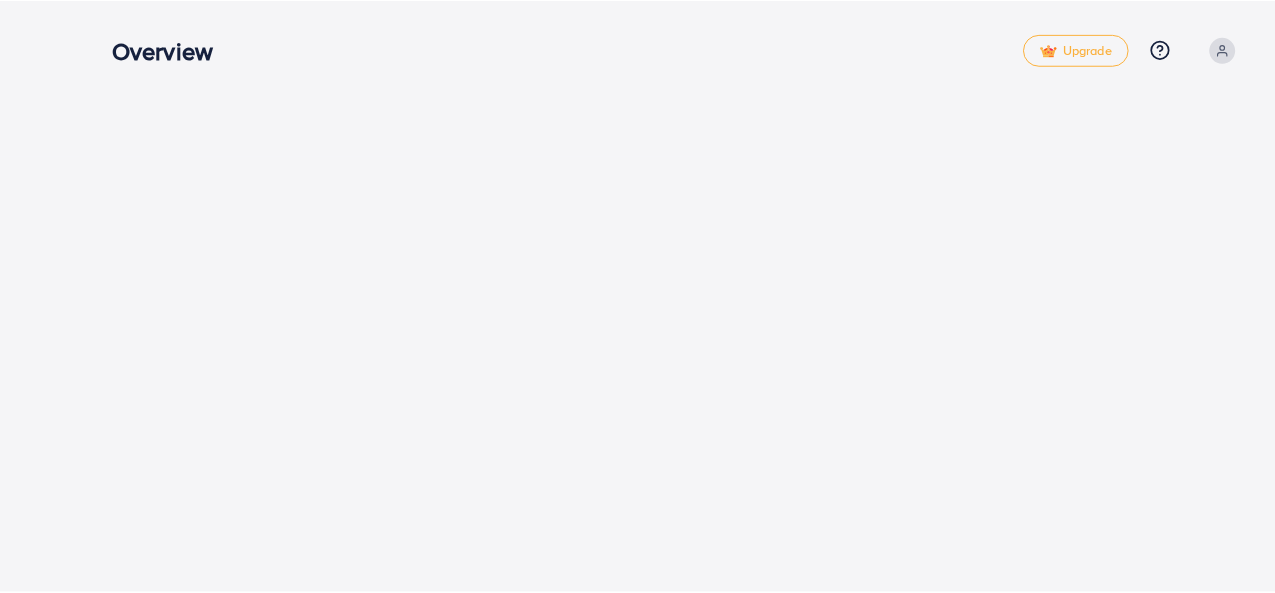 scroll, scrollTop: 0, scrollLeft: 0, axis: both 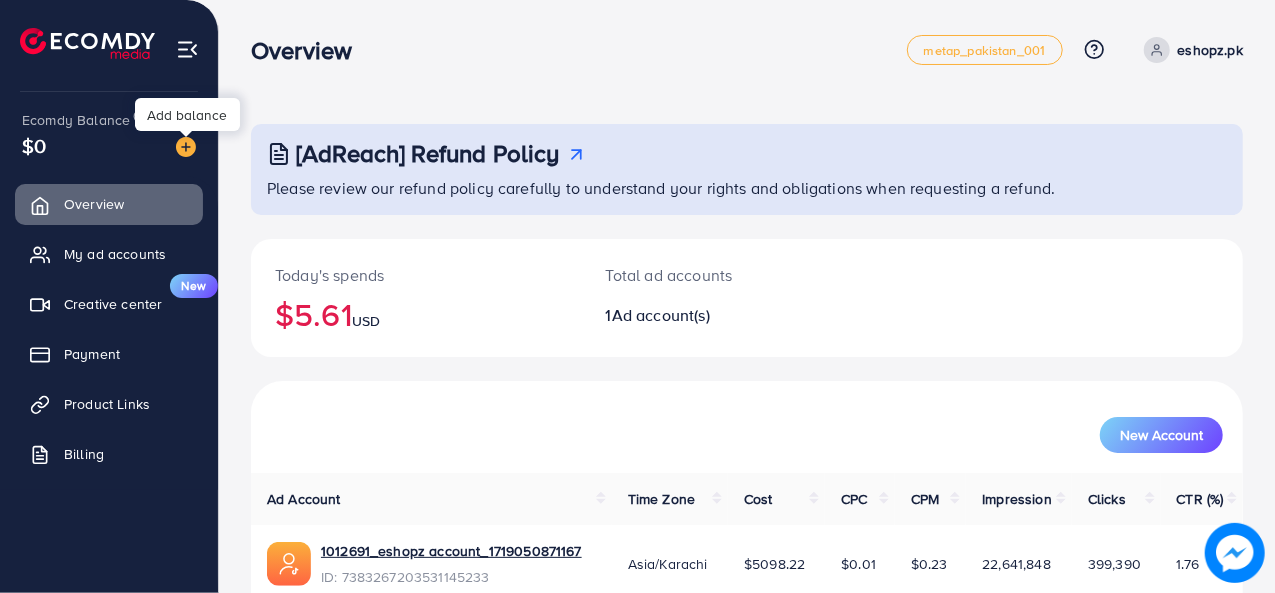 click at bounding box center (186, 147) 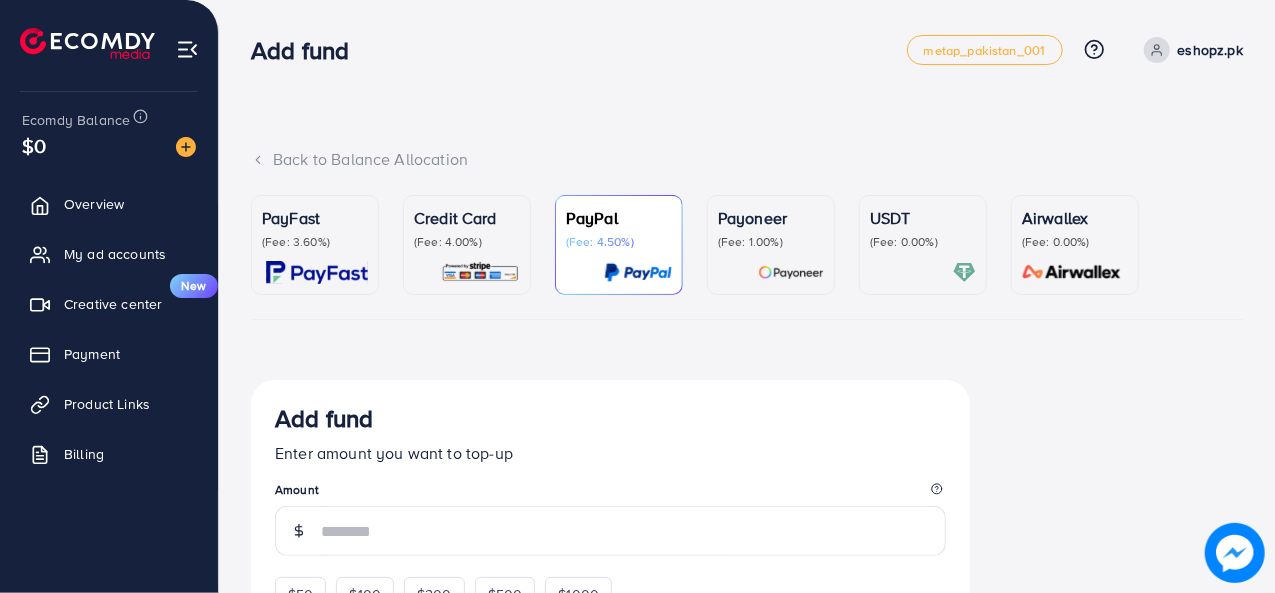 click on "USDT" at bounding box center (923, 218) 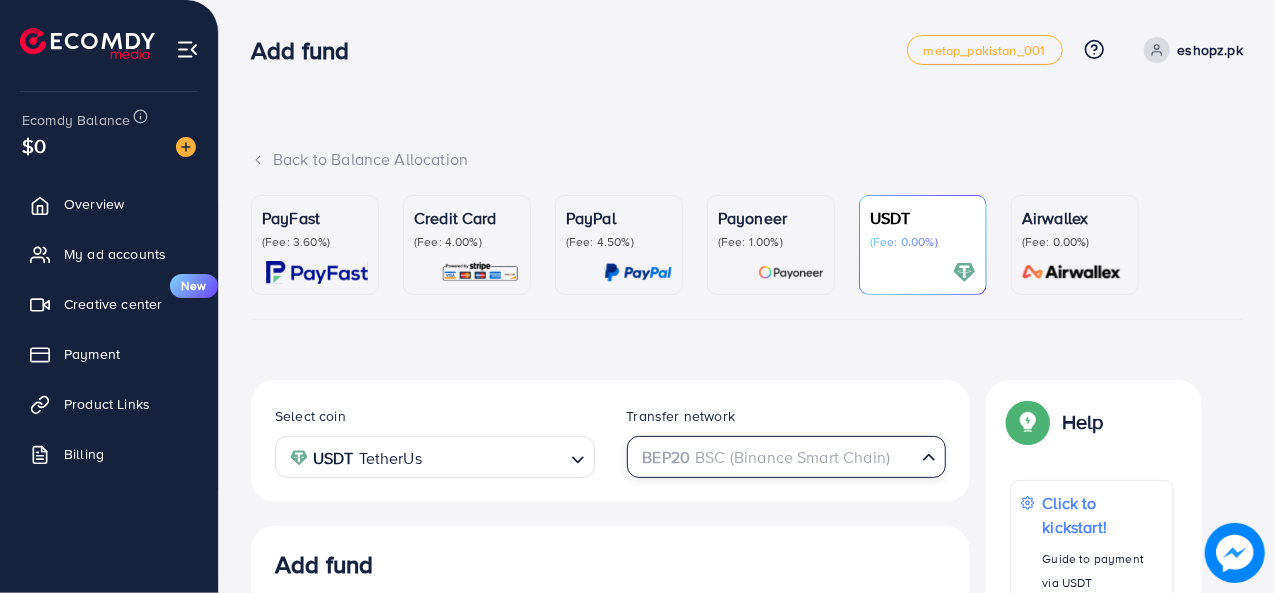 click on "BEP20 BSC (Binance Smart Chain)" at bounding box center [775, 455] 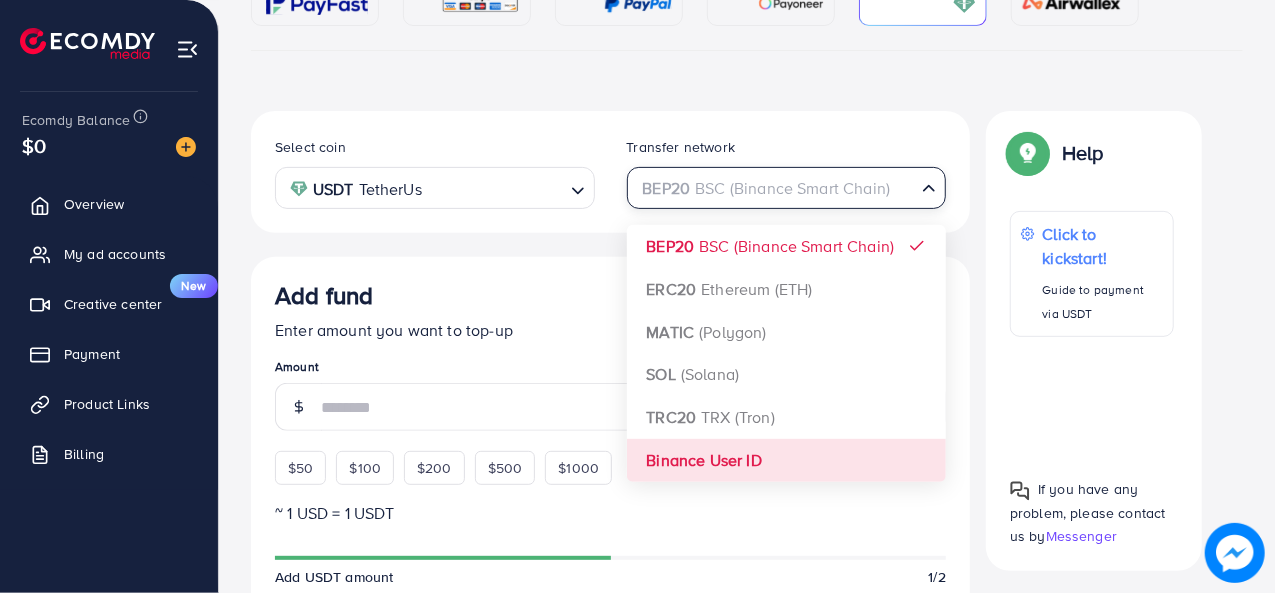 scroll, scrollTop: 300, scrollLeft: 0, axis: vertical 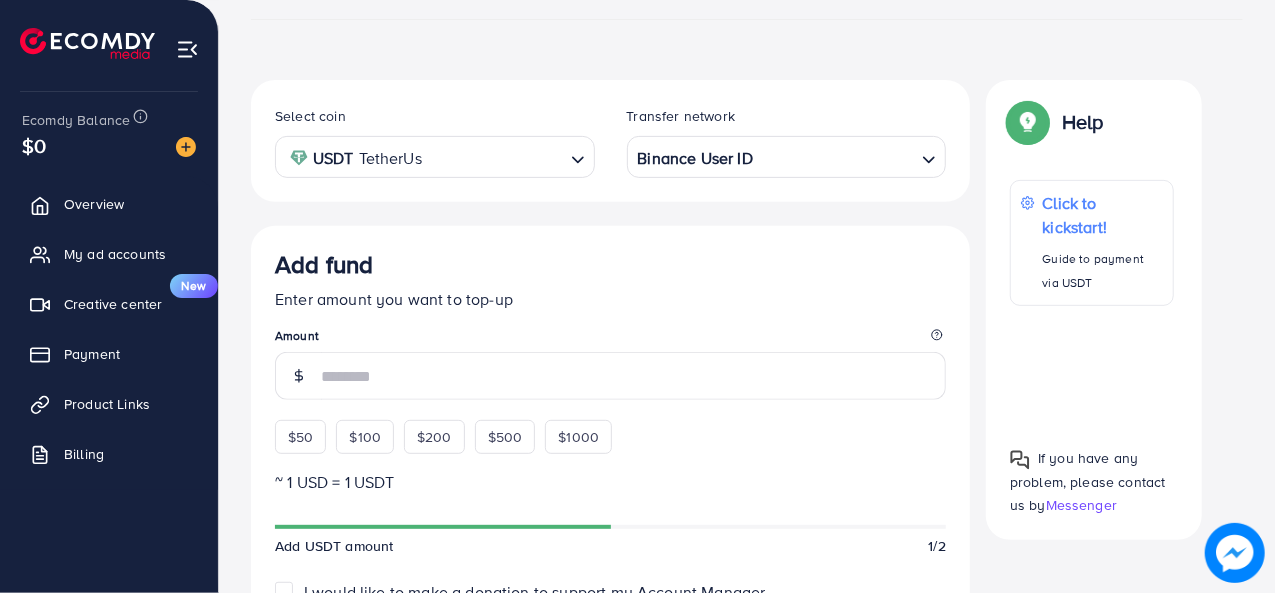 click on "Select coin   USDT TetherUs           Loading...     Transfer network   Binance User ID           Loading...     BEP20 BSC (Binance Smart Chain) ERC20 Ethereum (ETH) MATIC (Polygon) SOL (Solana) TRC20 TRX (Tron) Binance User ID        Add fund  Enter amount you want to top-up Amount $50 $100 $200 $500 $1000  ~ 1 USD = 1 USDT   Add USDT amount  1/2 I would like to make a donation to support my Account Manager. 5% 10% 15% 20%  Continue   Summary   Amount   --   Payment Method   --   Coin type   --   Service charge   (6.00%)   --   Transfer network   --   Total Amount   --" at bounding box center (610, 595) 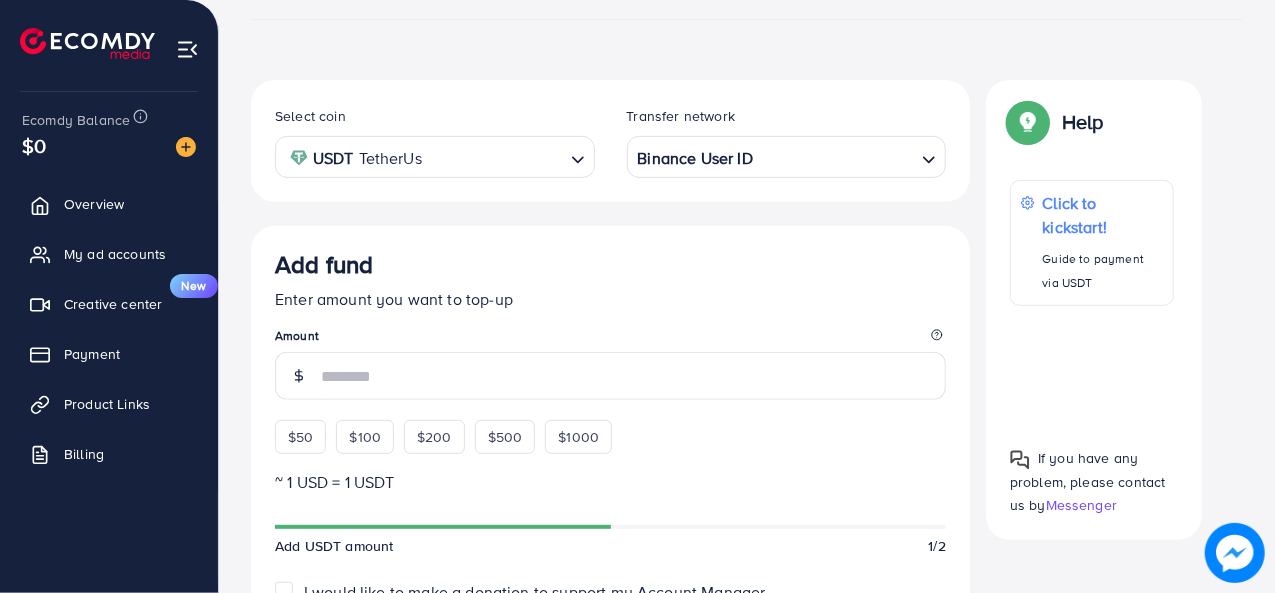 click on "$50 $100 $200 $500 $1000" at bounding box center (480, 432) 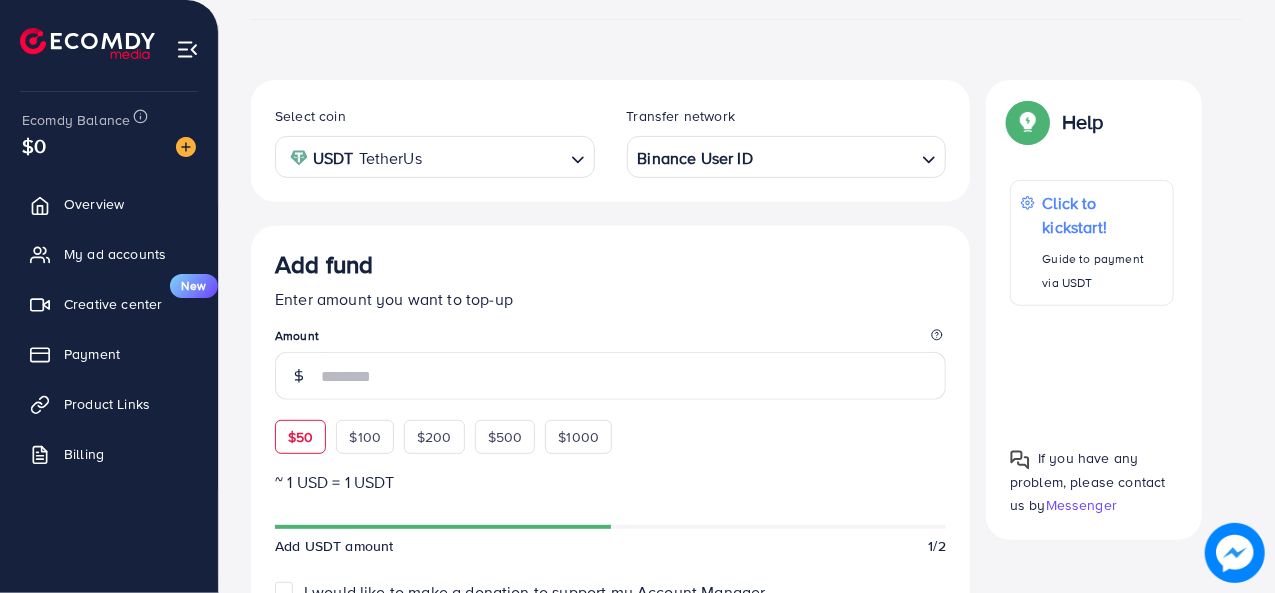 click on "$50" at bounding box center (300, 437) 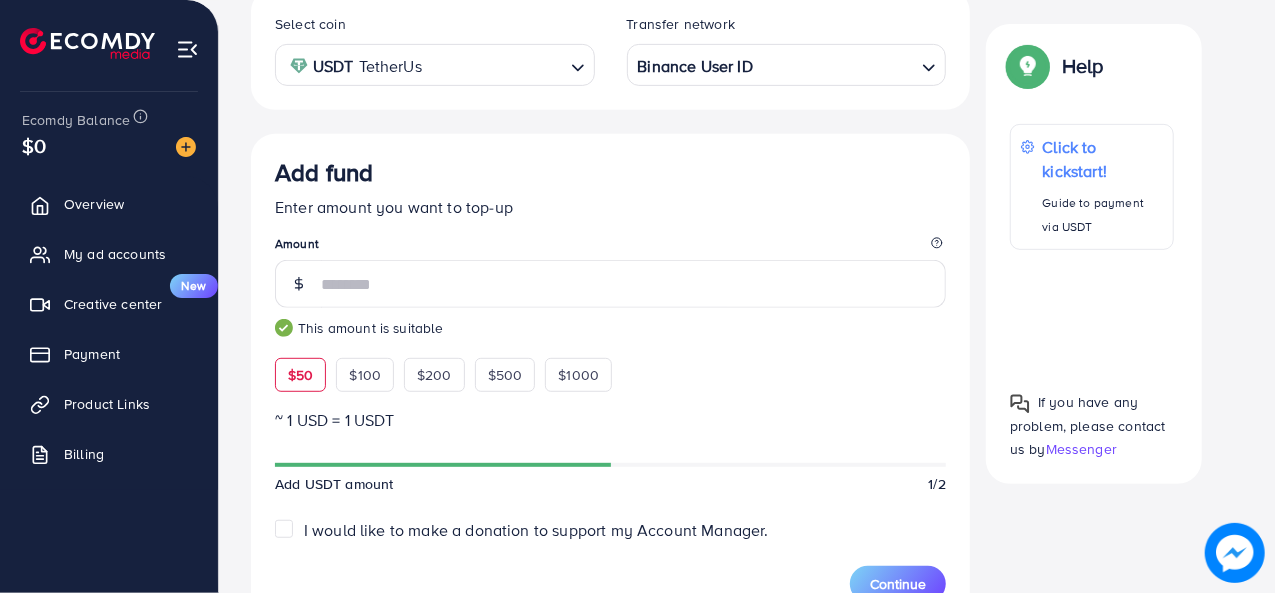 scroll, scrollTop: 600, scrollLeft: 0, axis: vertical 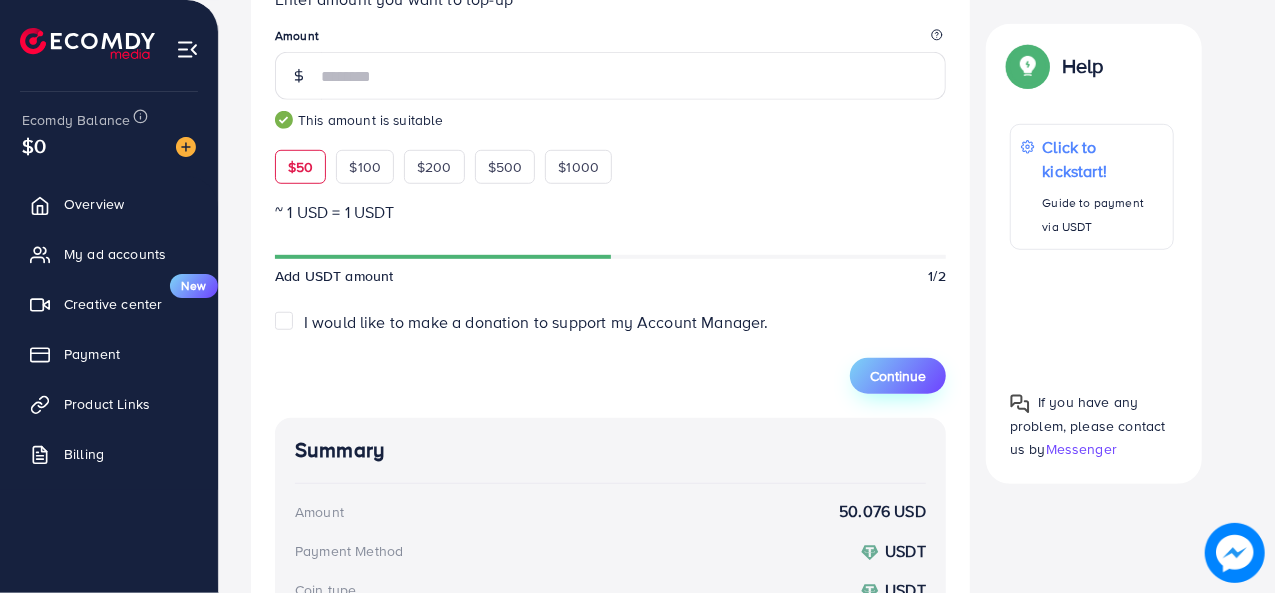 click on "Continue" at bounding box center (898, 376) 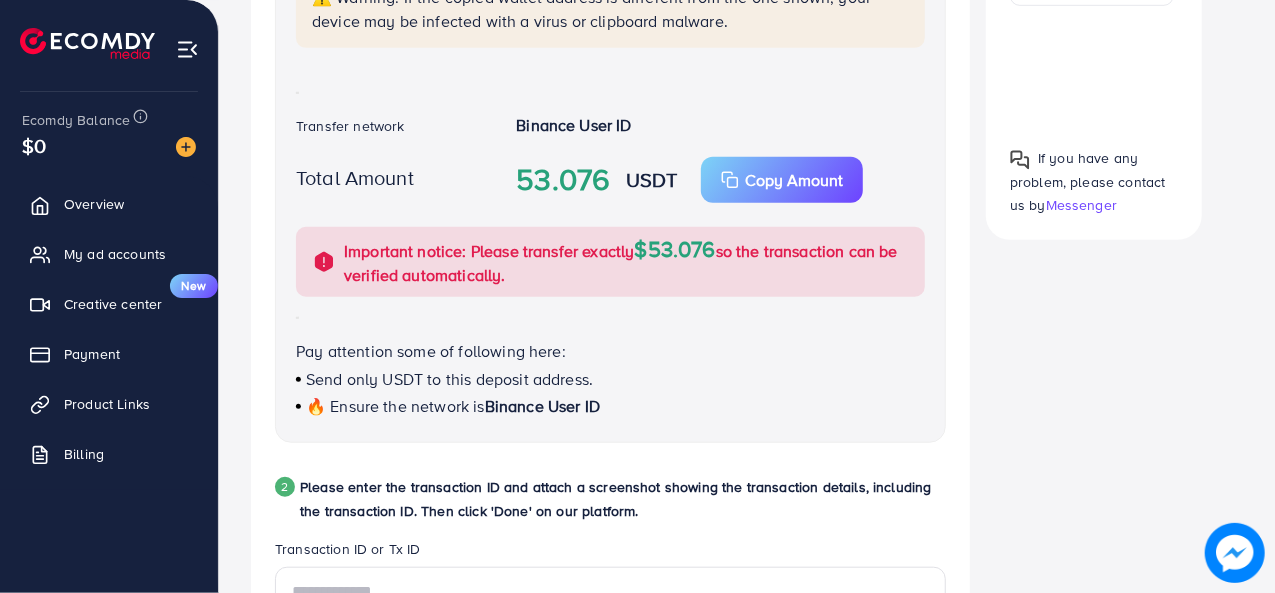 scroll, scrollTop: 900, scrollLeft: 0, axis: vertical 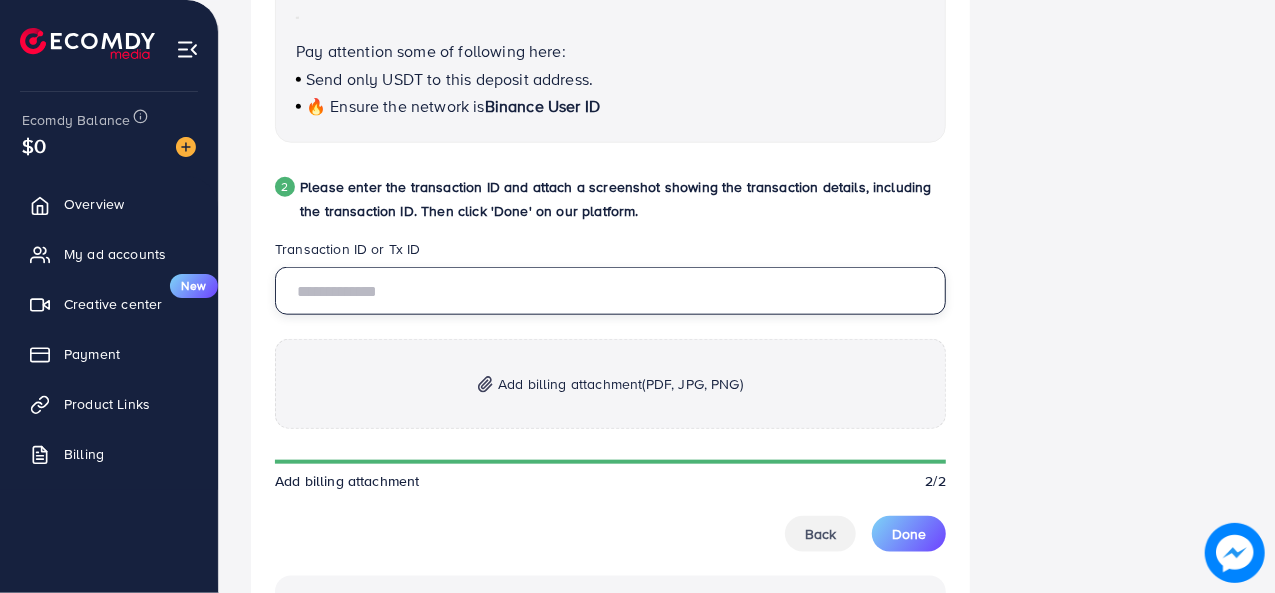click at bounding box center (610, 291) 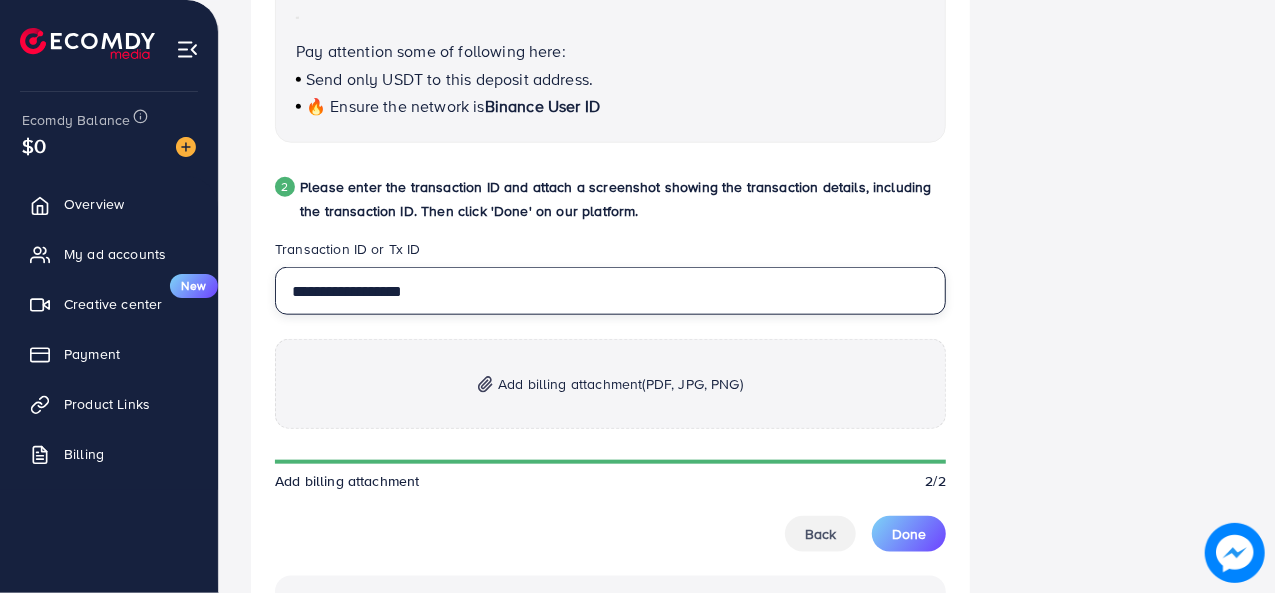 type on "**********" 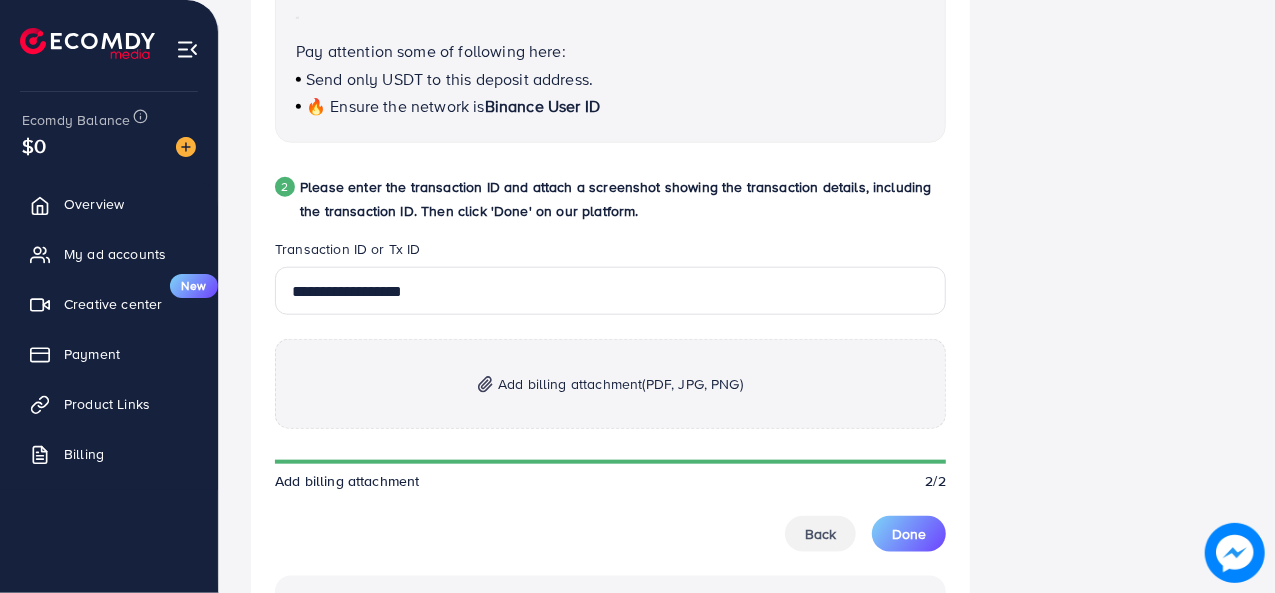 click on "Add billing attachment  (PDF, JPG, PNG)" at bounding box center [620, 384] 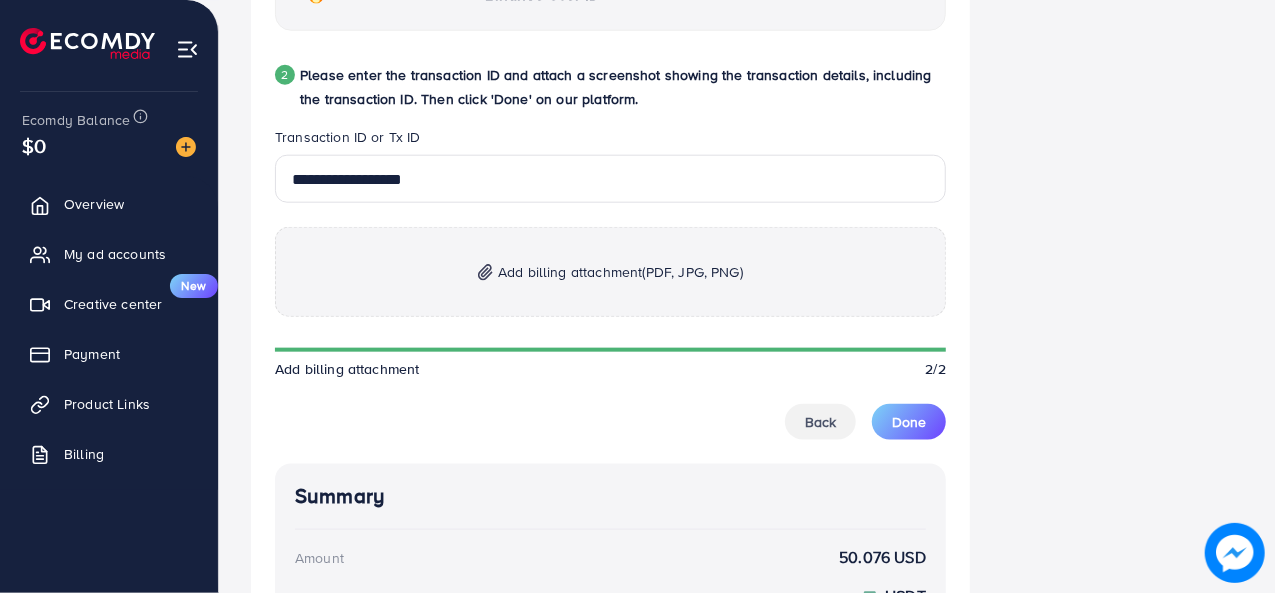 scroll, scrollTop: 1100, scrollLeft: 0, axis: vertical 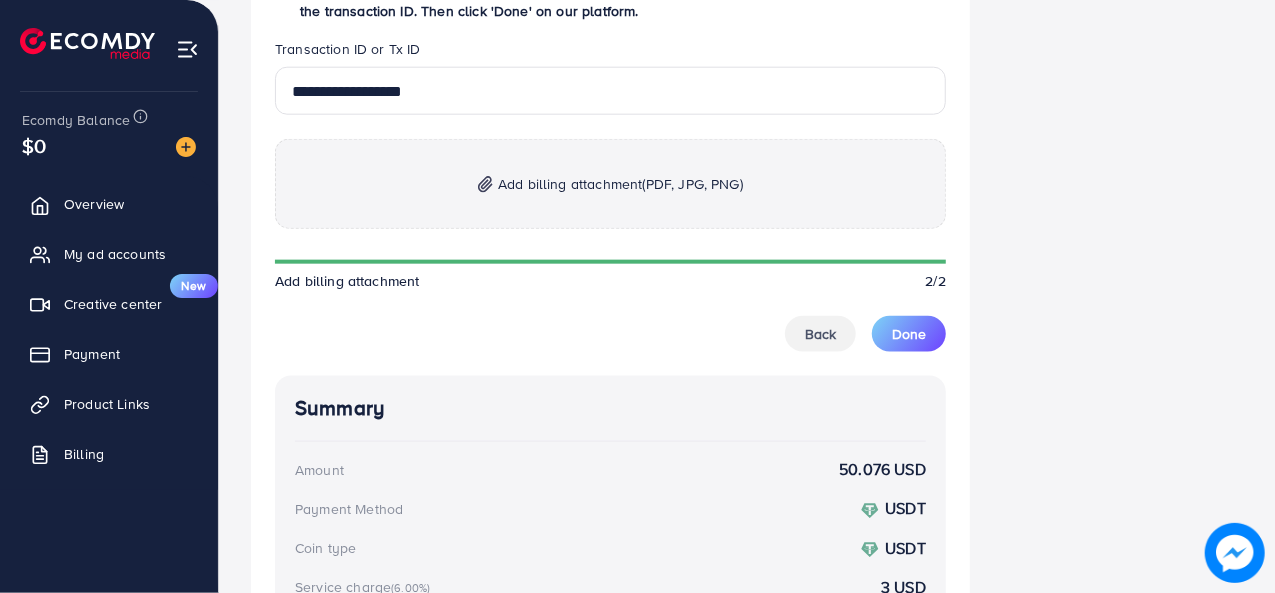 click on "Add billing attachment  (PDF, JPG, PNG)" at bounding box center (620, 184) 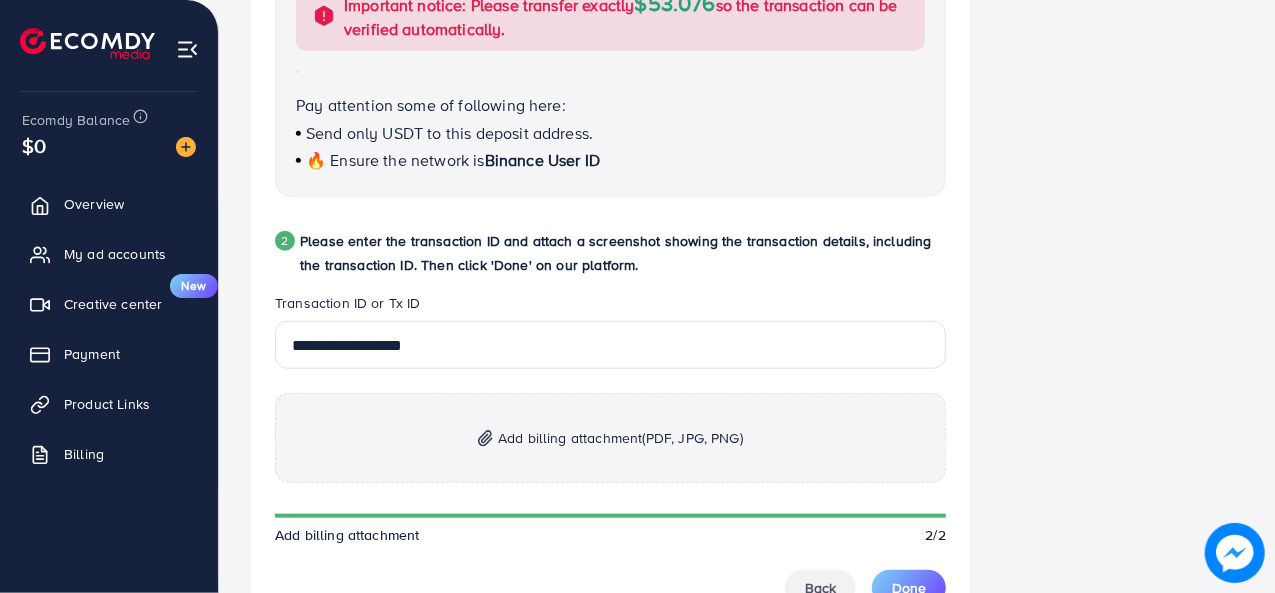 scroll, scrollTop: 472, scrollLeft: 0, axis: vertical 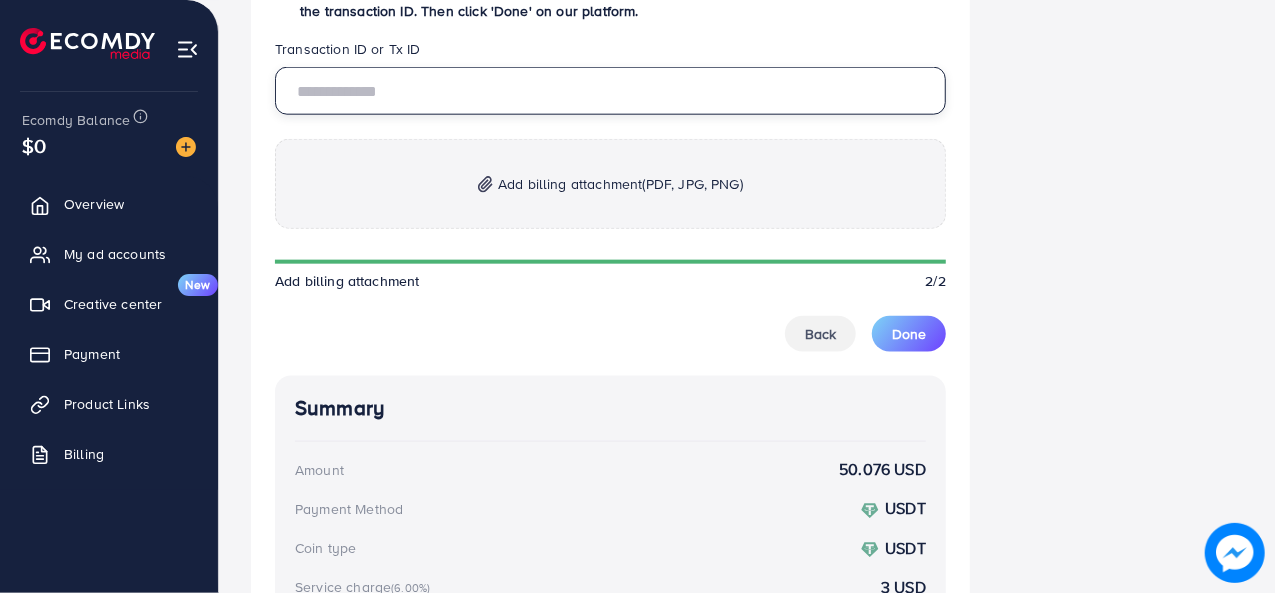 click at bounding box center [610, 91] 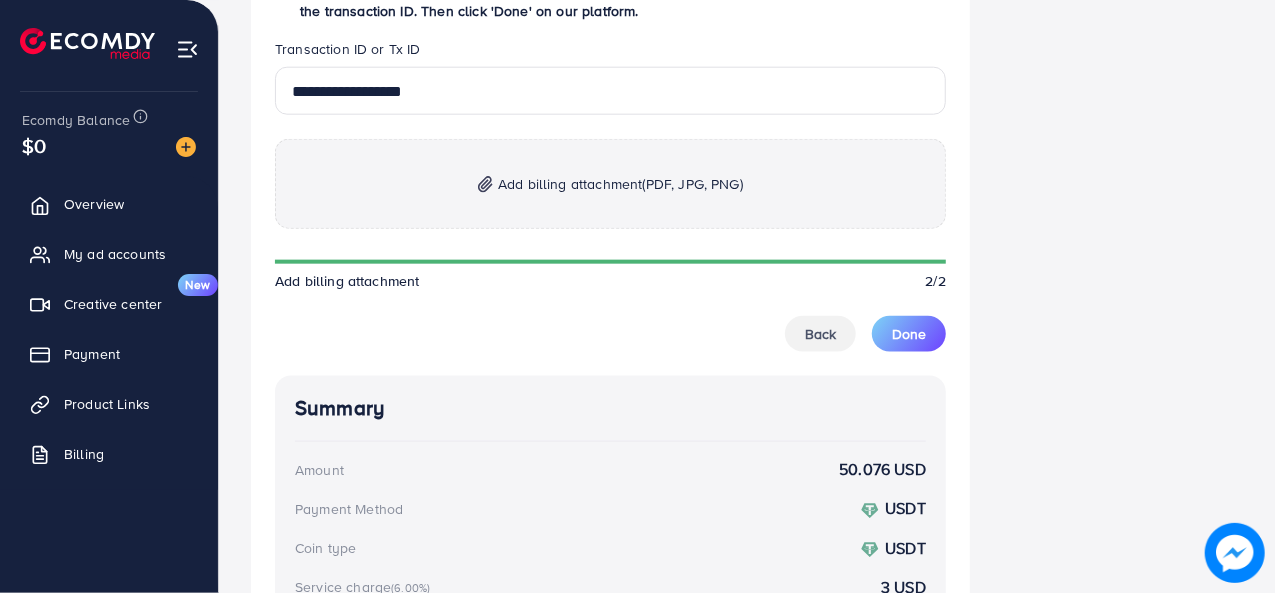 click on "Add billing attachment  (PDF, JPG, PNG)" at bounding box center [610, 184] 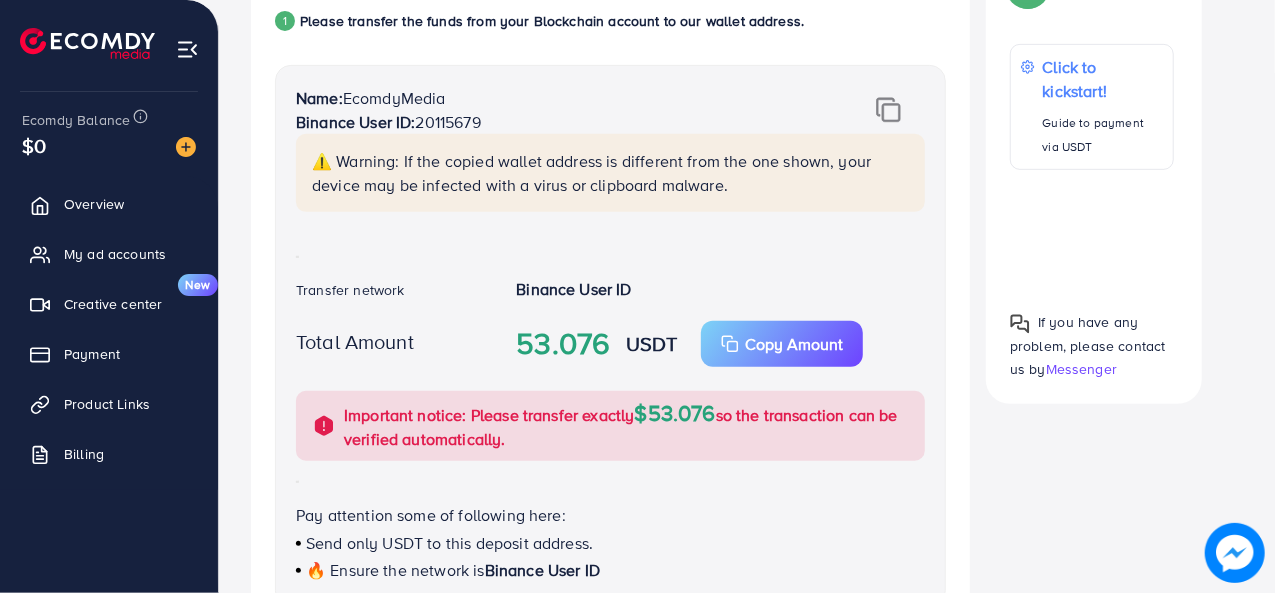 scroll, scrollTop: 0, scrollLeft: 0, axis: both 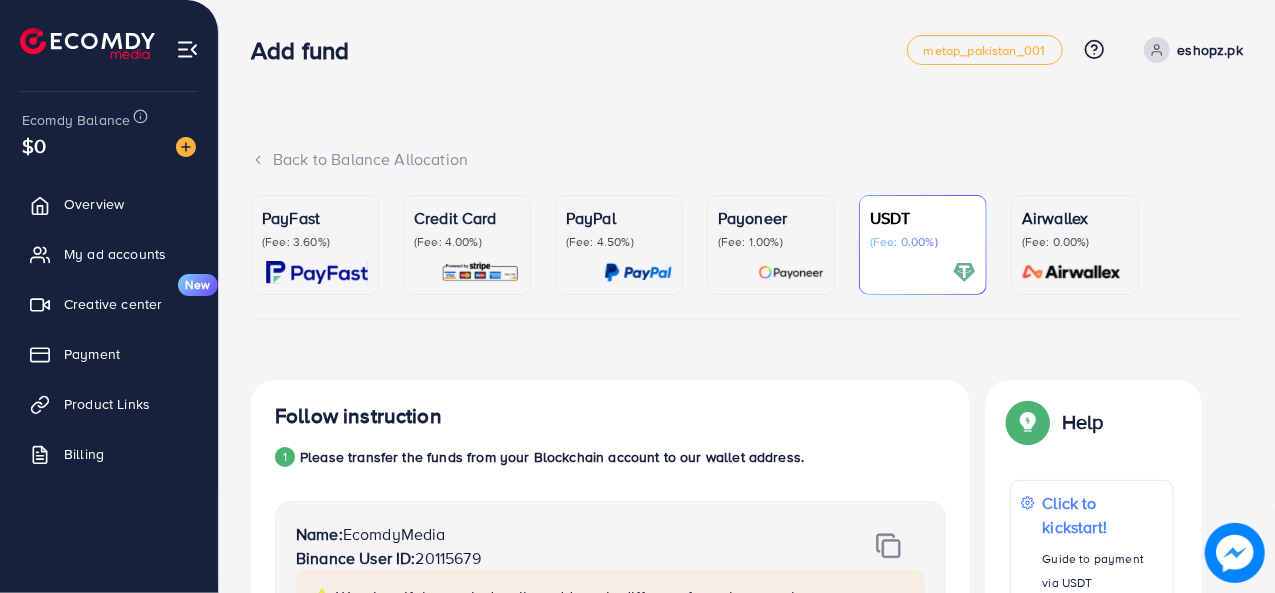 click on "eshopz.pk" at bounding box center (1210, 50) 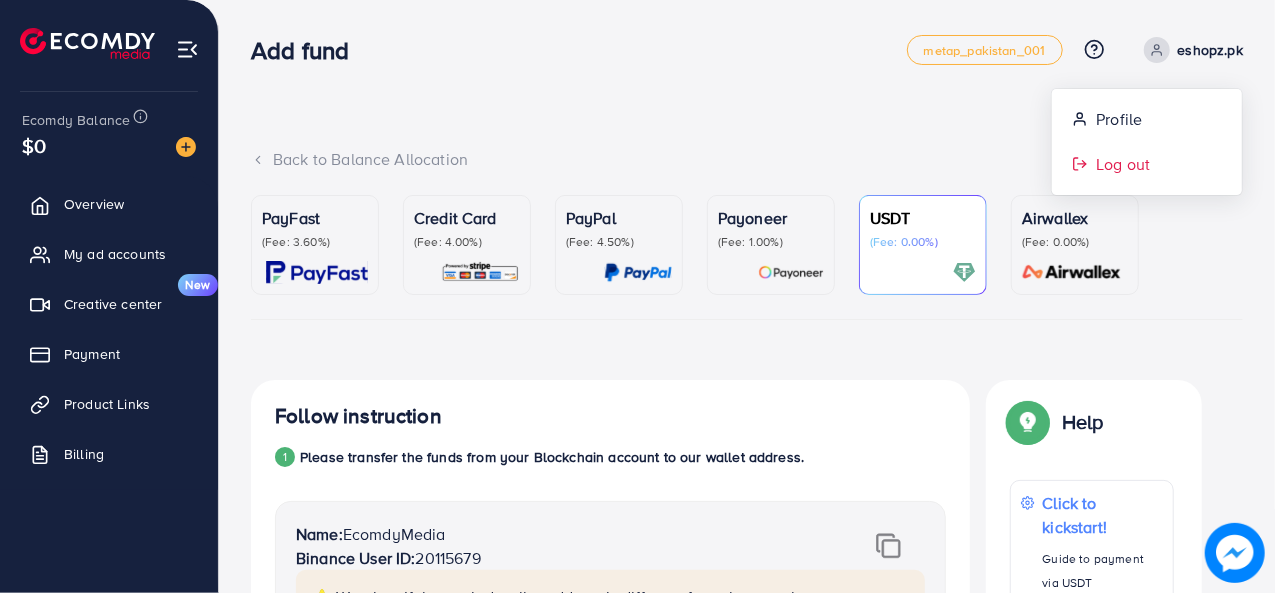 click on "Log out" at bounding box center (1123, 164) 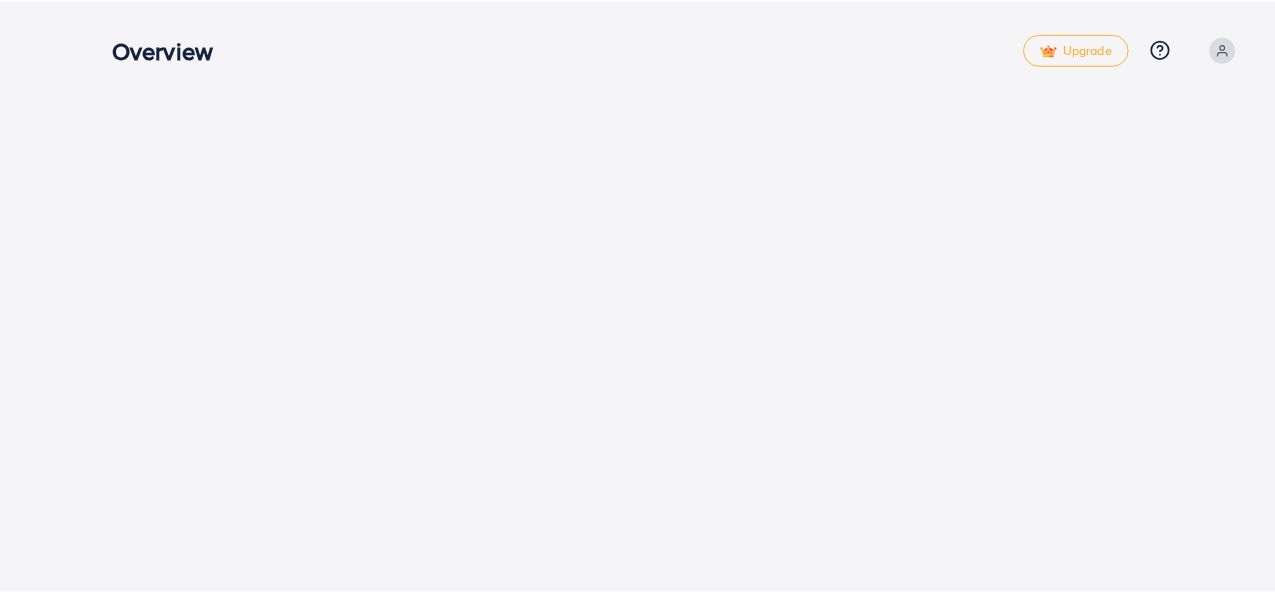 scroll, scrollTop: 0, scrollLeft: 0, axis: both 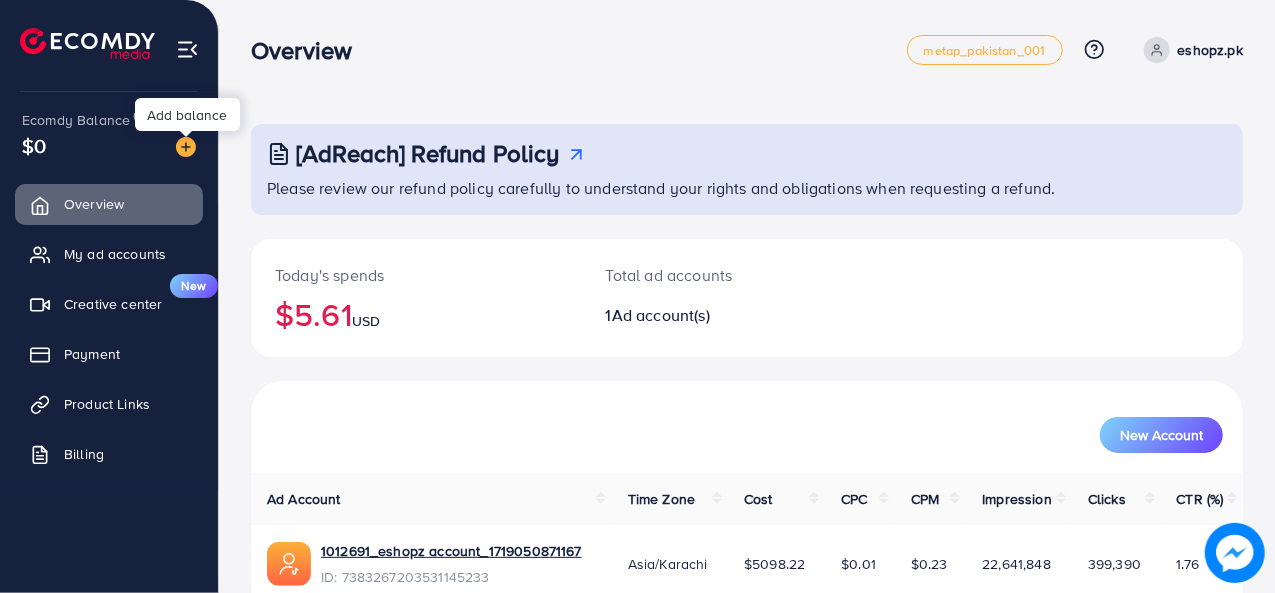 click at bounding box center (186, 147) 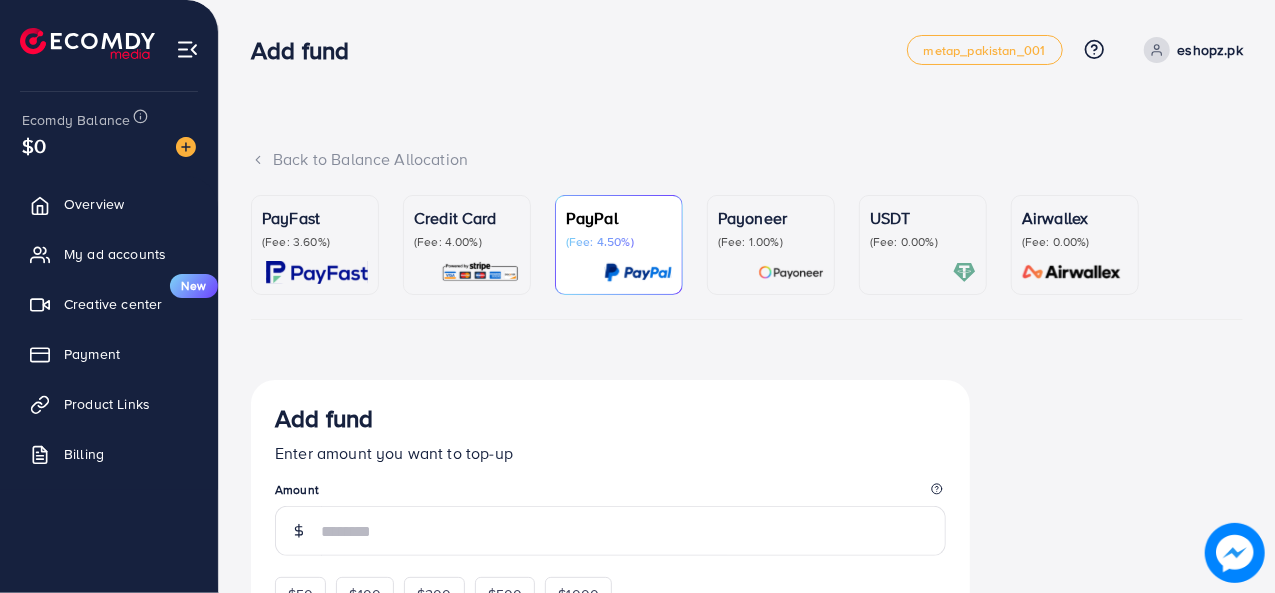 click on "USDT" at bounding box center [923, 218] 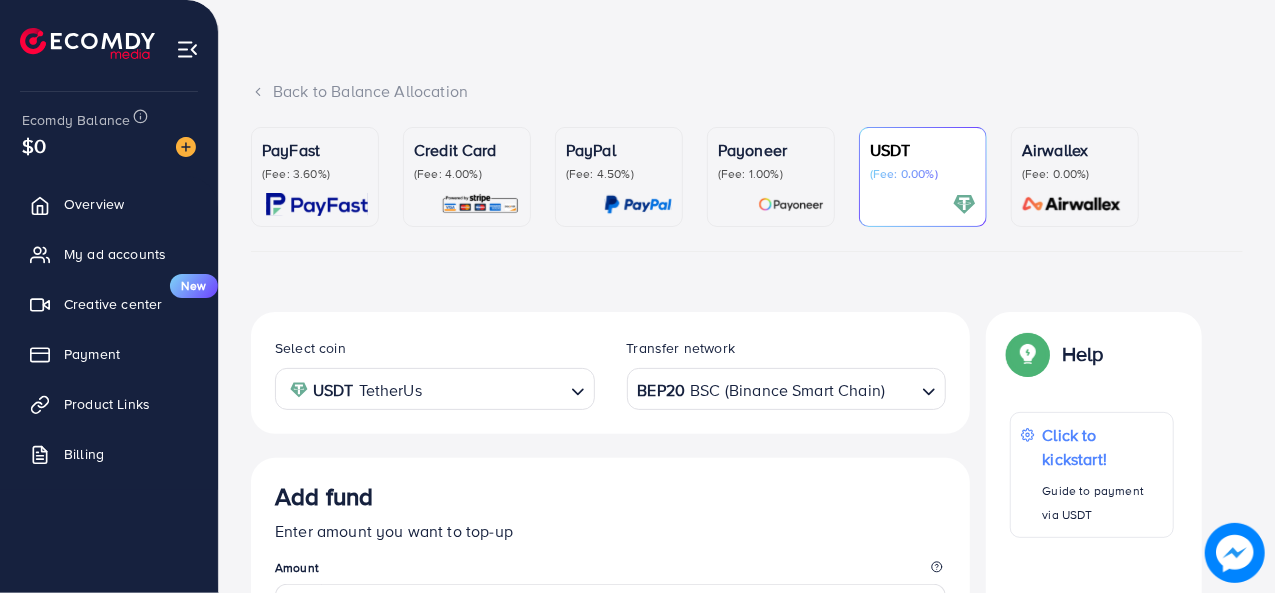 scroll, scrollTop: 100, scrollLeft: 0, axis: vertical 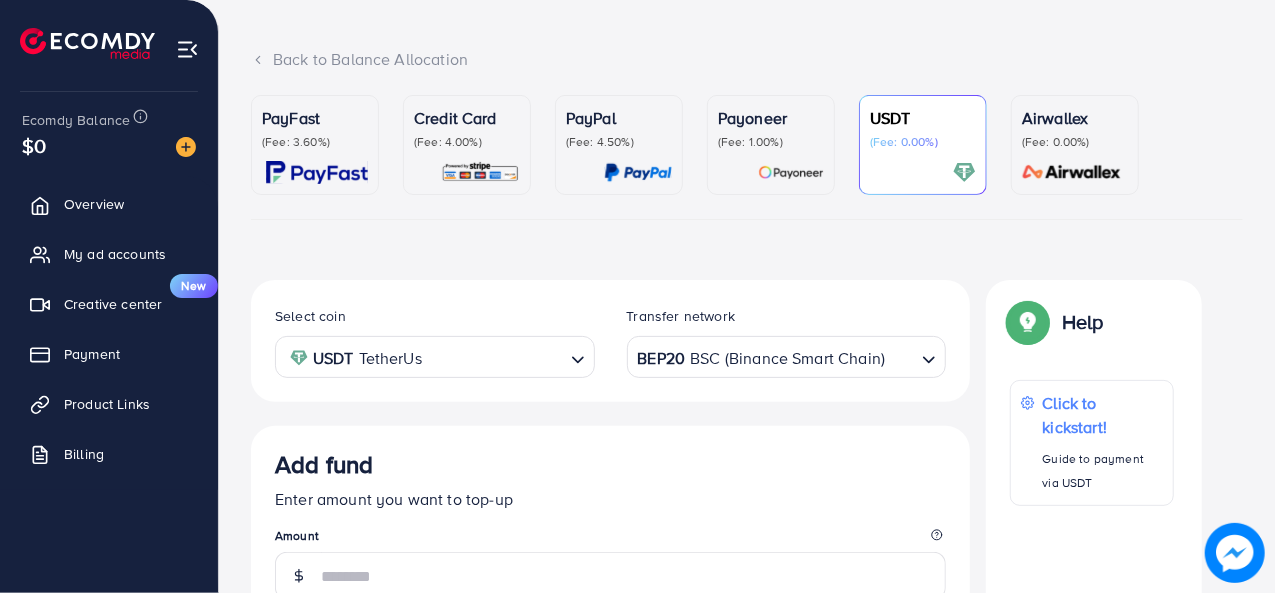 click on "BEP20 BSC (Binance Smart Chain)" at bounding box center (775, 355) 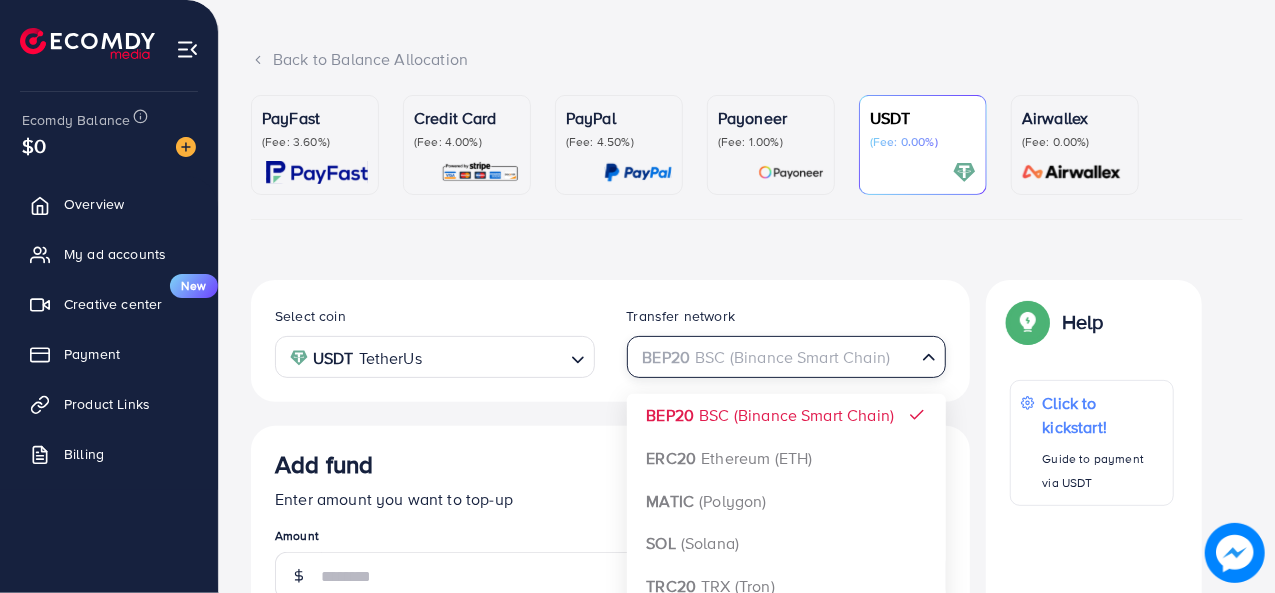 scroll, scrollTop: 400, scrollLeft: 0, axis: vertical 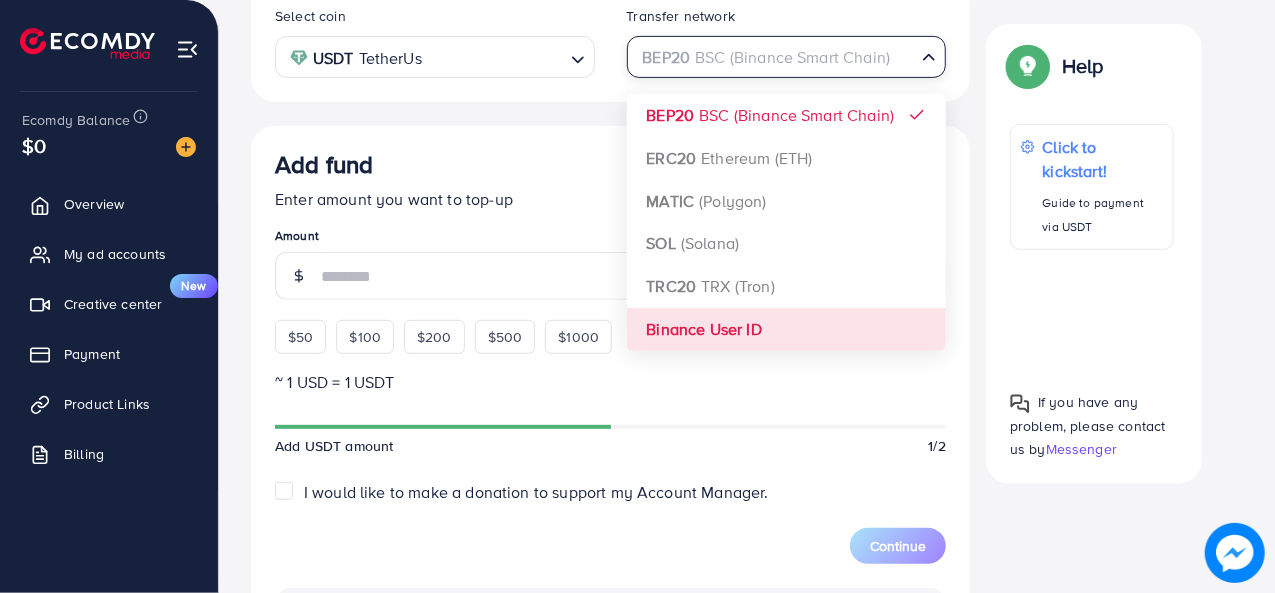 click on "Select coin   USDT TetherUs           Loading...     Transfer network   BEP20 BSC (Binance Smart Chain)           Loading...     BEP20 BSC (Binance Smart Chain) ERC20 Ethereum (ETH) MATIC (Polygon) SOL (Solana) TRC20 TRX (Tron) Binance User ID        Add fund  Enter amount you want to top-up Amount $50 $100 $200 $500 $1000  ~ 1 USD = 1 USDT   Add USDT amount  1/2 I would like to make a donation to support my Account Manager. 5% 10% 15% 20%  Continue   Summary   Amount   --   Payment Method   --   Coin type   --   Service charge   (6.00%)   --   Transfer network   --   Total Amount   --" at bounding box center [610, 495] 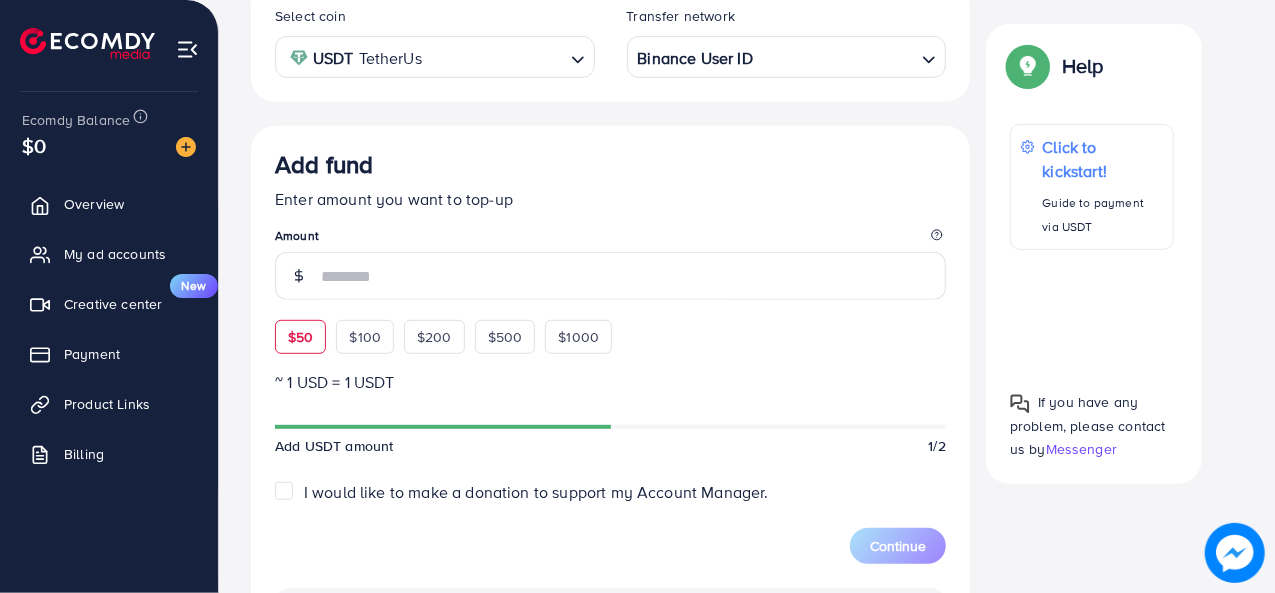click on "$50" at bounding box center (300, 337) 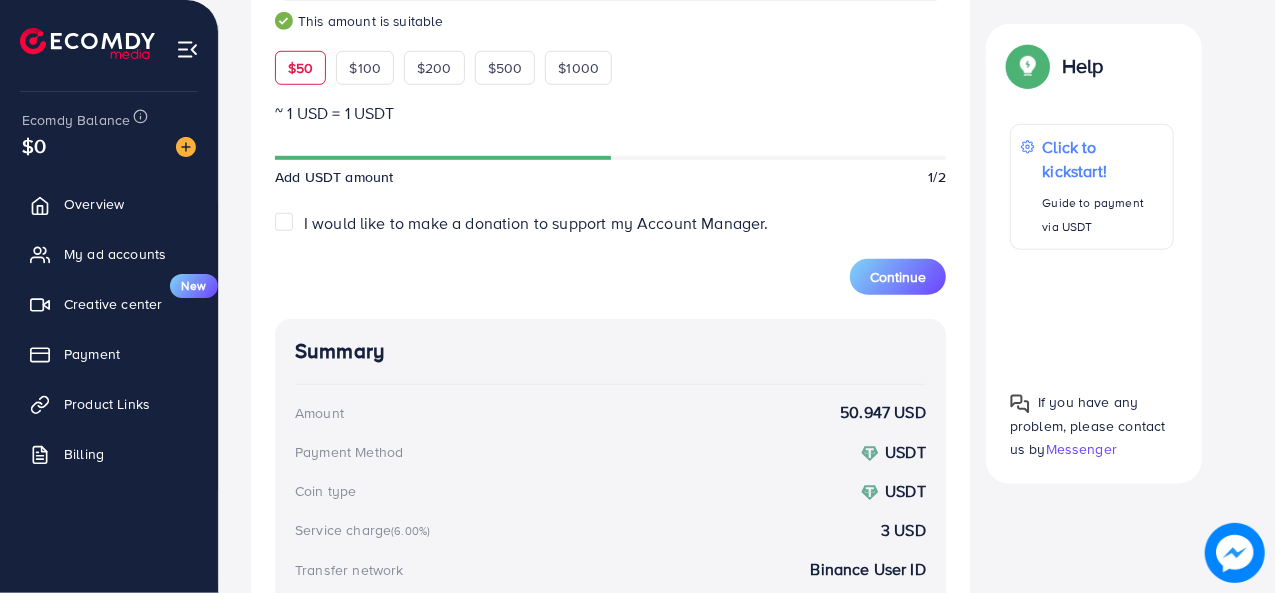 scroll, scrollTop: 700, scrollLeft: 0, axis: vertical 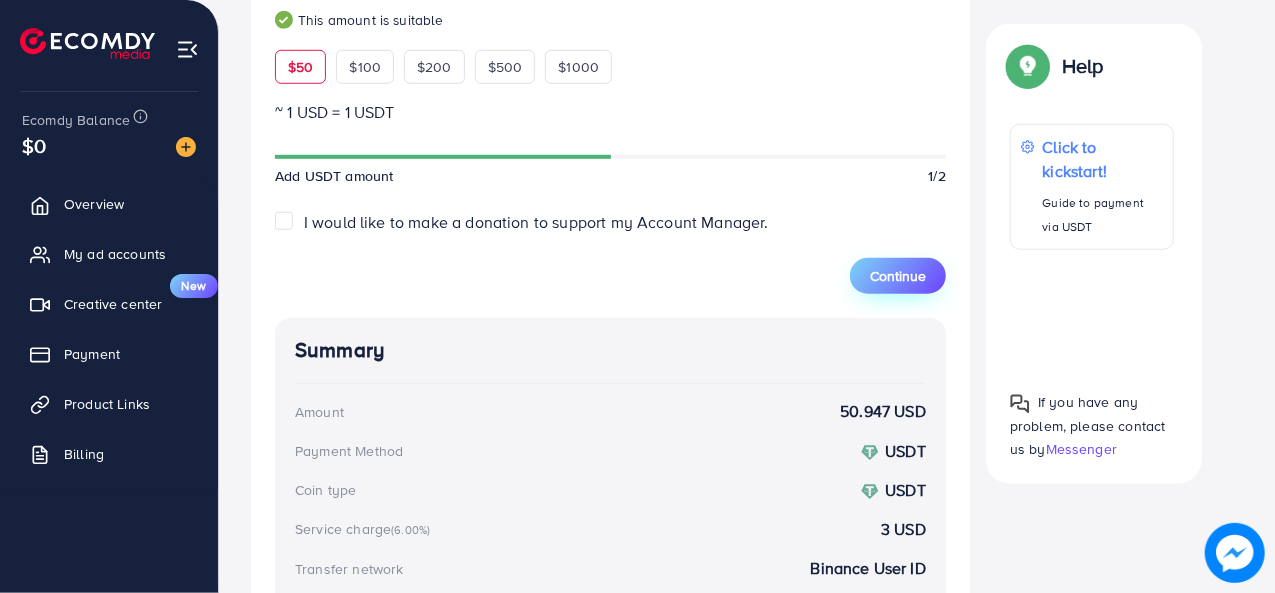 click on "Continue" at bounding box center [898, 276] 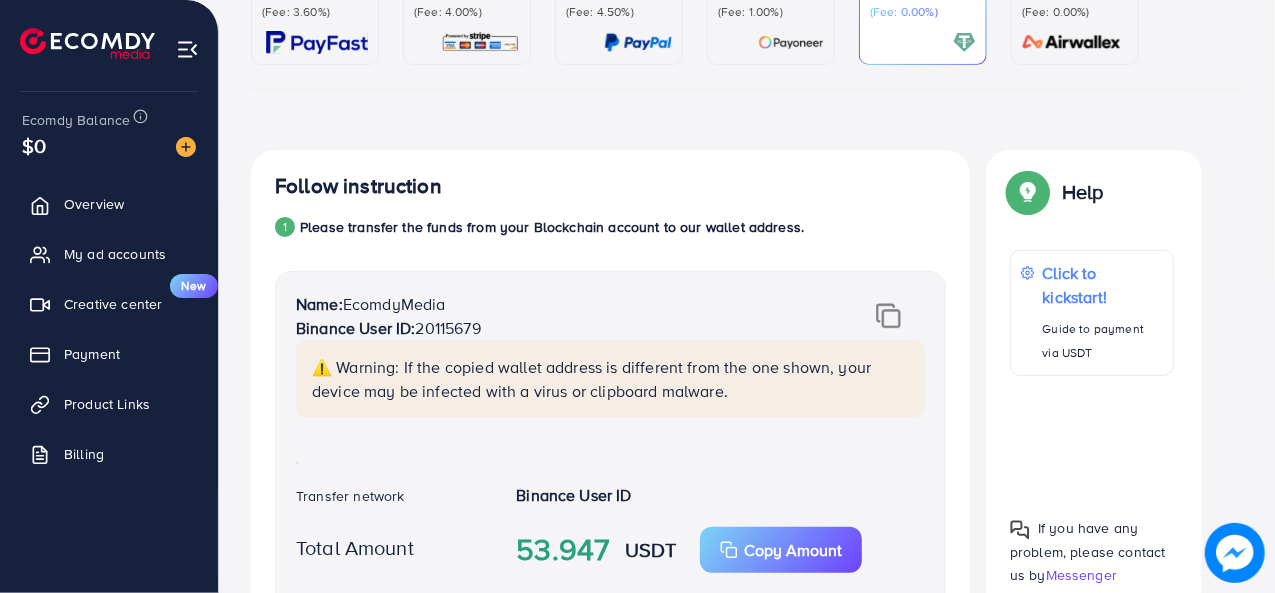 scroll, scrollTop: 0, scrollLeft: 0, axis: both 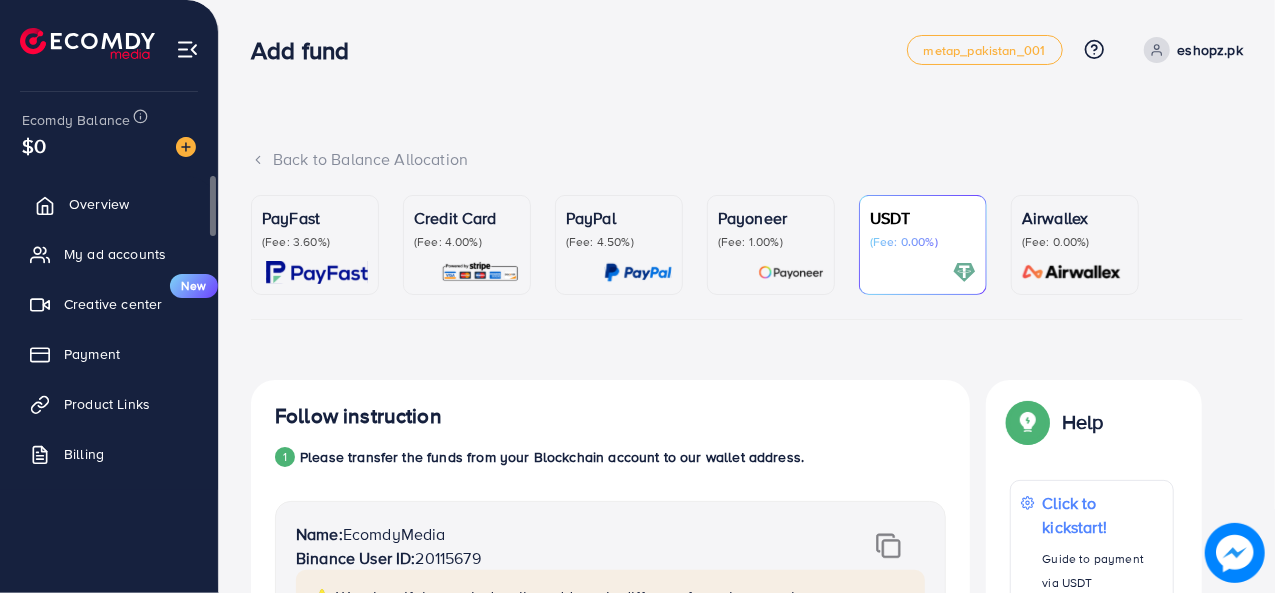 click on "Overview" at bounding box center (99, 204) 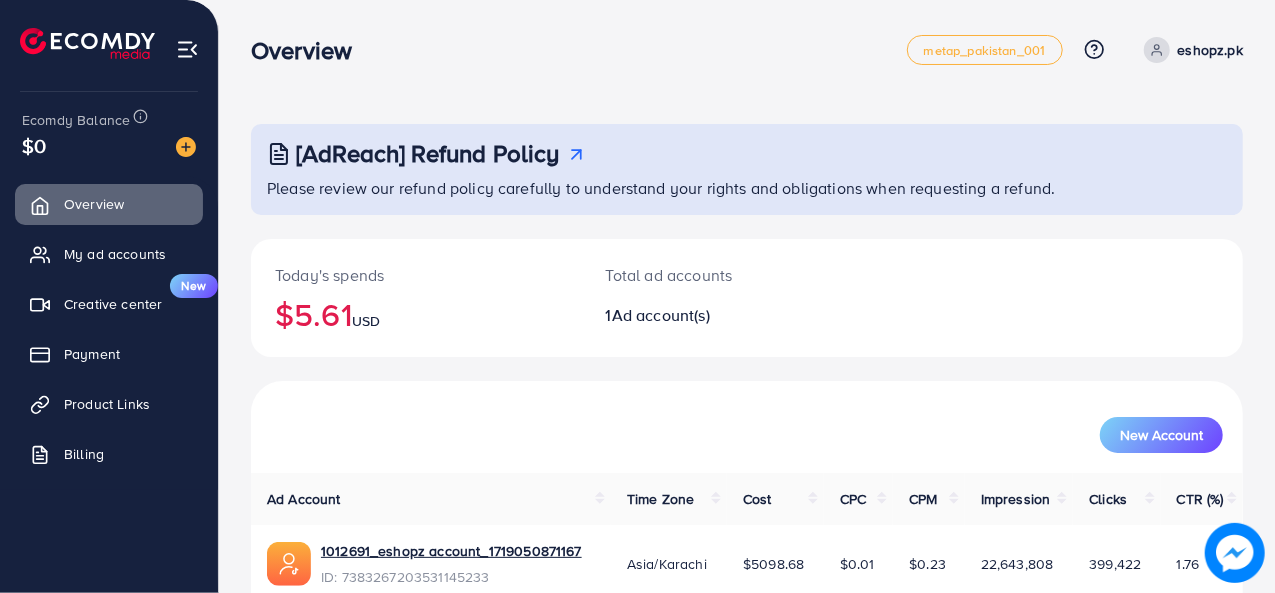 scroll, scrollTop: 94, scrollLeft: 0, axis: vertical 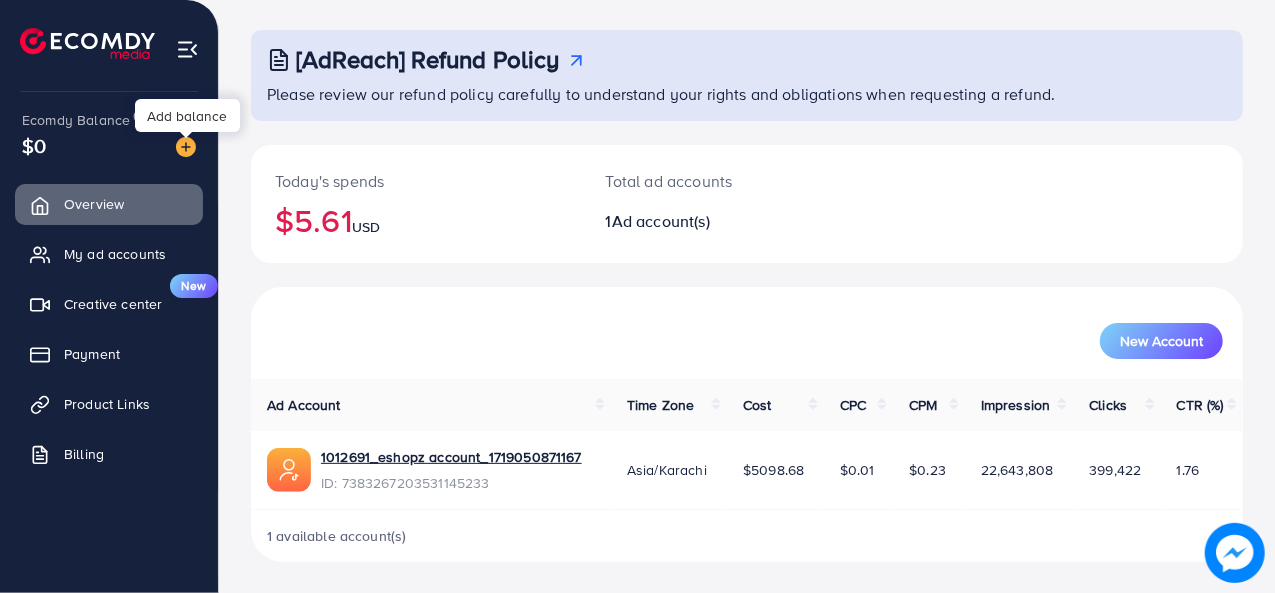 click at bounding box center (186, 147) 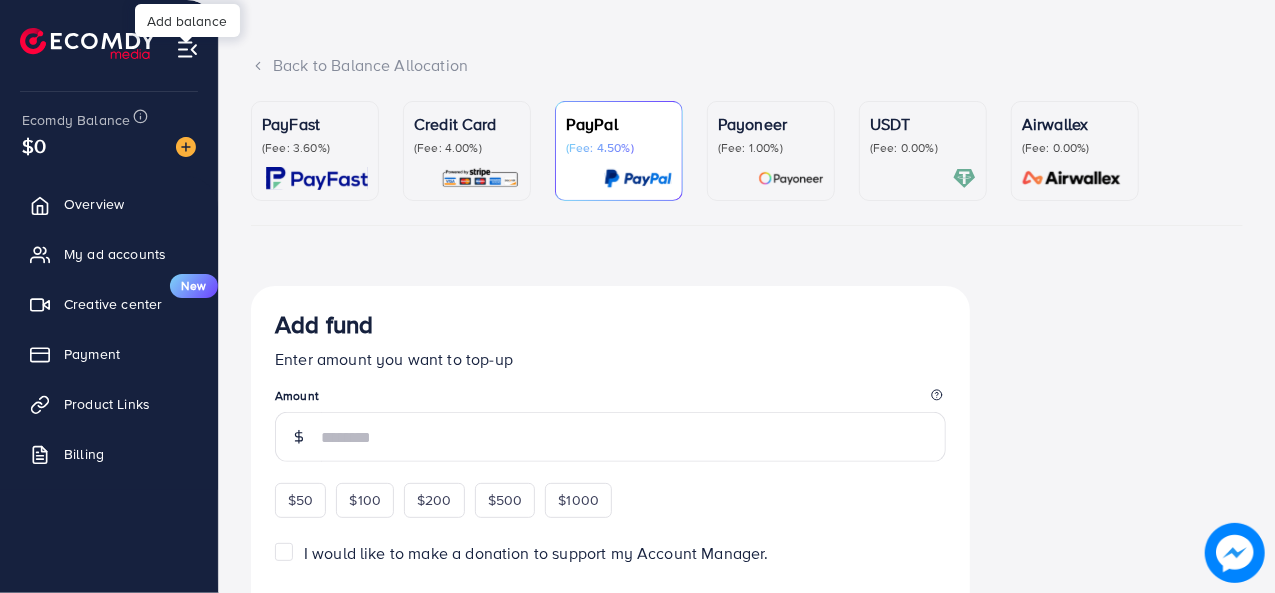 scroll, scrollTop: 0, scrollLeft: 0, axis: both 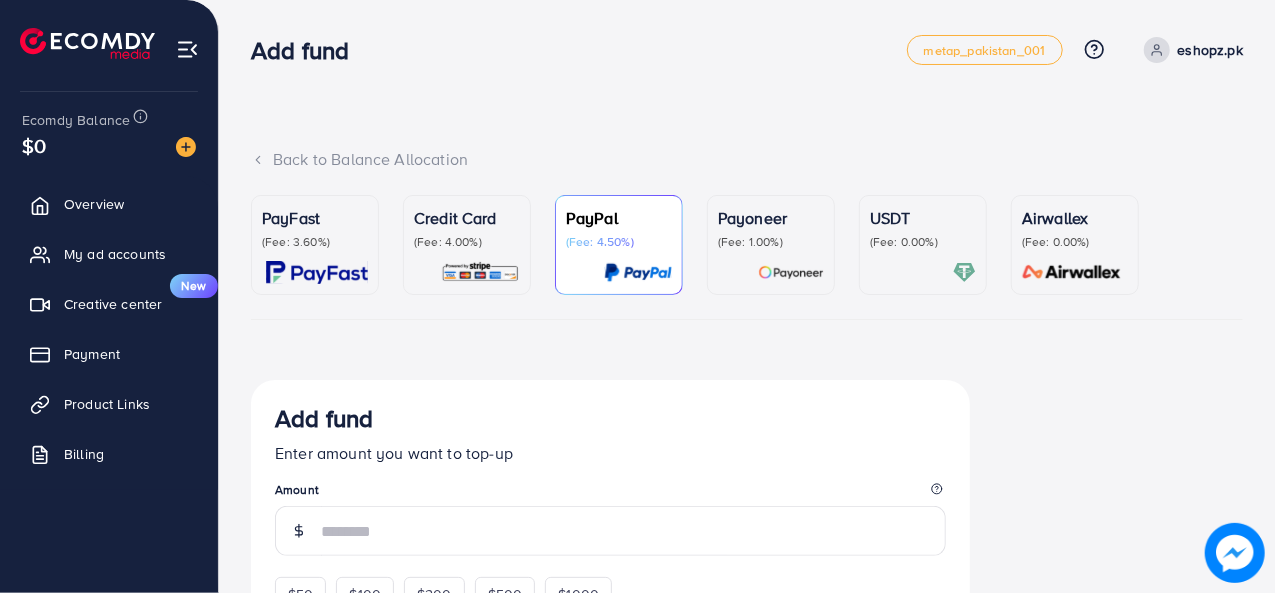 click on "USDT" at bounding box center [923, 218] 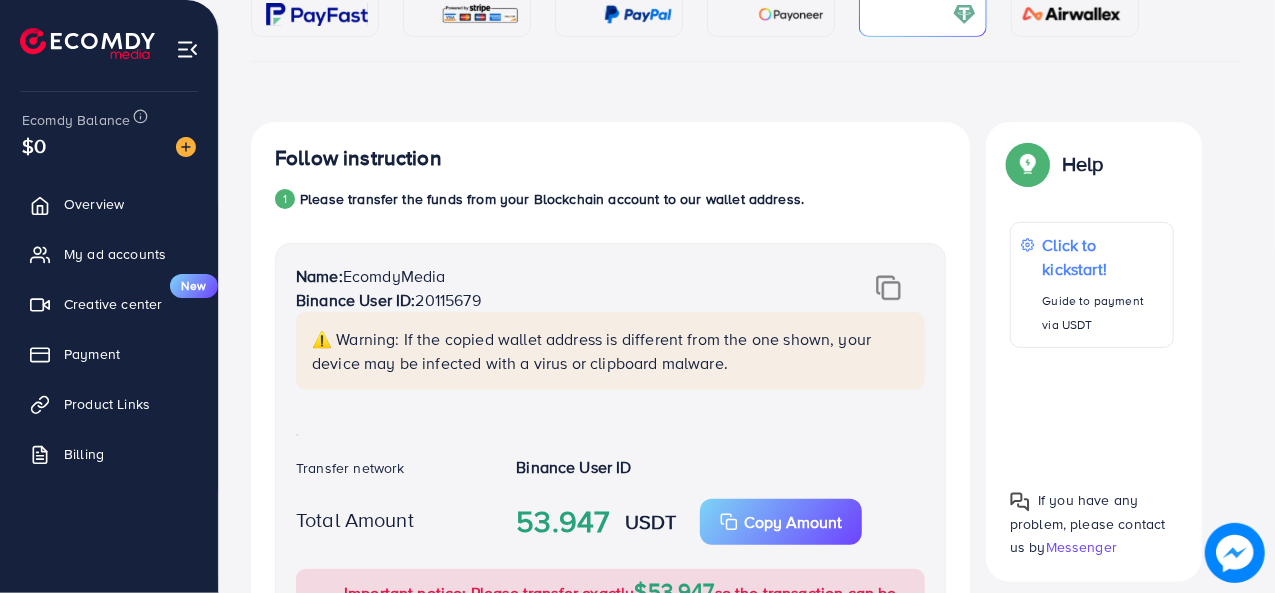 scroll, scrollTop: 0, scrollLeft: 0, axis: both 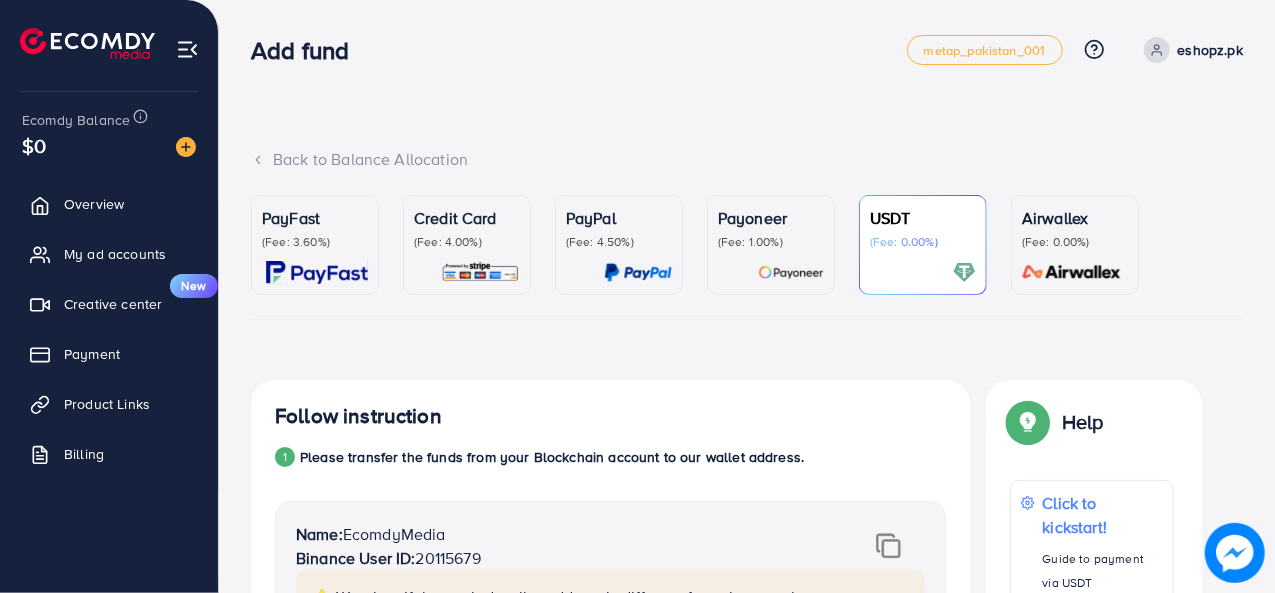 click on "USDT" at bounding box center [923, 218] 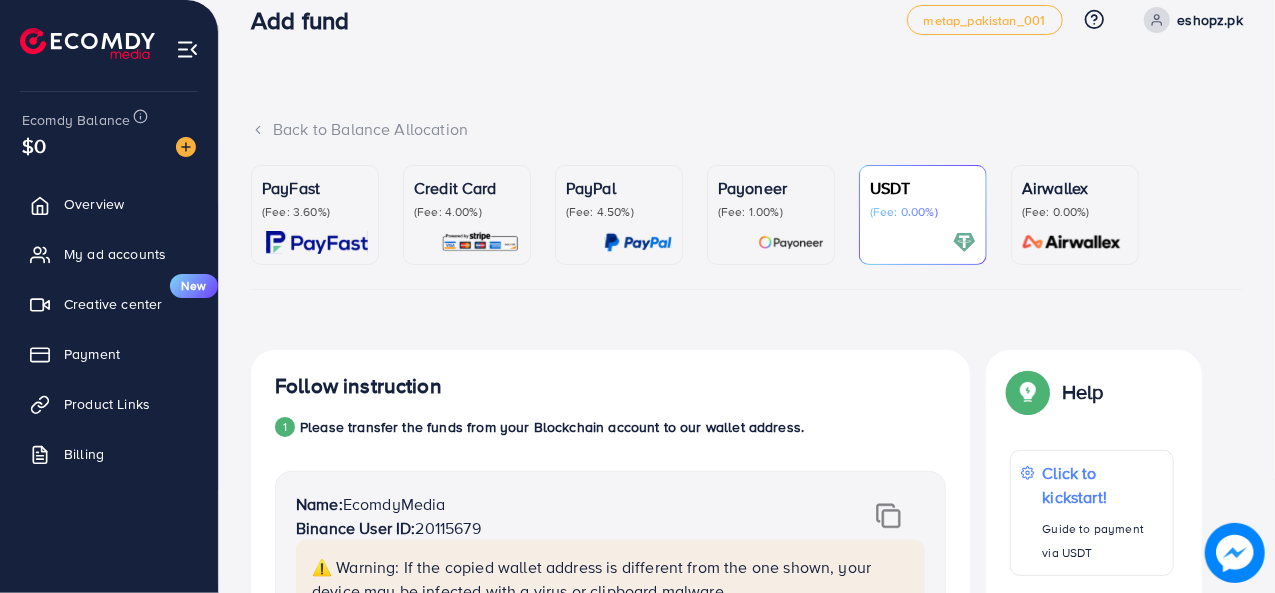 scroll, scrollTop: 0, scrollLeft: 0, axis: both 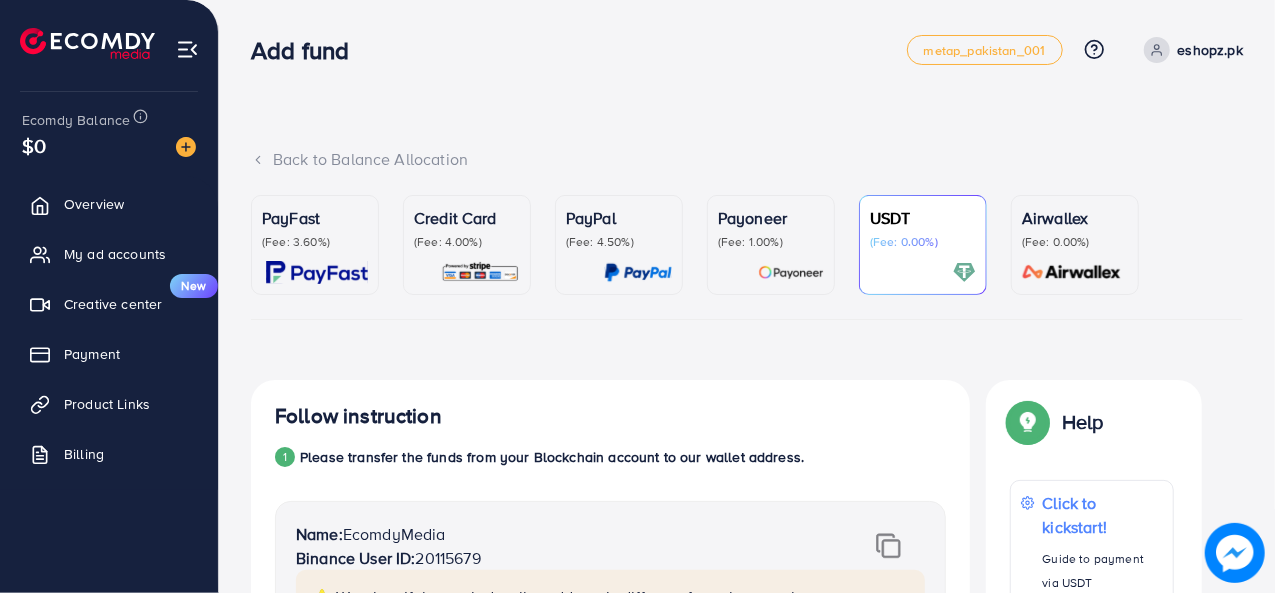 click on "eshopz.pk" at bounding box center (1210, 50) 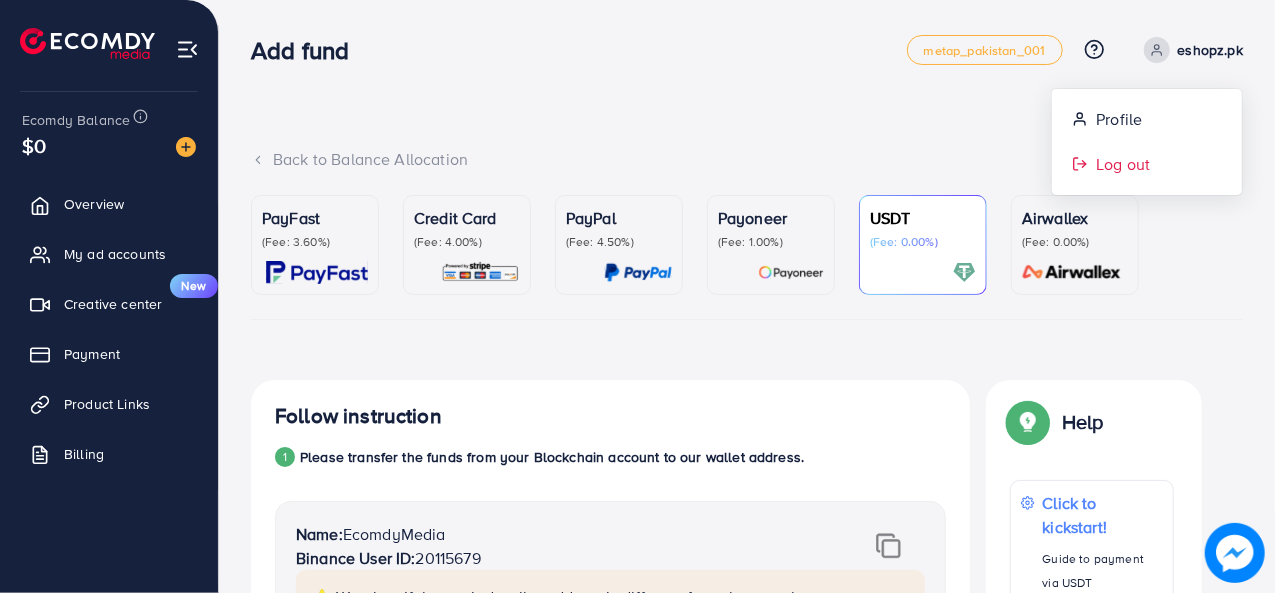 click on "Log out" at bounding box center (1123, 164) 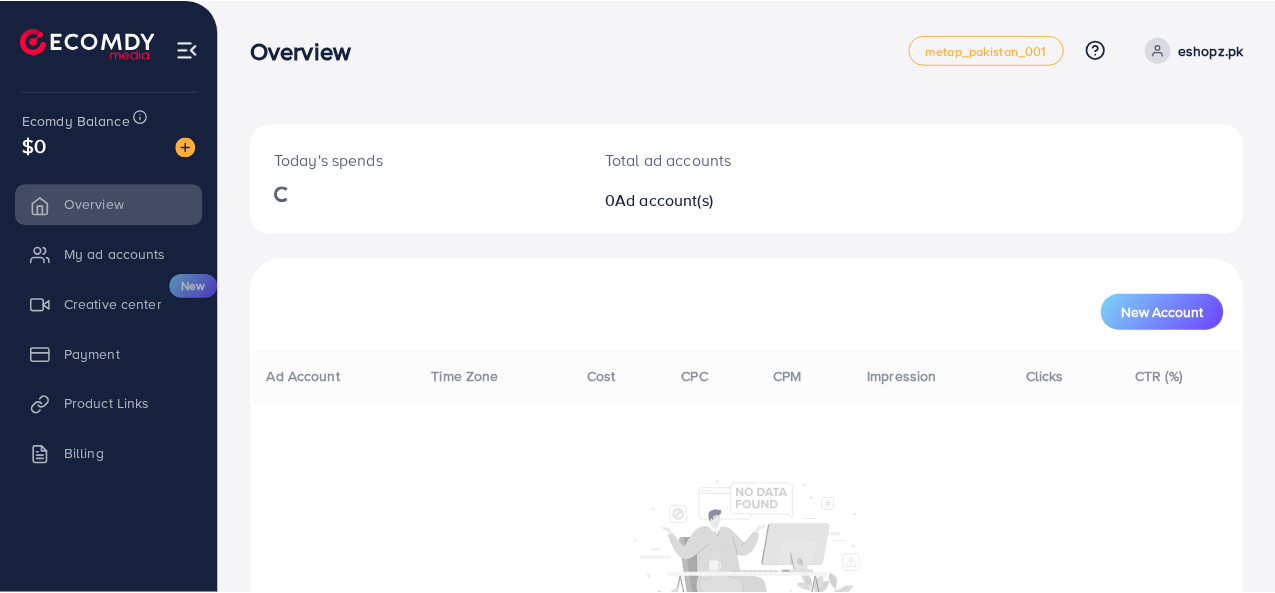 scroll, scrollTop: 0, scrollLeft: 0, axis: both 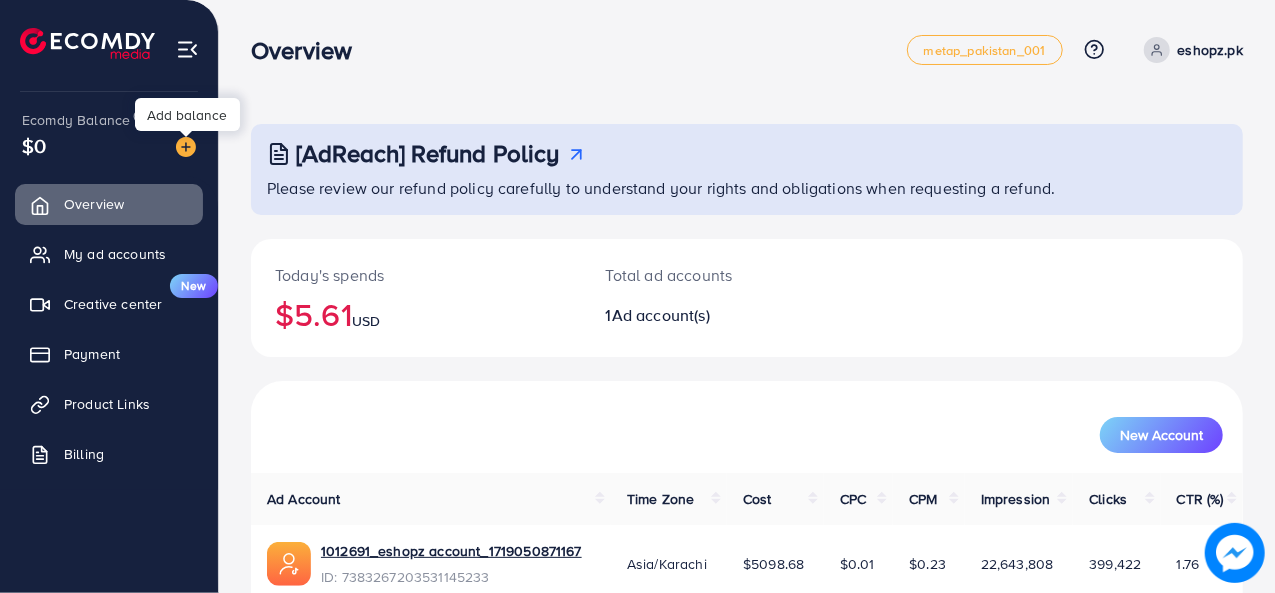 click at bounding box center (186, 147) 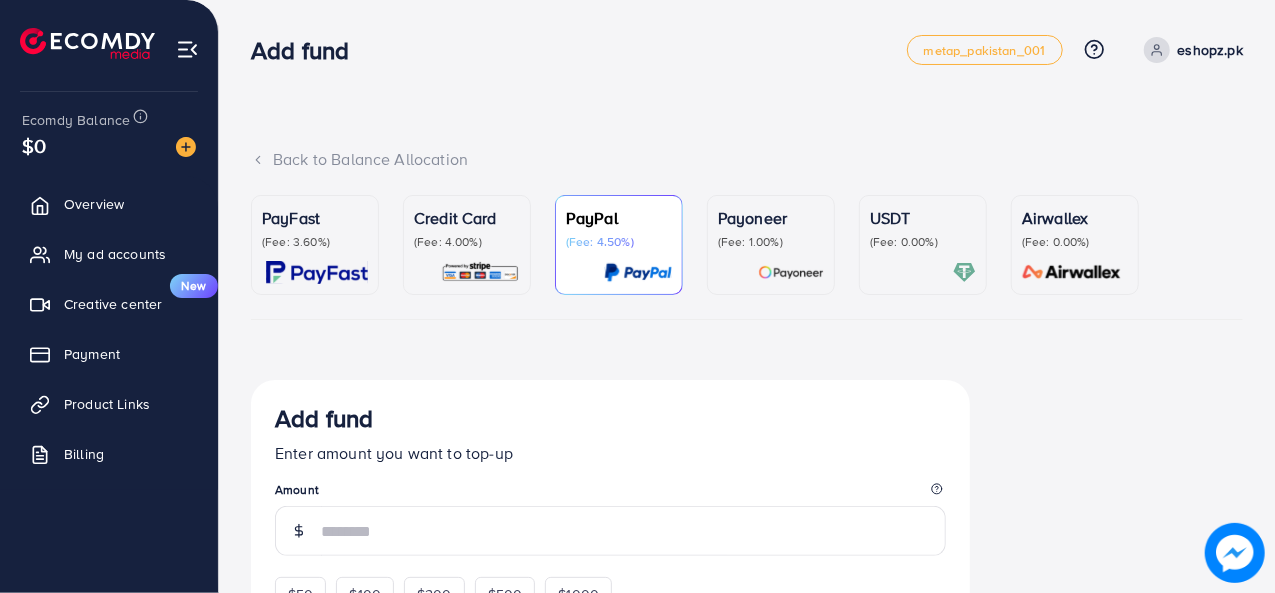 click on "USDT" at bounding box center [923, 218] 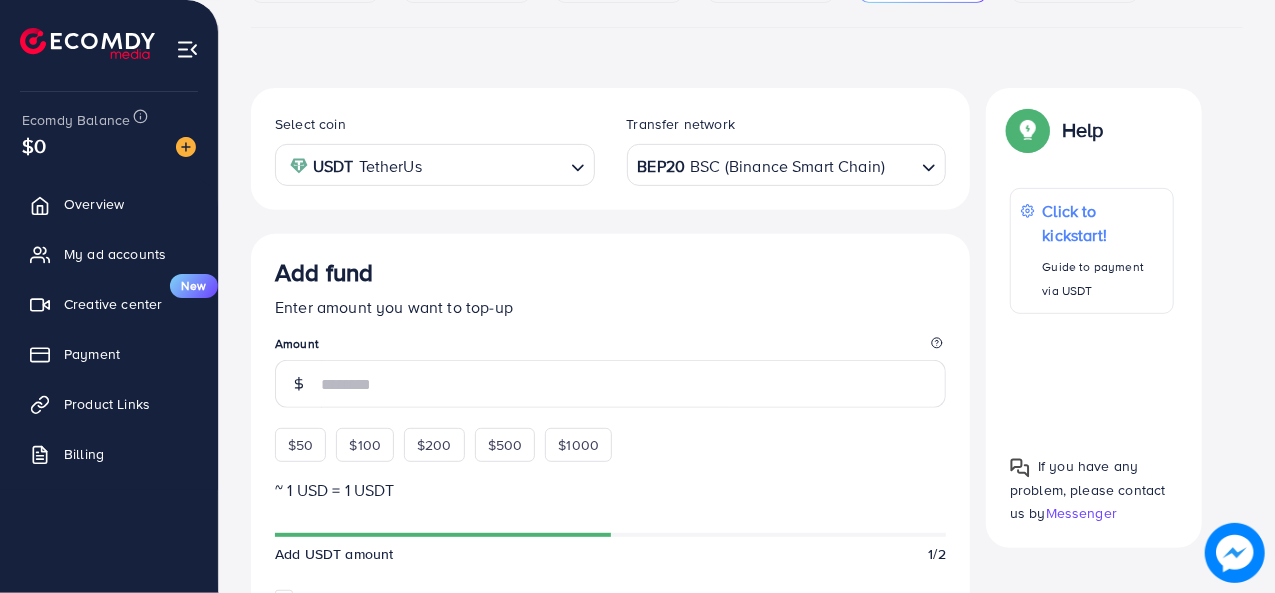 scroll, scrollTop: 300, scrollLeft: 0, axis: vertical 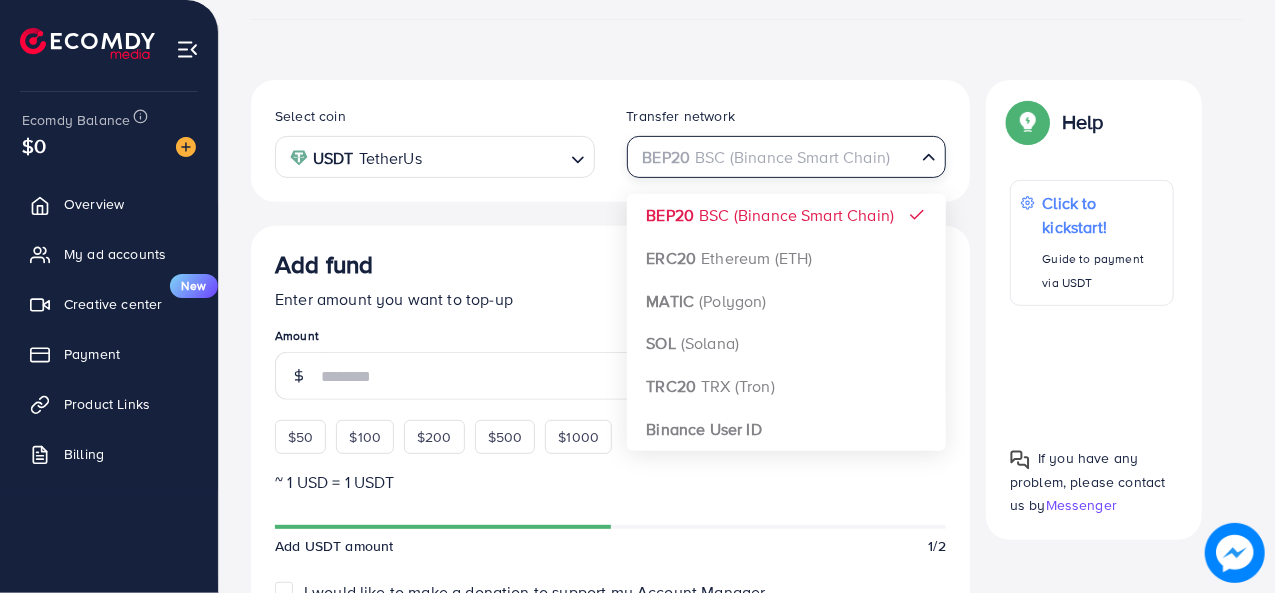 click on "Loading..." at bounding box center (930, 155) 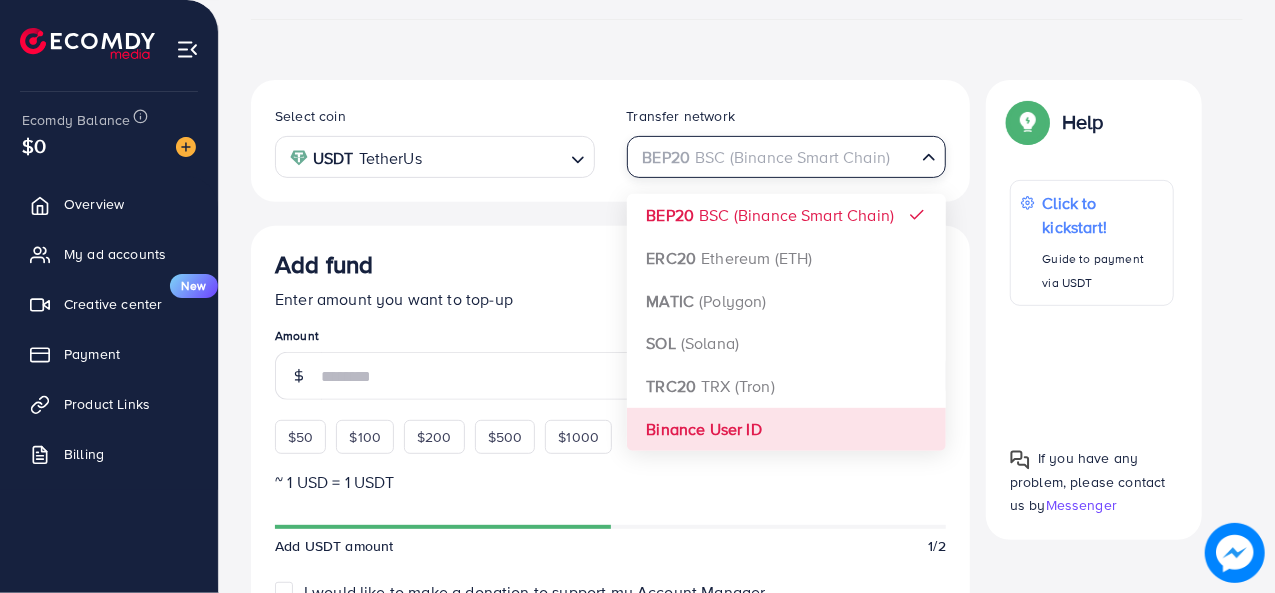 click on "Select coin   USDT TetherUs           Loading...     Transfer network   BEP20 BSC (Binance Smart Chain)           Loading...     BEP20 BSC (Binance Smart Chain) ERC20 Ethereum (ETH) MATIC (Polygon) SOL (Solana) TRC20 TRX (Tron) Binance User ID        Add fund  Enter amount you want to top-up Amount $50 $100 $200 $500 $1000  ~ 1 USD = 1 USDT   Add USDT amount  1/2 I would like to make a donation to support my Account Manager. 5% 10% 15% 20%  Continue   Summary   Amount   --   Payment Method   --   Coin type   --   Service charge   (6.00%)   --   Transfer network   --   Total Amount   --" at bounding box center (610, 595) 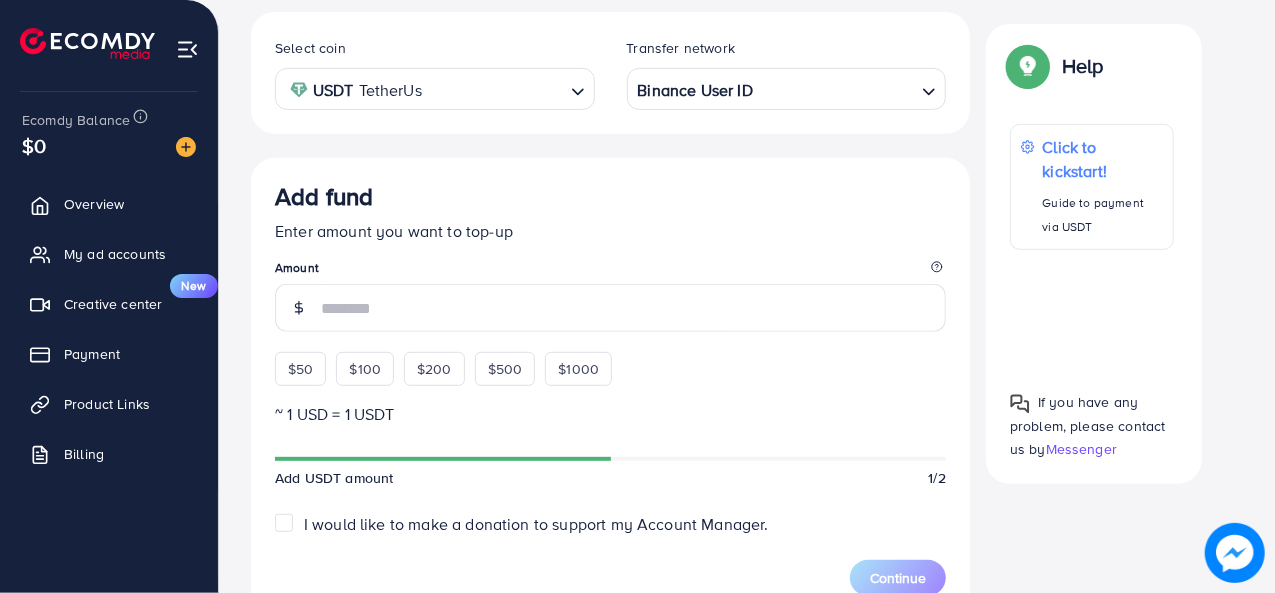 scroll, scrollTop: 400, scrollLeft: 0, axis: vertical 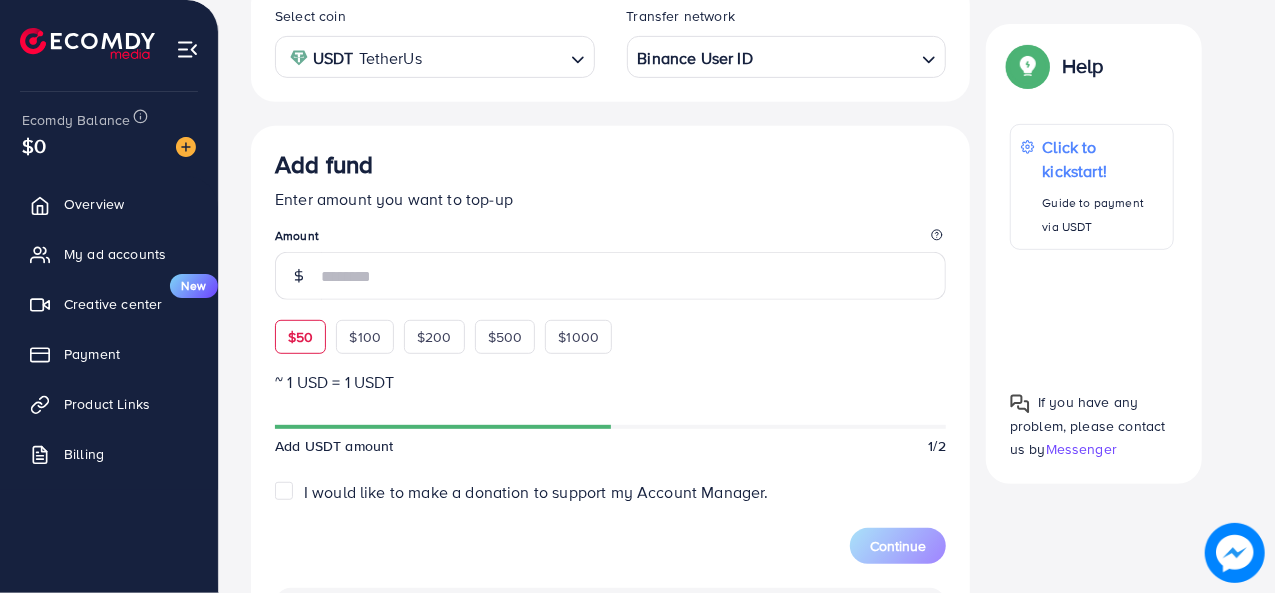 click on "$50" at bounding box center (300, 337) 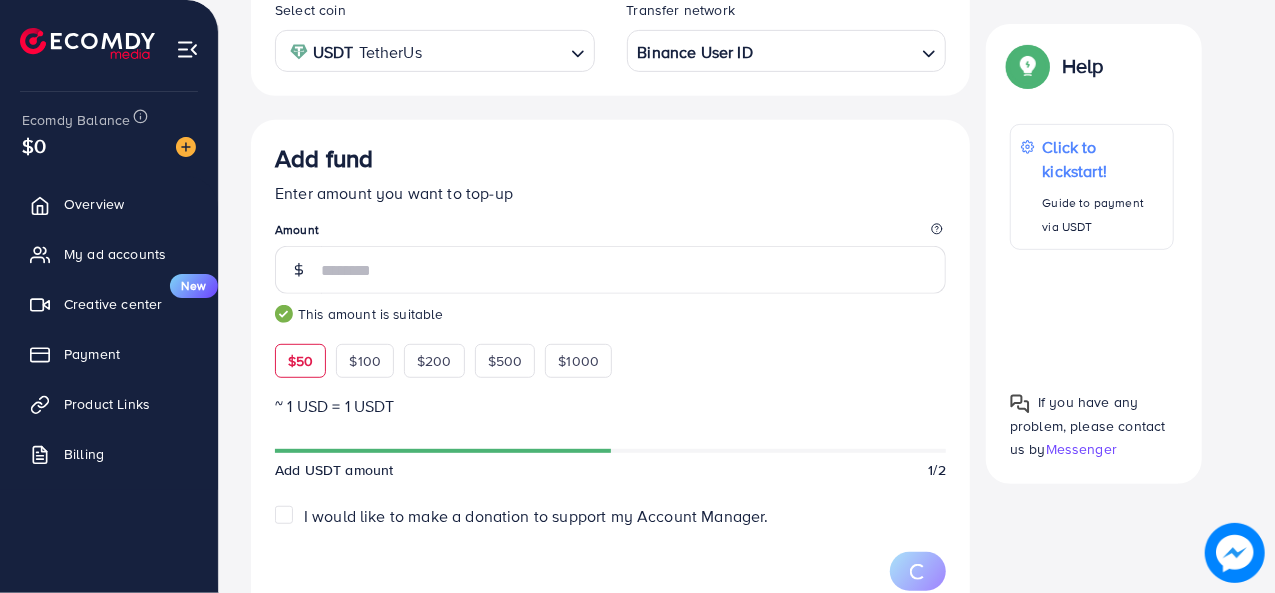 scroll, scrollTop: 800, scrollLeft: 0, axis: vertical 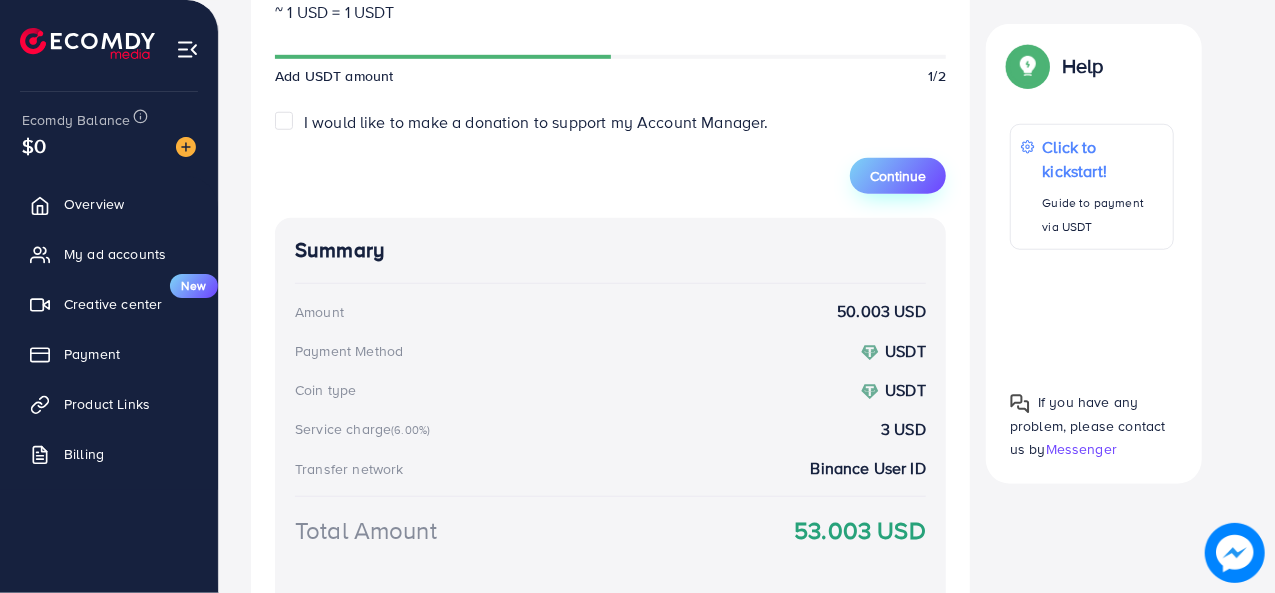 click on "Continue" at bounding box center [898, 176] 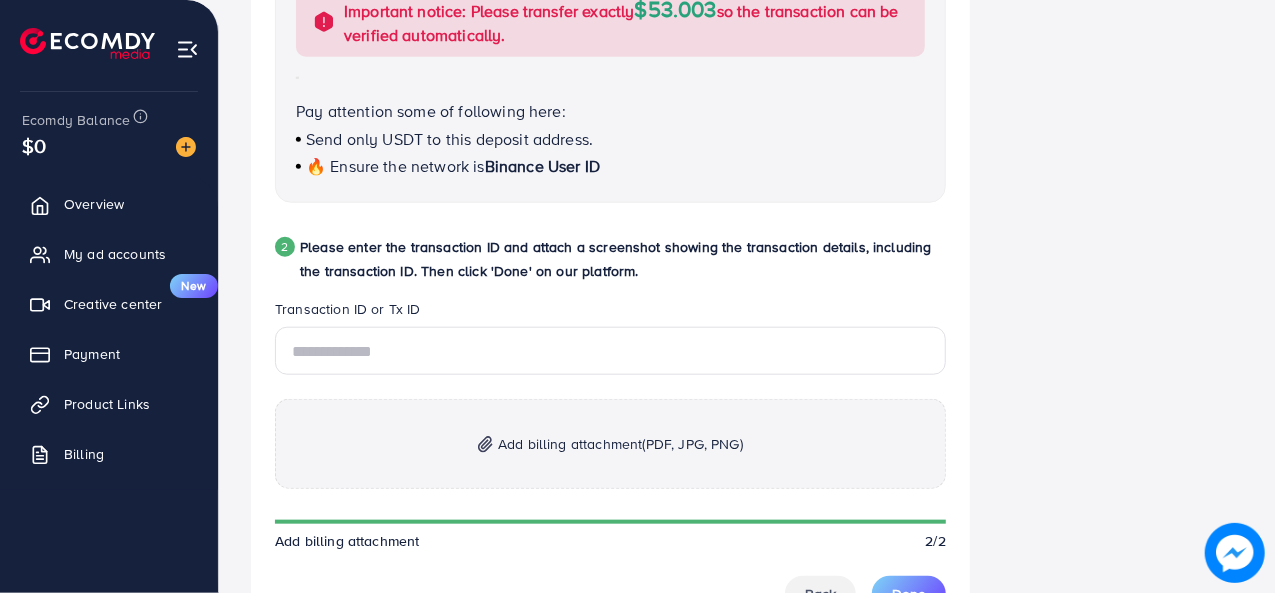 scroll, scrollTop: 900, scrollLeft: 0, axis: vertical 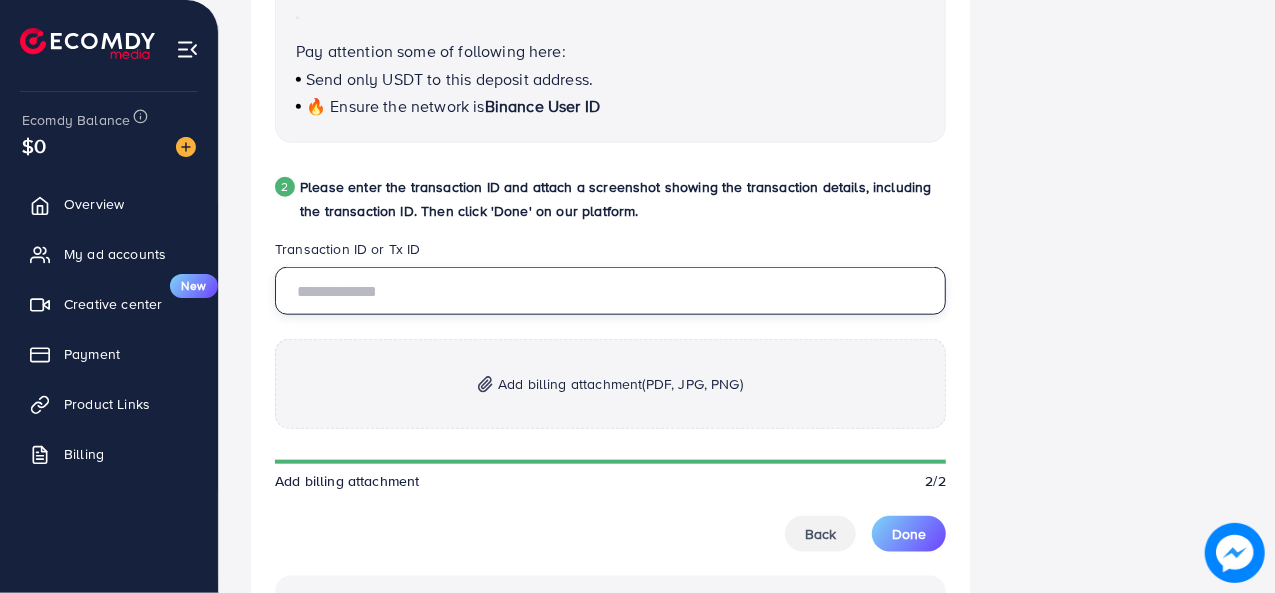 click at bounding box center (610, 291) 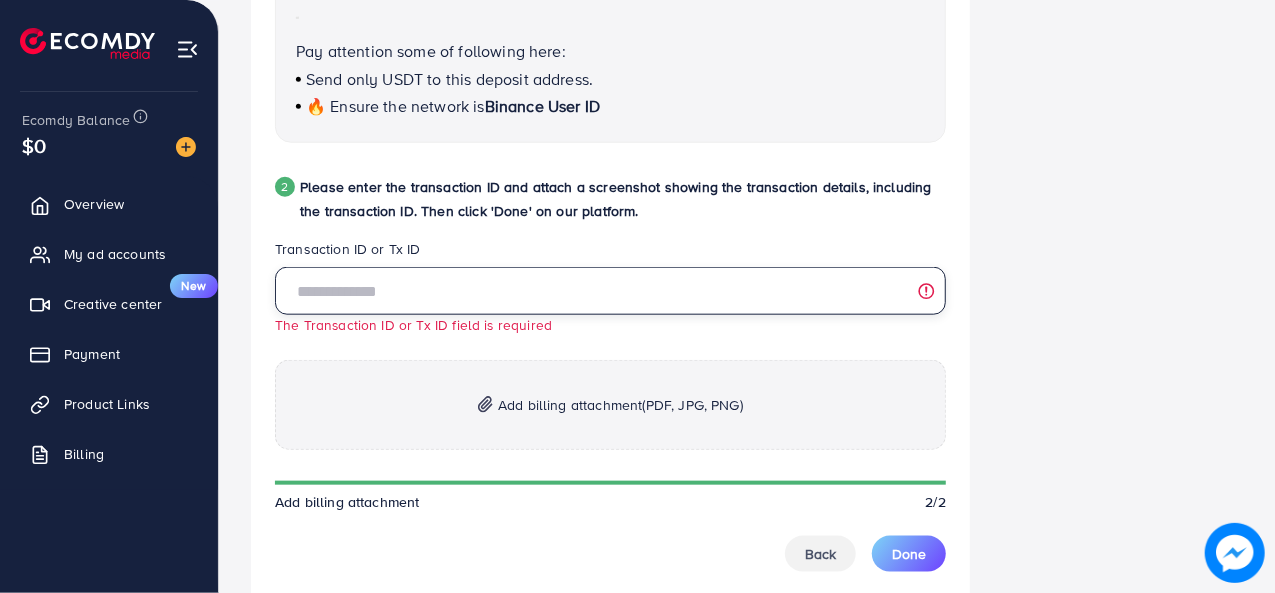 paste on "**********" 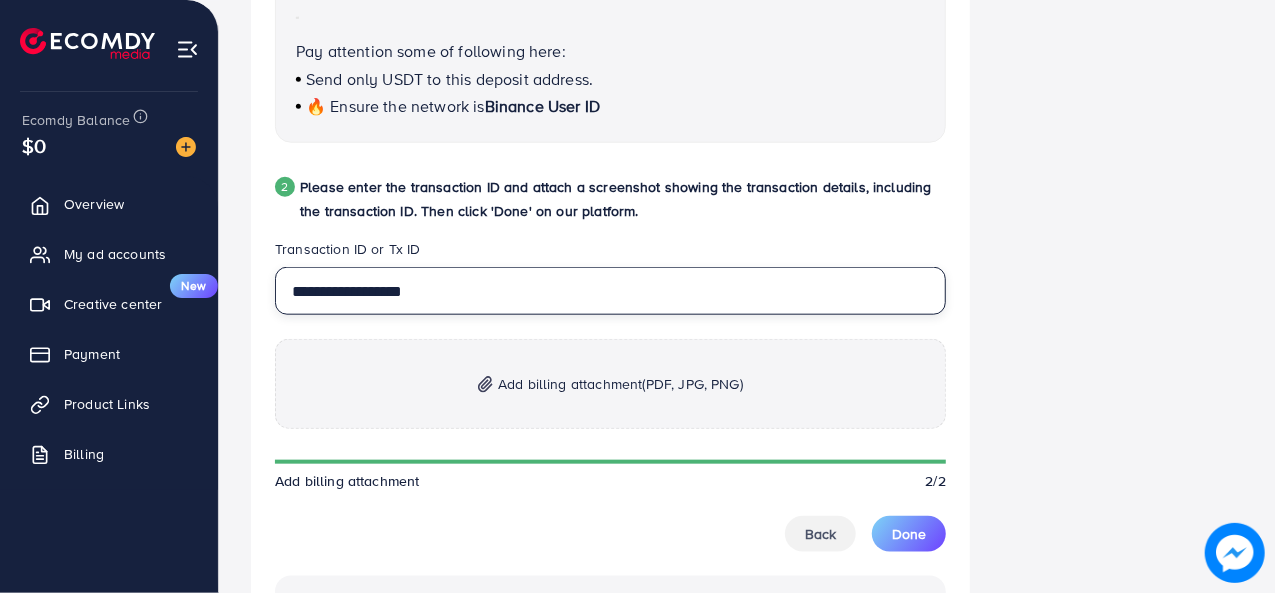 type on "**********" 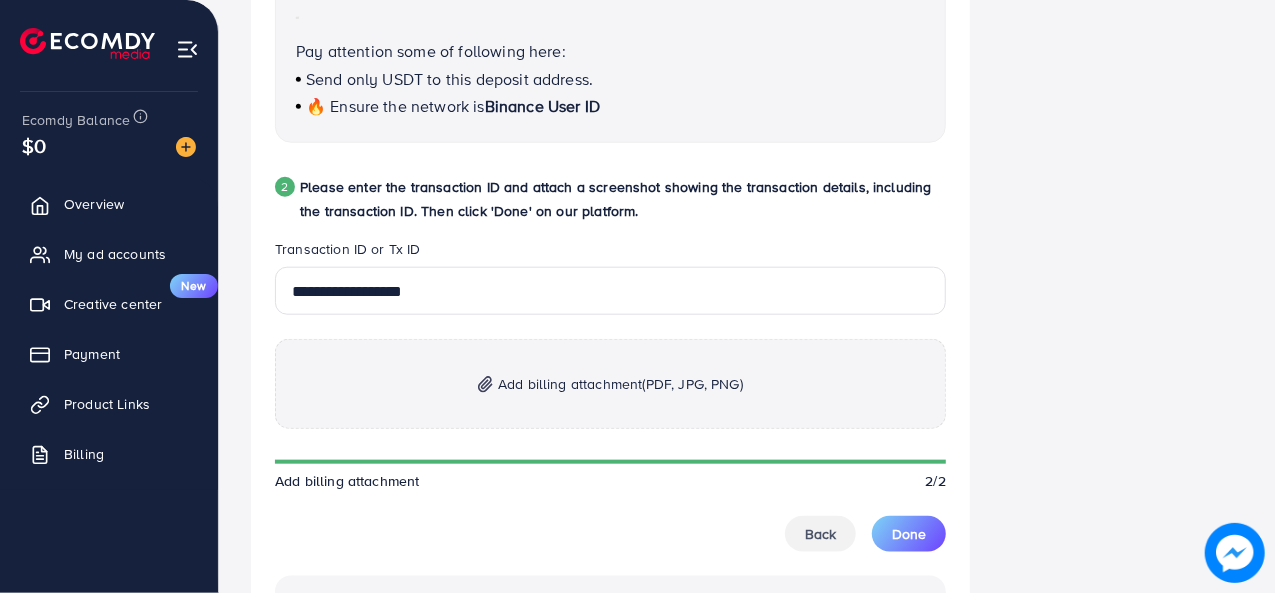click on "Add billing attachment  (PDF, JPG, PNG)" at bounding box center [620, 384] 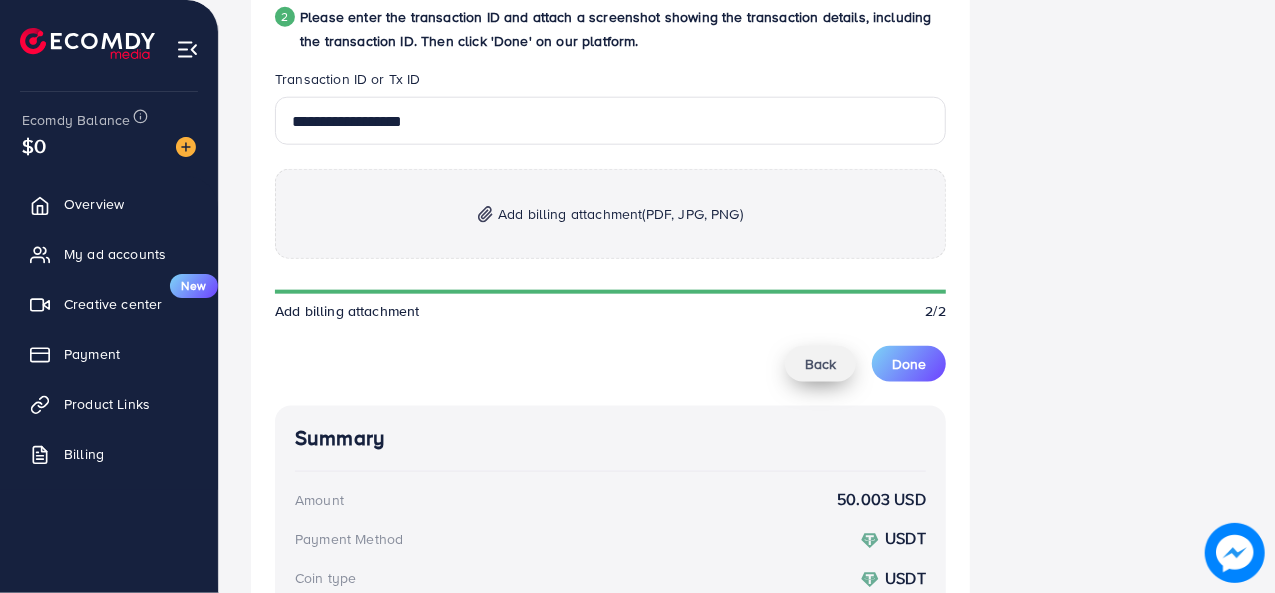 scroll, scrollTop: 972, scrollLeft: 0, axis: vertical 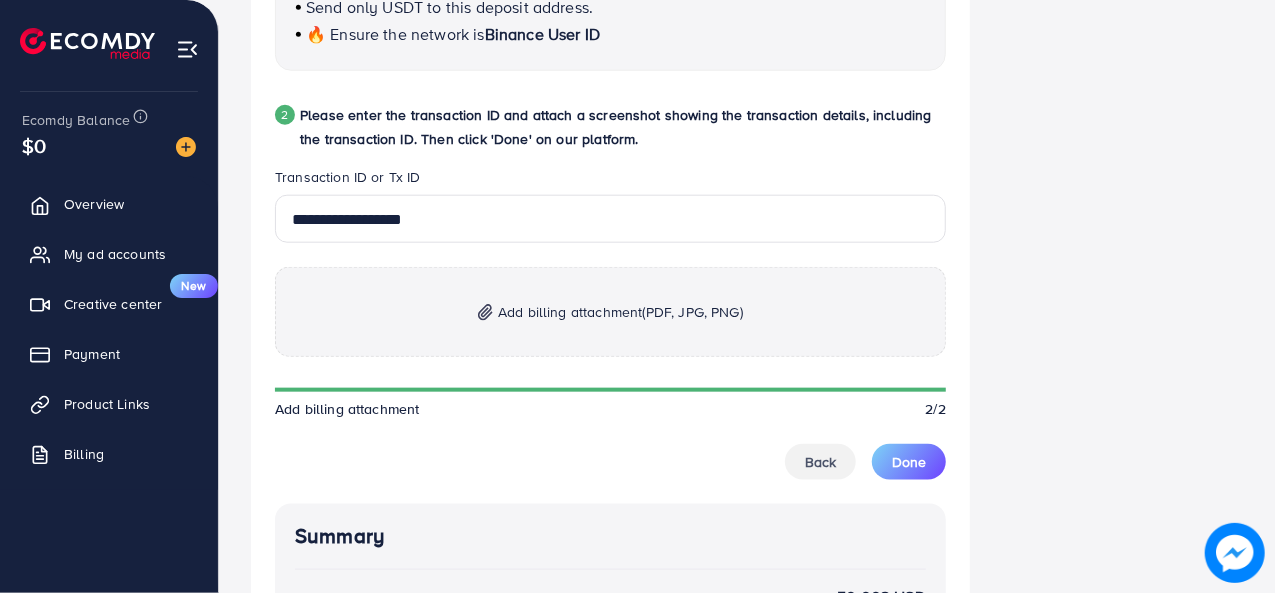 click on "Add billing attachment  (PDF, JPG, PNG)" at bounding box center (620, 312) 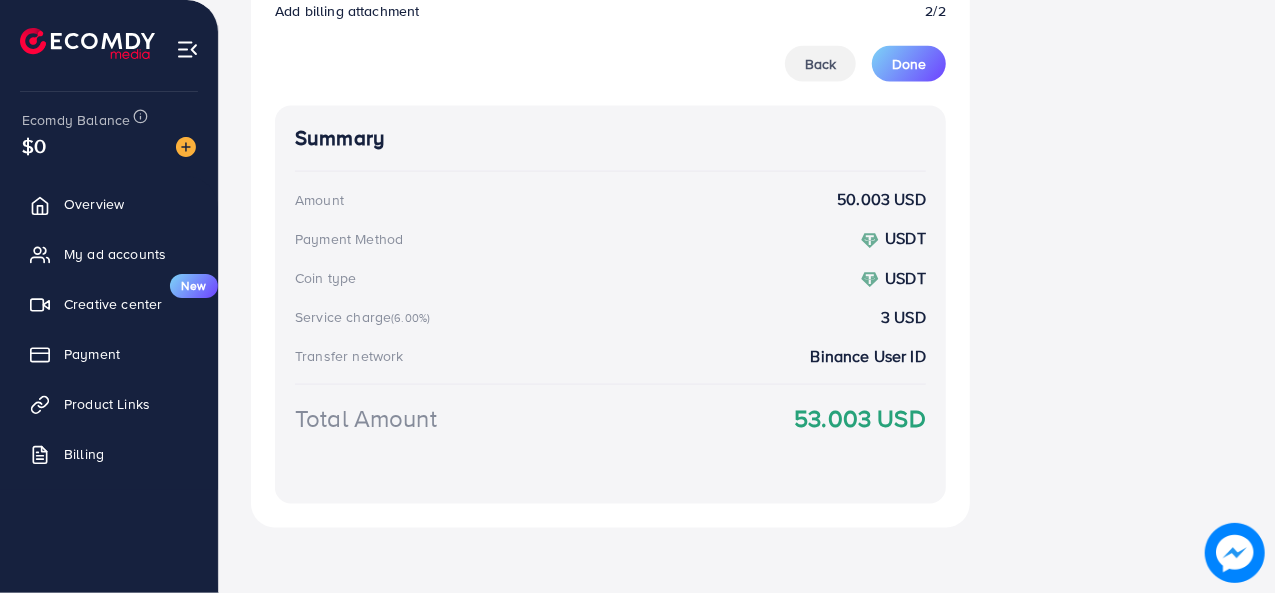 scroll, scrollTop: 1372, scrollLeft: 0, axis: vertical 